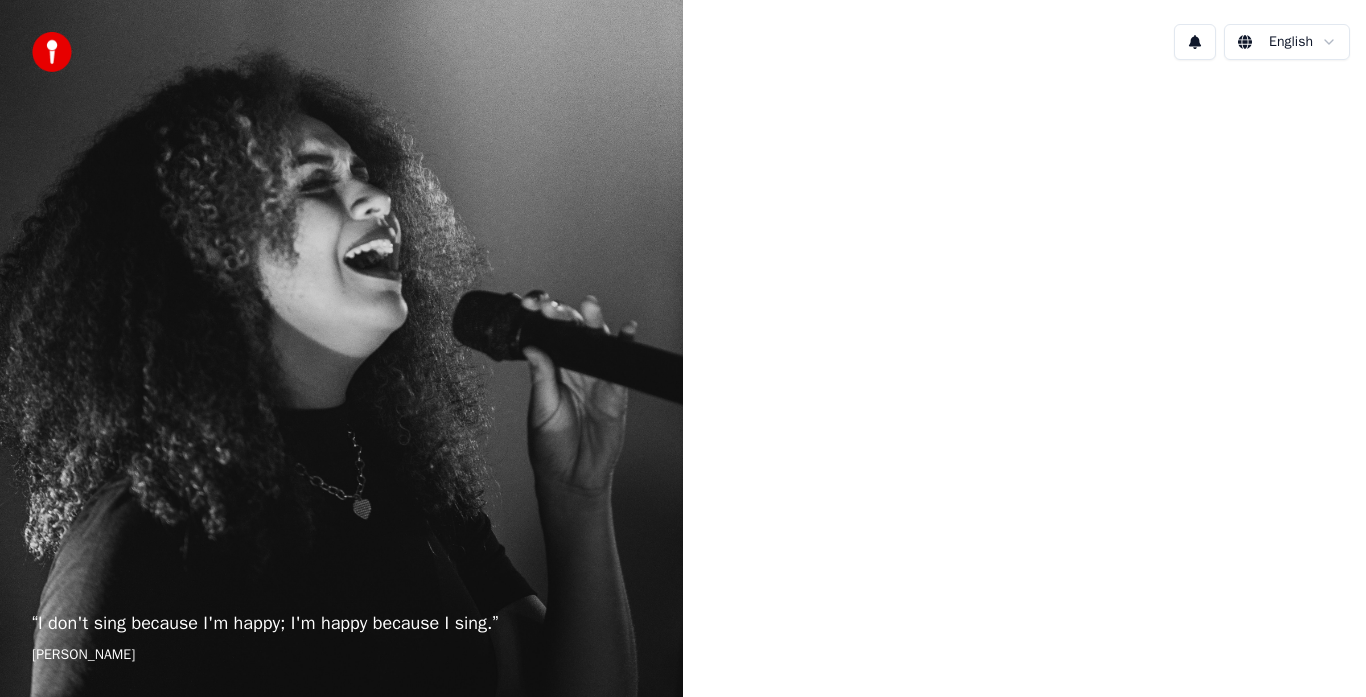 scroll, scrollTop: 0, scrollLeft: 0, axis: both 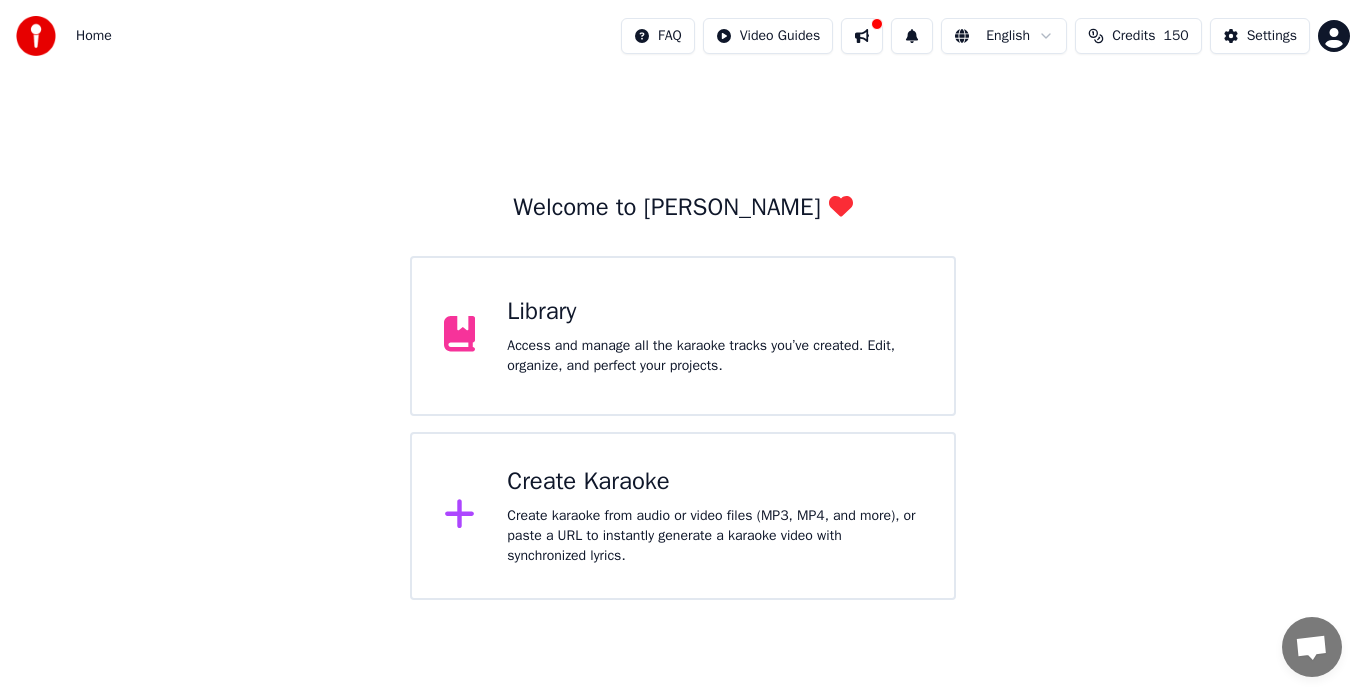 click on "Create karaoke from audio or video files (MP3, MP4, and more), or paste a URL to instantly generate a karaoke video with synchronized lyrics." at bounding box center (714, 536) 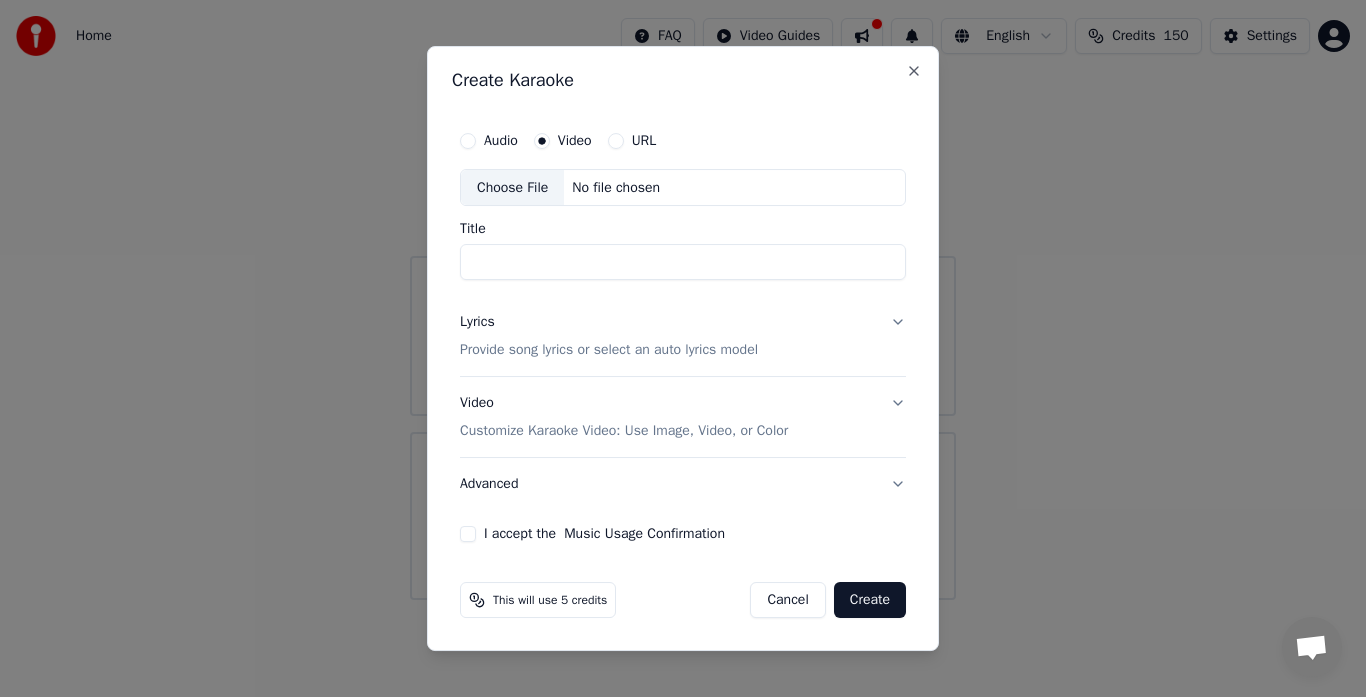 click on "Choose File" at bounding box center [512, 188] 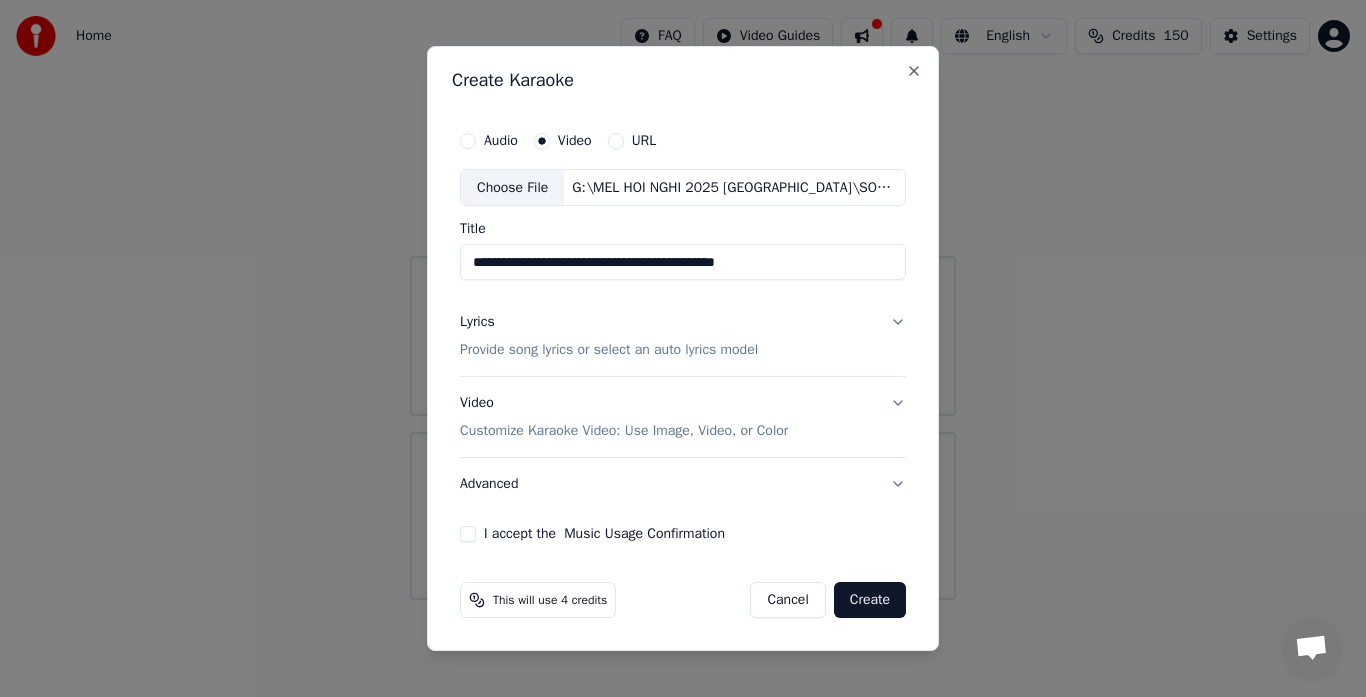 drag, startPoint x: 786, startPoint y: 262, endPoint x: 349, endPoint y: 259, distance: 437.01028 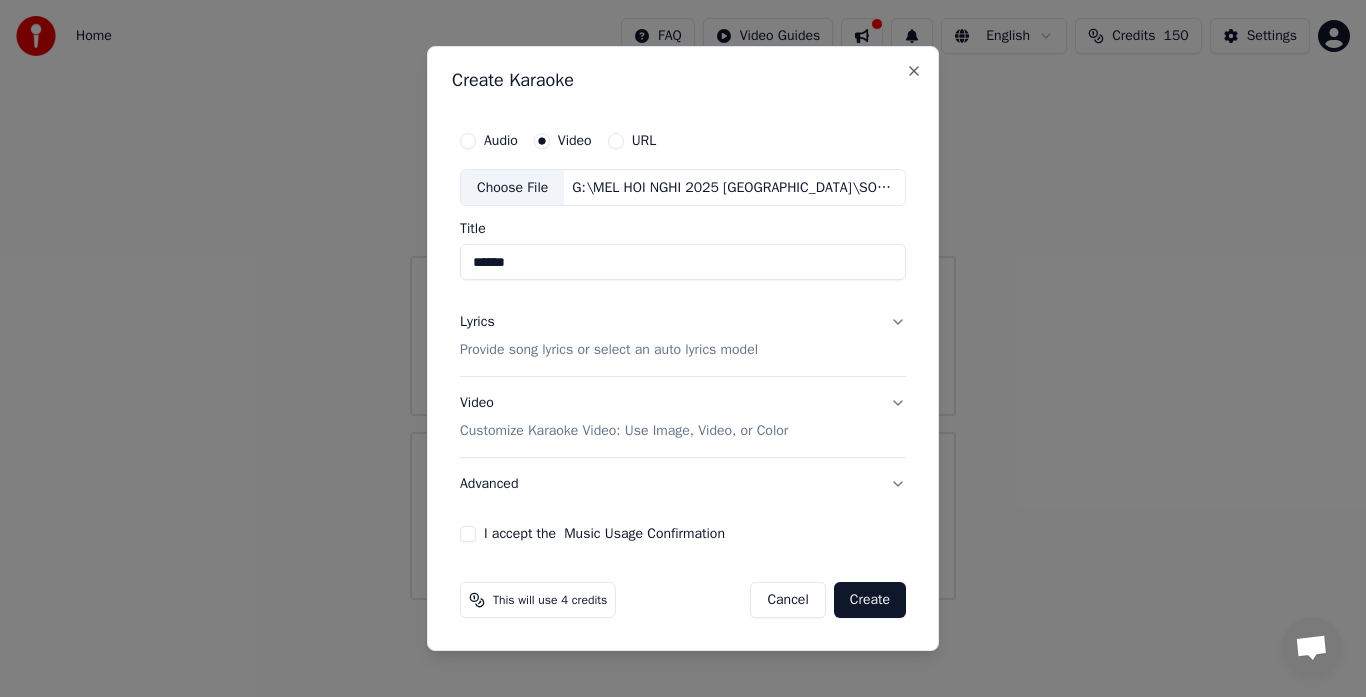 type on "******" 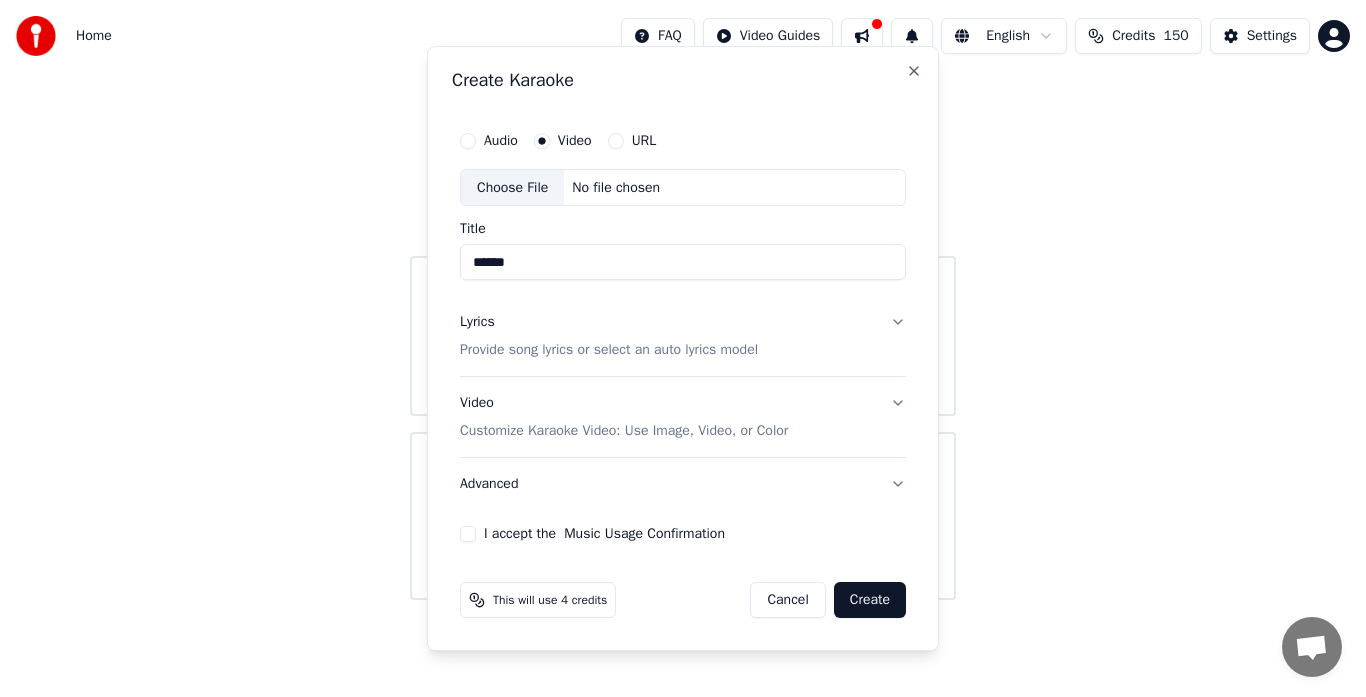 type 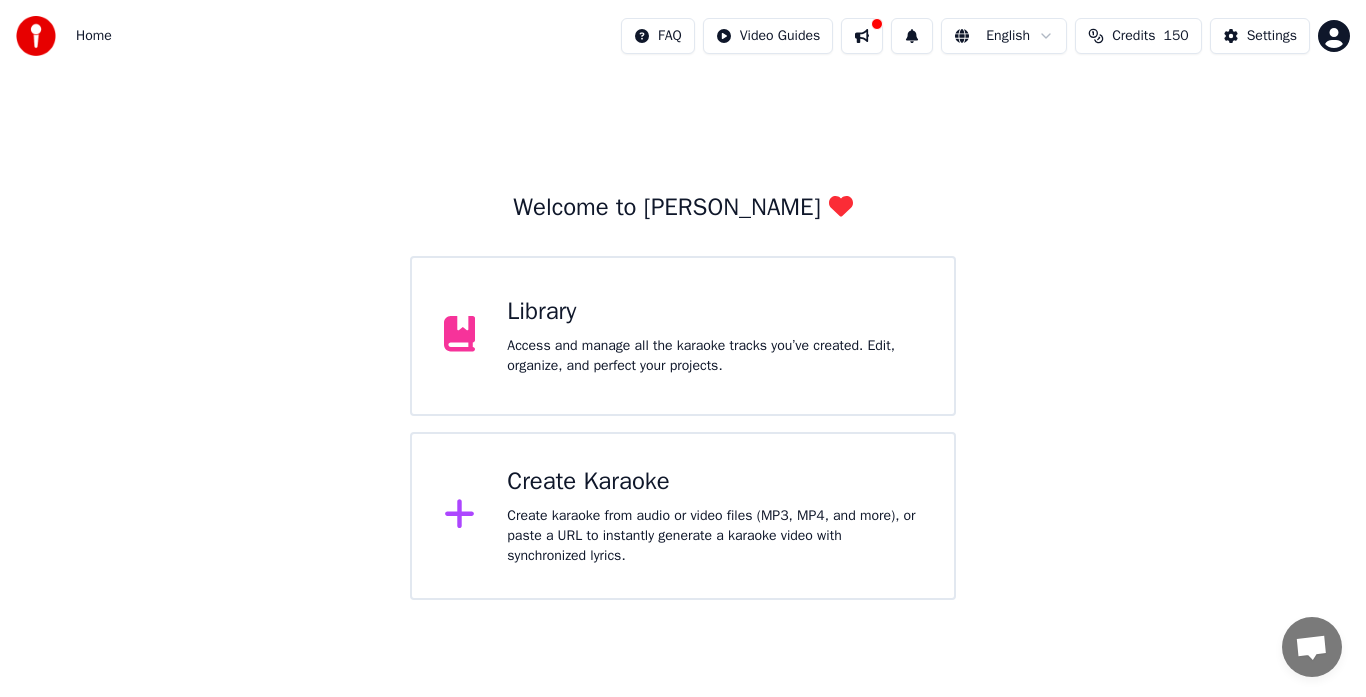 click on "Welcome to Youka Library Access and manage all the karaoke tracks you’ve created. Edit, organize, and perfect your projects. Create Karaoke Create karaoke from audio or video files (MP3, MP4, and more), or paste a URL to instantly generate a karaoke video with synchronized lyrics." at bounding box center (683, 336) 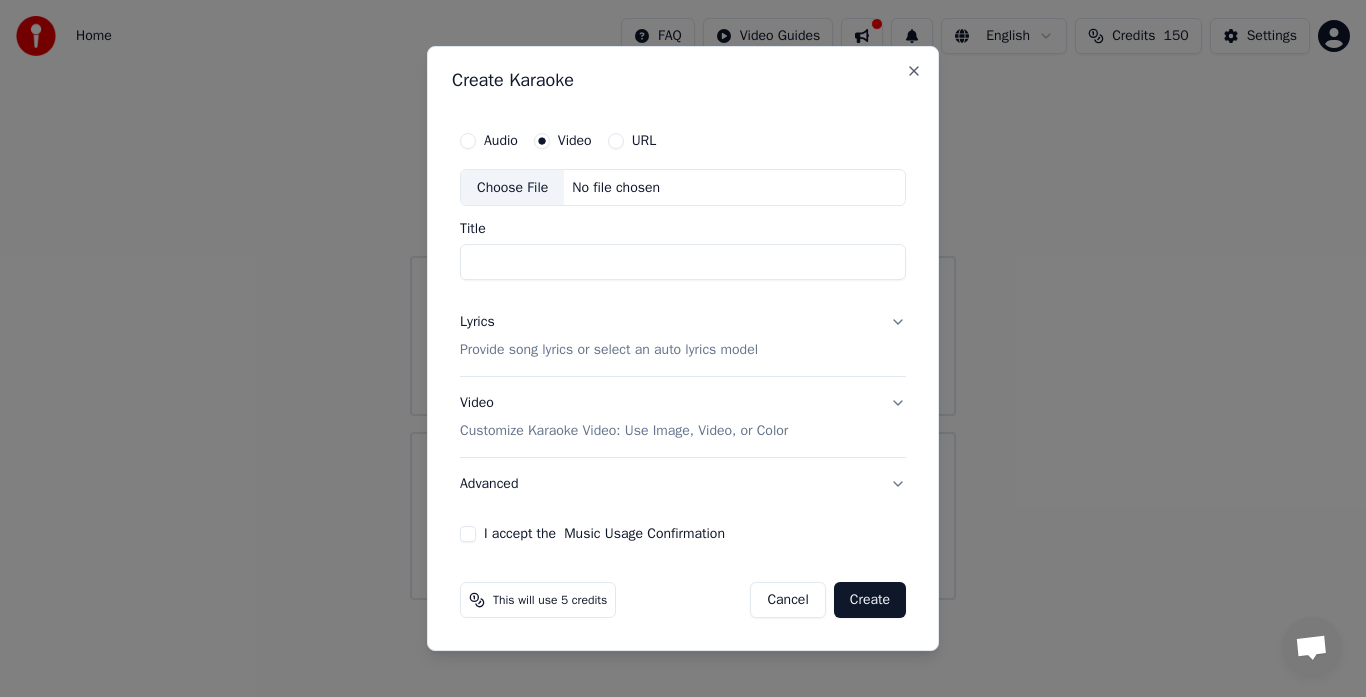click on "Choose File" at bounding box center (512, 188) 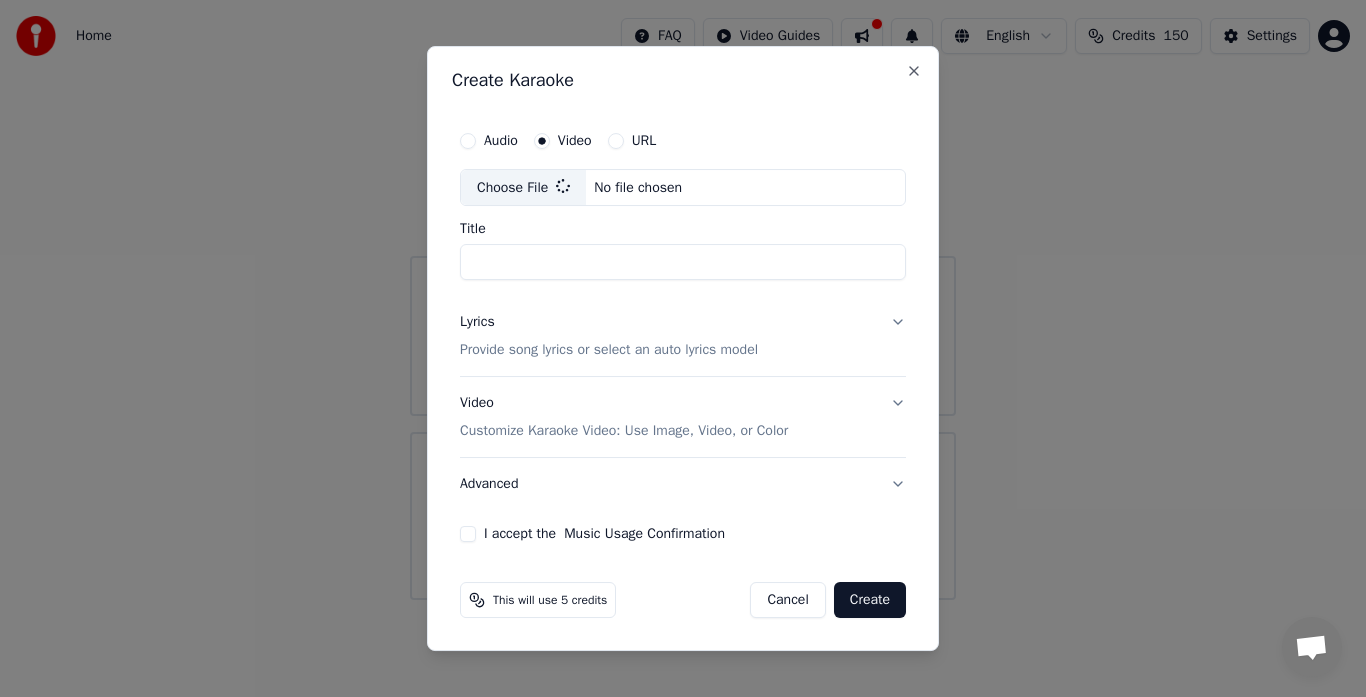 click on "Title" at bounding box center [683, 263] 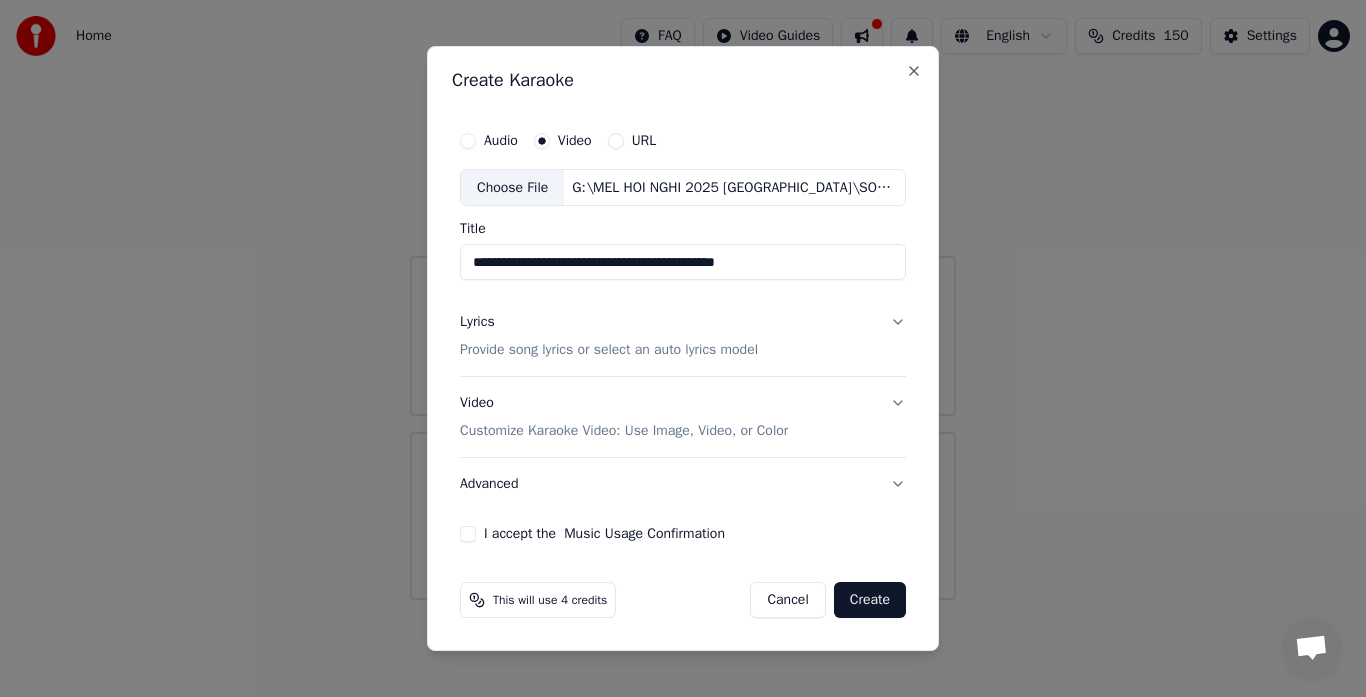 drag, startPoint x: 804, startPoint y: 261, endPoint x: 422, endPoint y: 268, distance: 382.06412 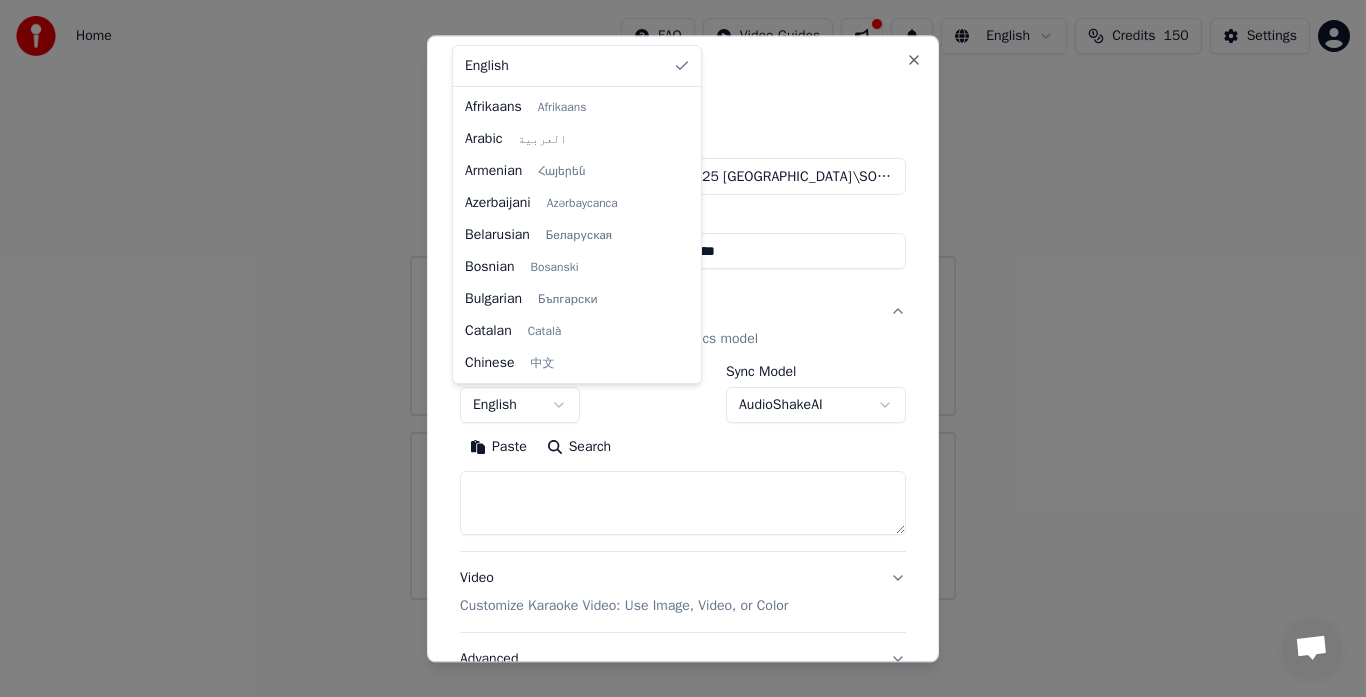 click on "**********" at bounding box center (683, 300) 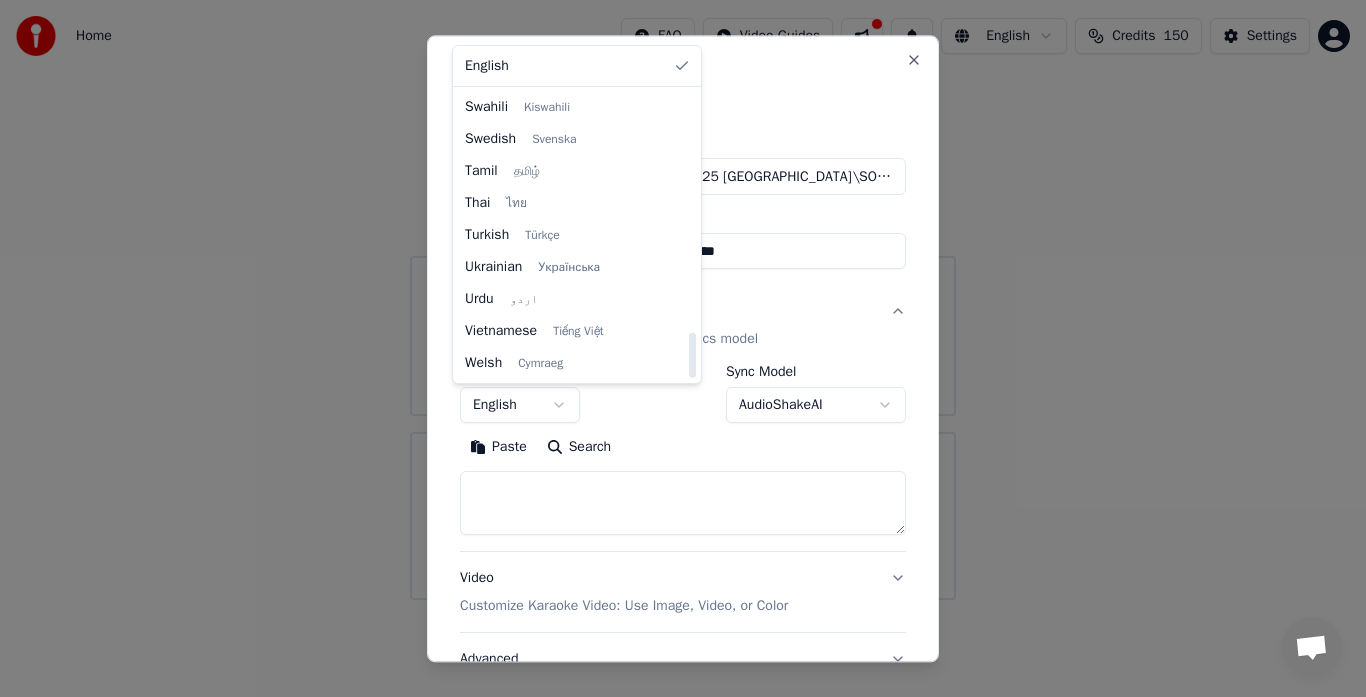 select on "**" 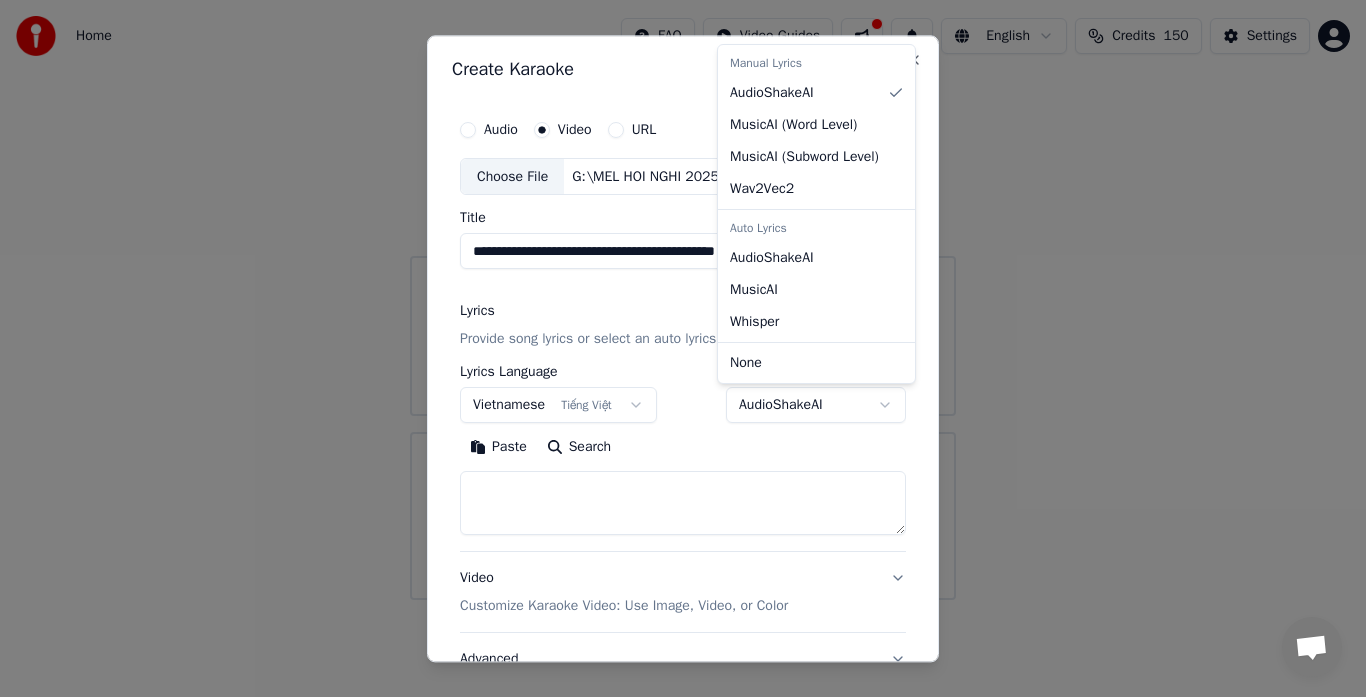 click on "**********" at bounding box center (683, 300) 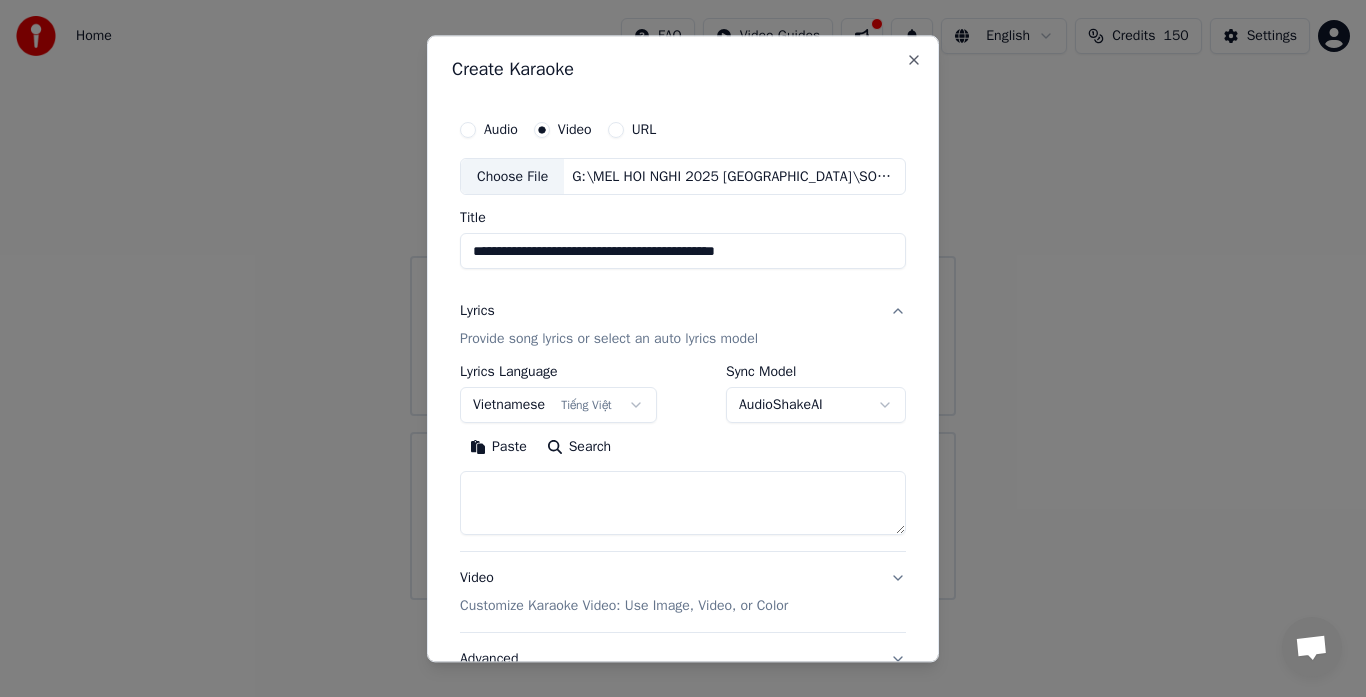 click on "Search" at bounding box center [579, 448] 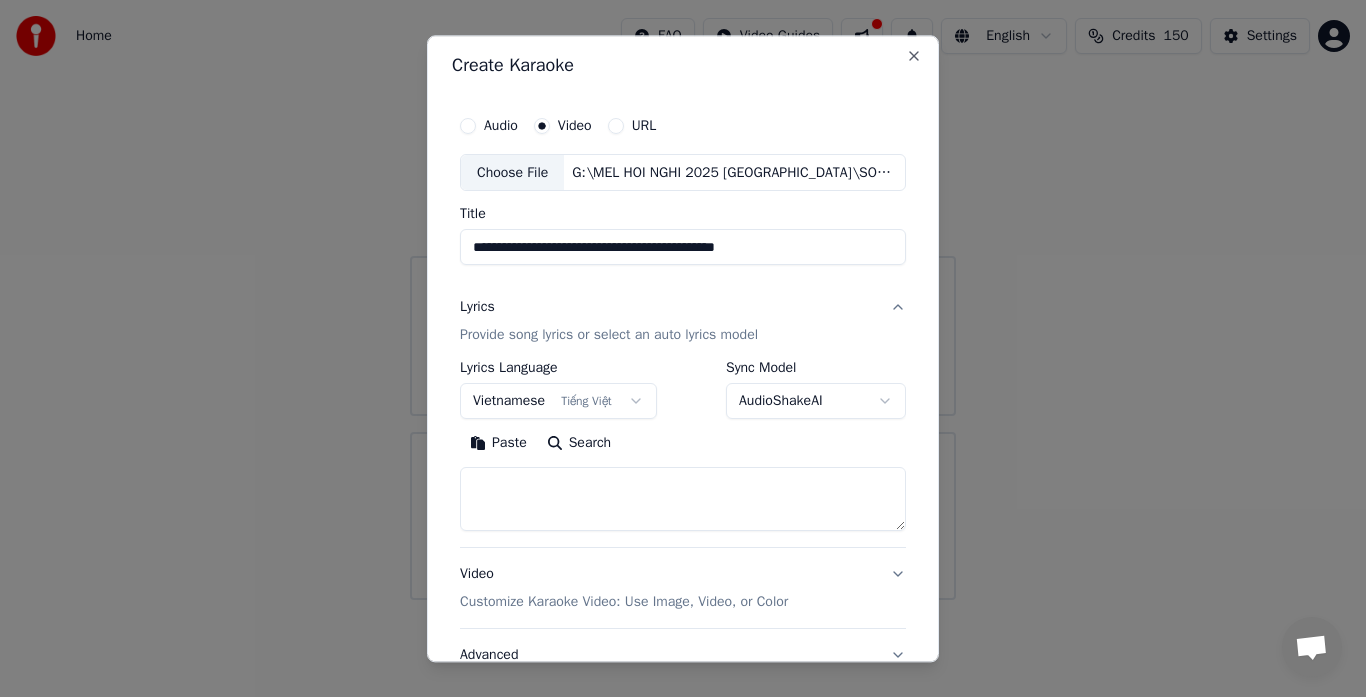 scroll, scrollTop: 0, scrollLeft: 0, axis: both 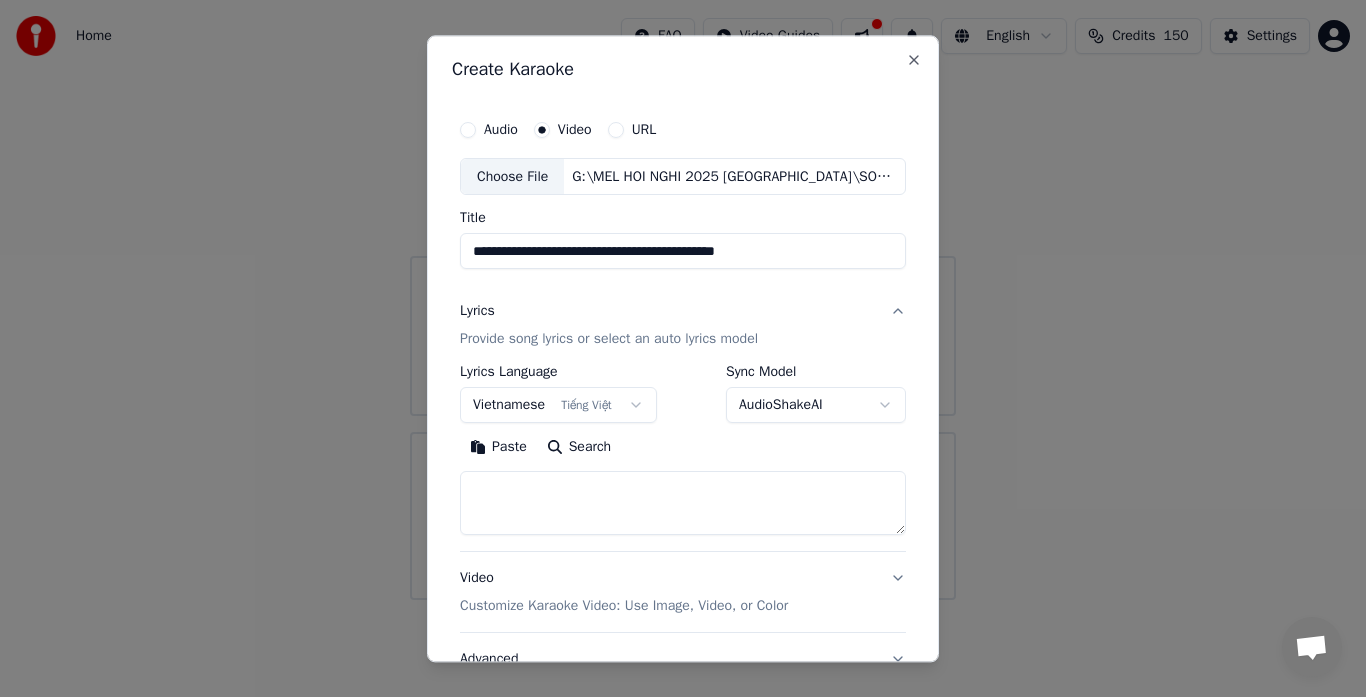 click on "AudioShakeAI" at bounding box center (816, 406) 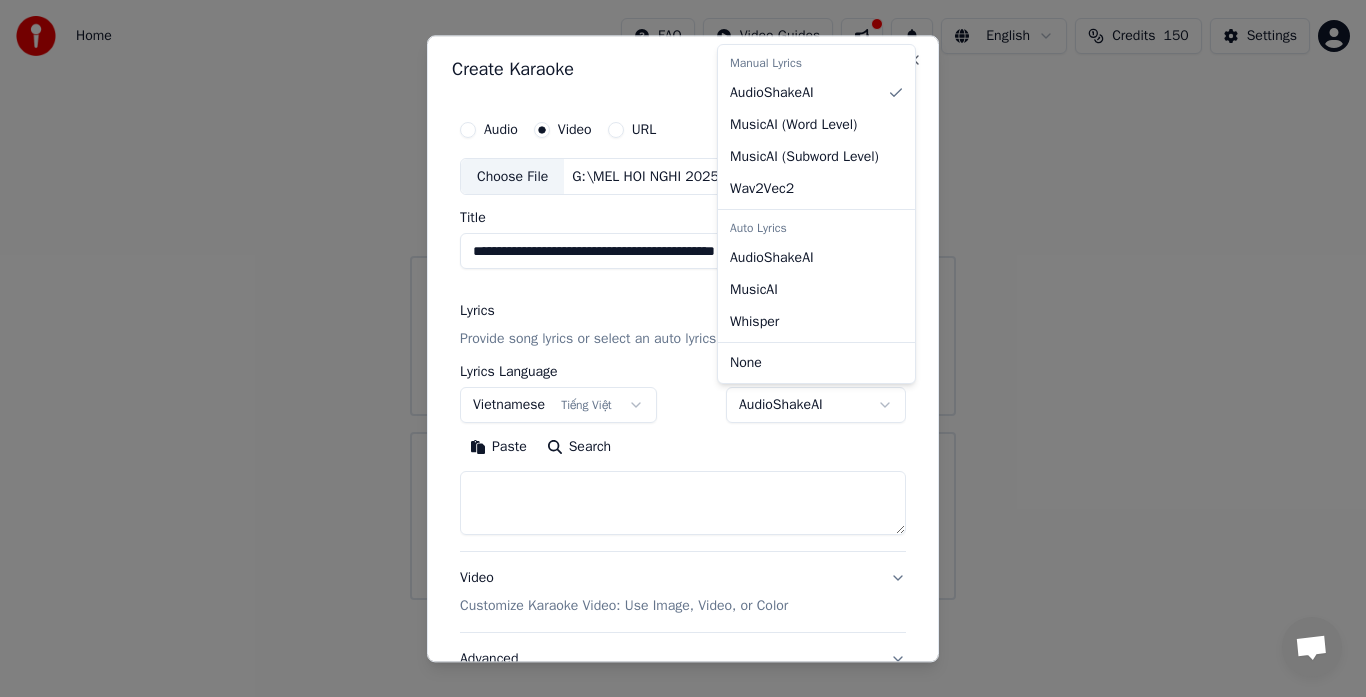 click on "**********" at bounding box center (683, 300) 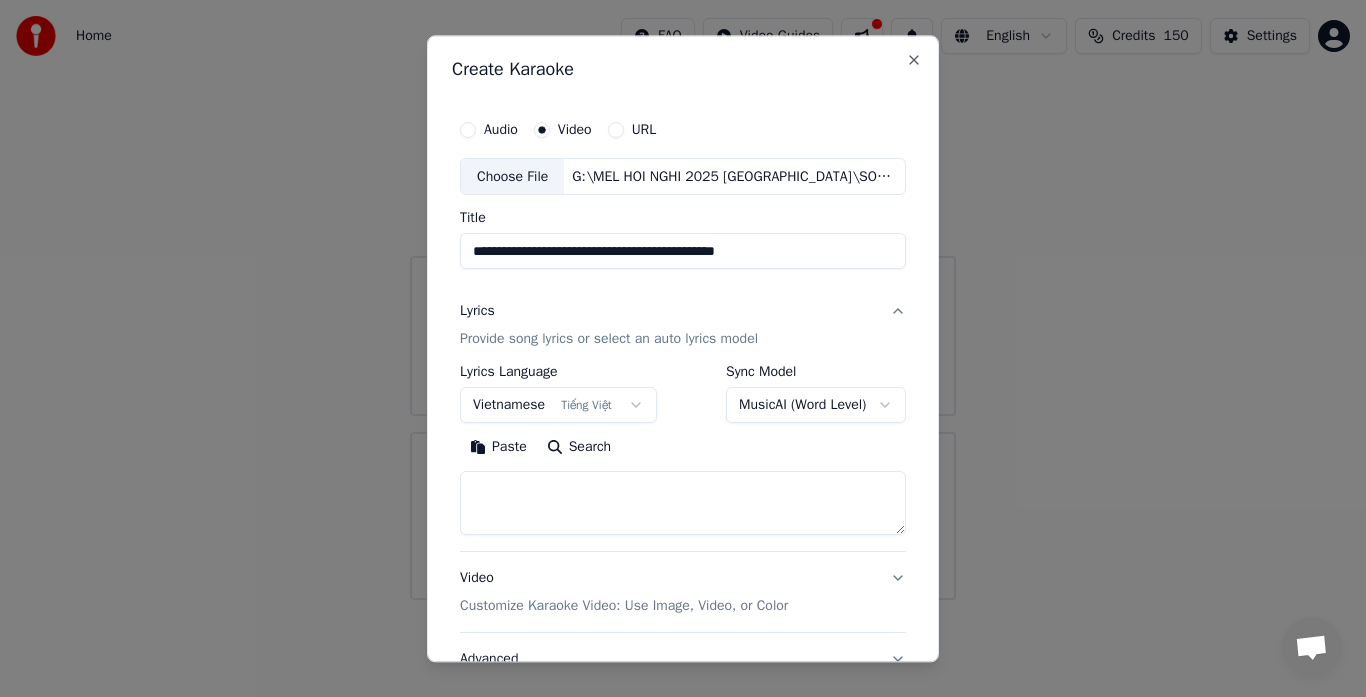 scroll, scrollTop: 164, scrollLeft: 0, axis: vertical 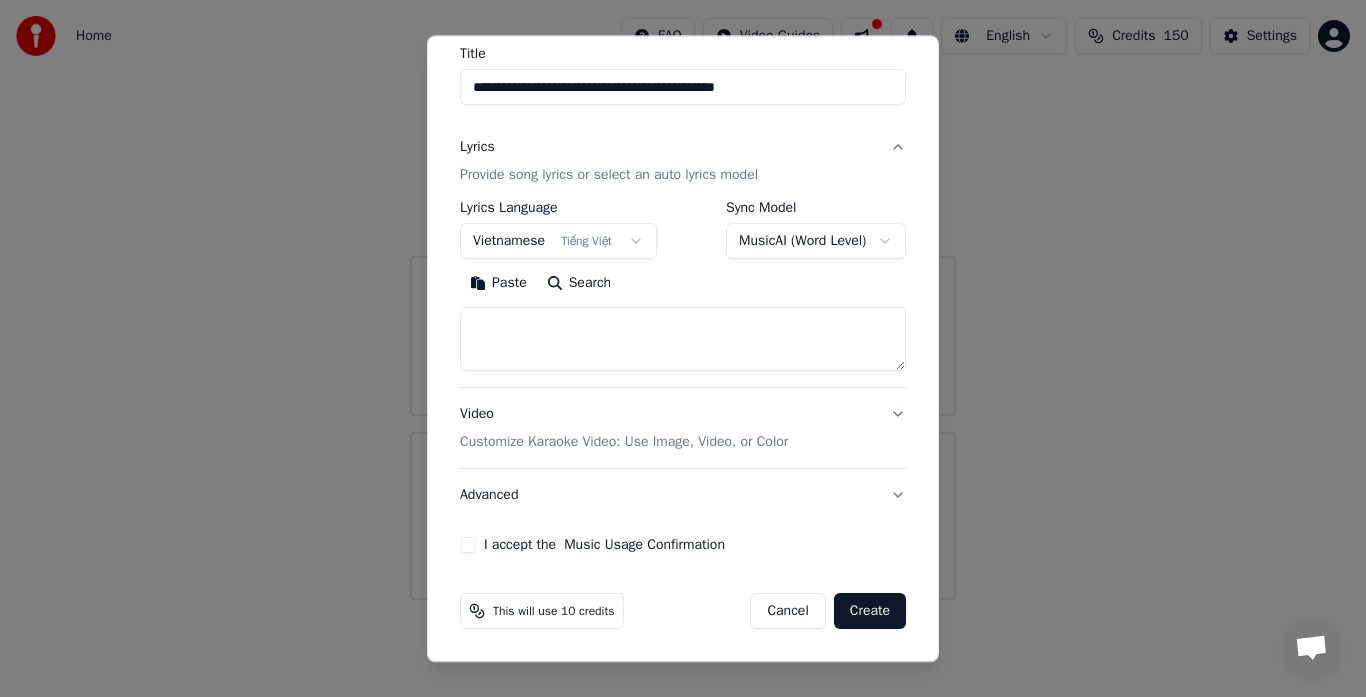 click on "I accept the   Music Usage Confirmation" at bounding box center [468, 546] 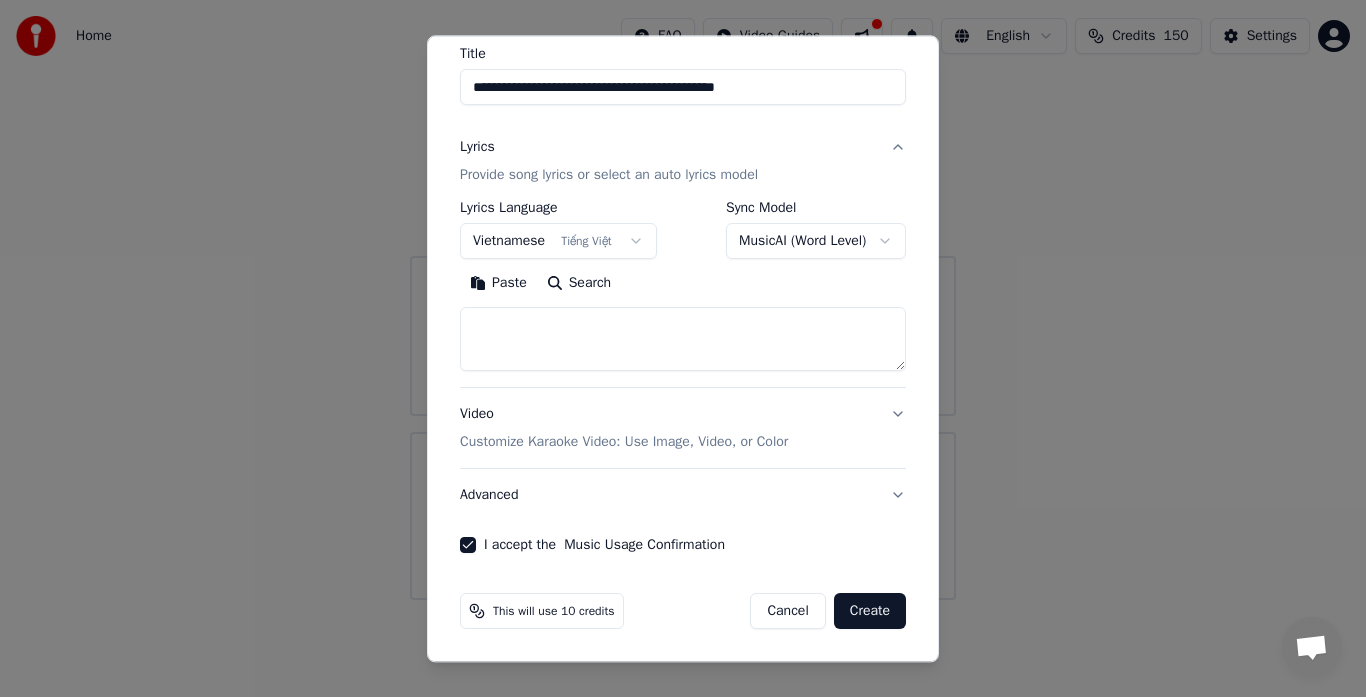 click on "Advanced" at bounding box center (683, 496) 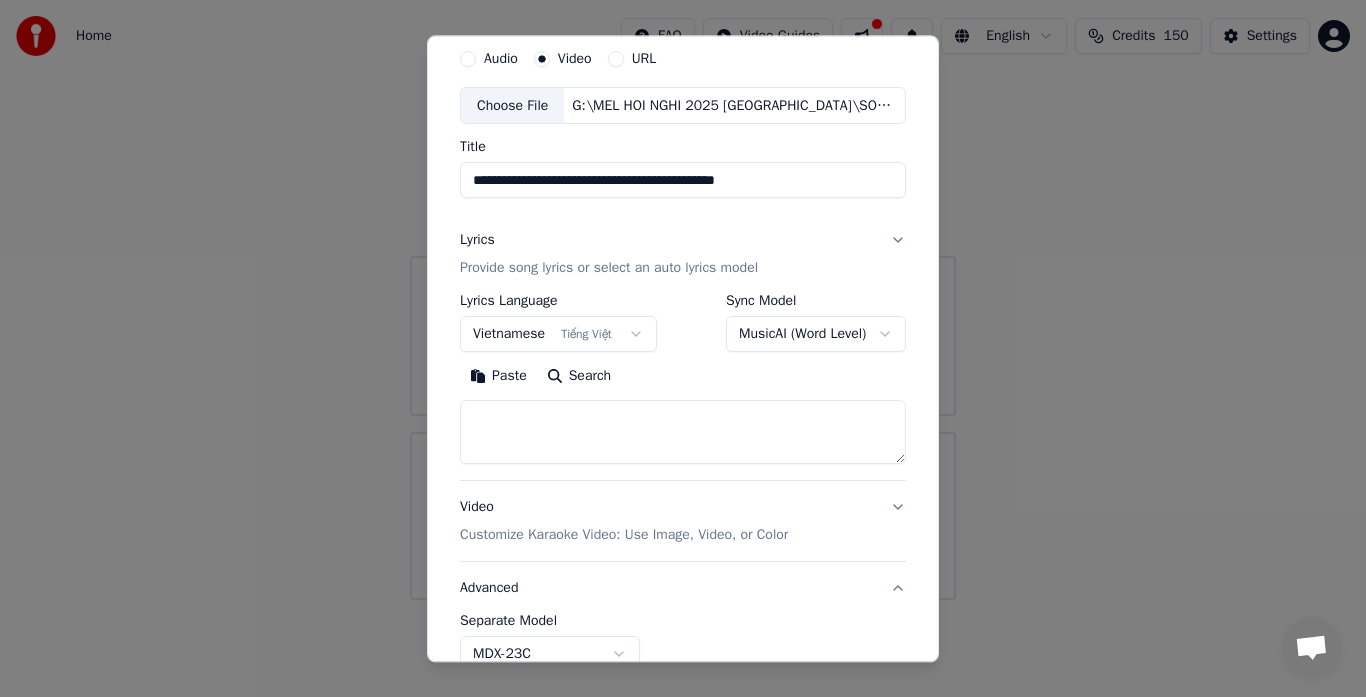 scroll, scrollTop: 53, scrollLeft: 0, axis: vertical 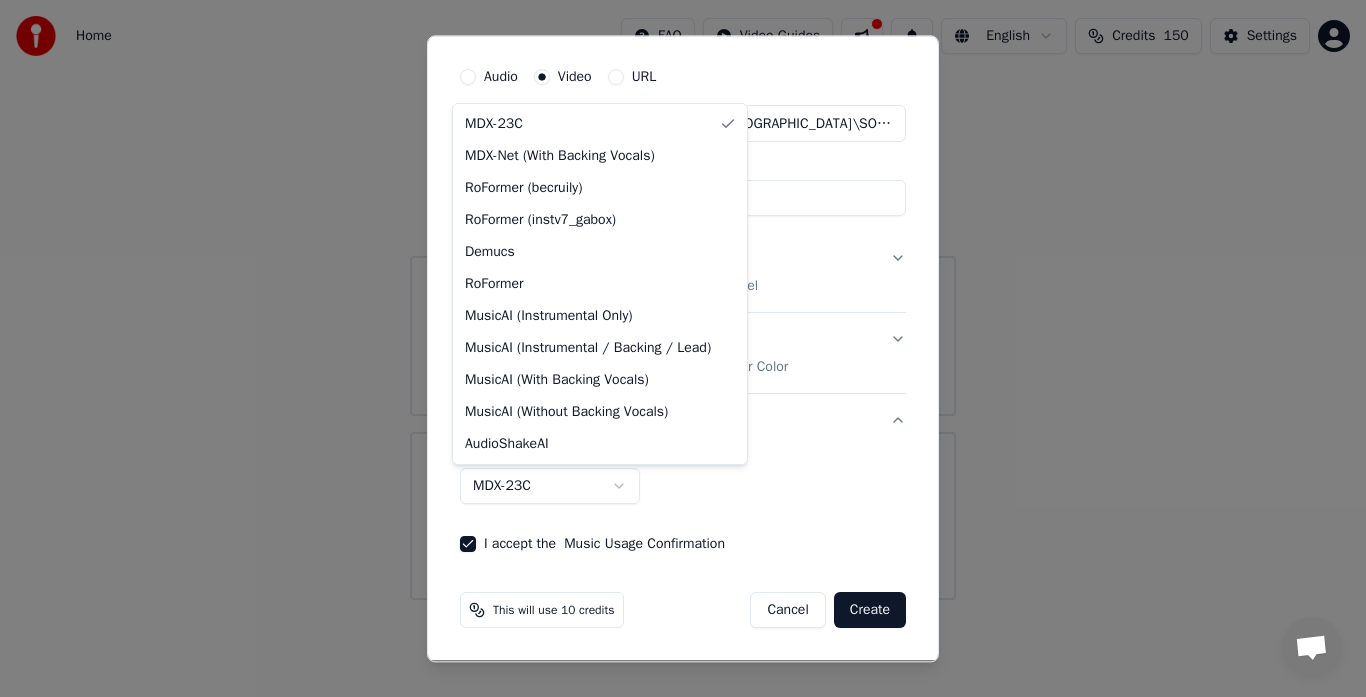 click on "**********" at bounding box center [683, 300] 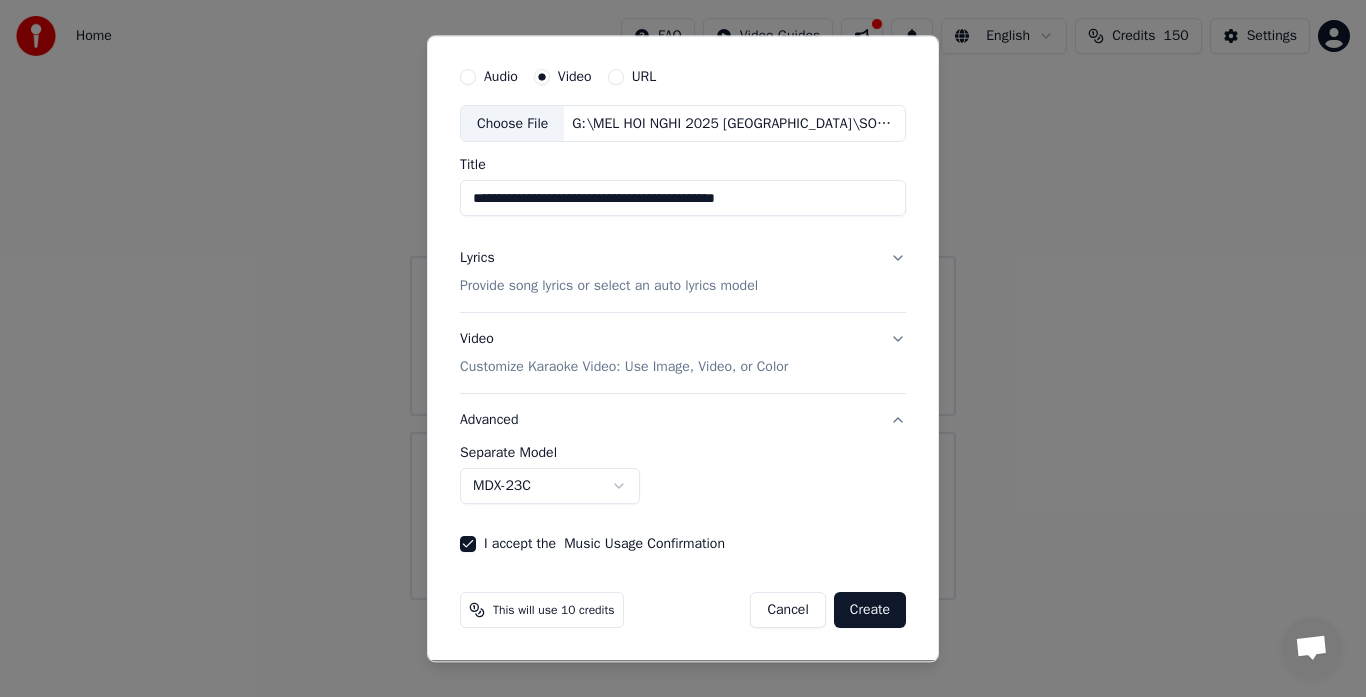 click on "Create" at bounding box center (870, 611) 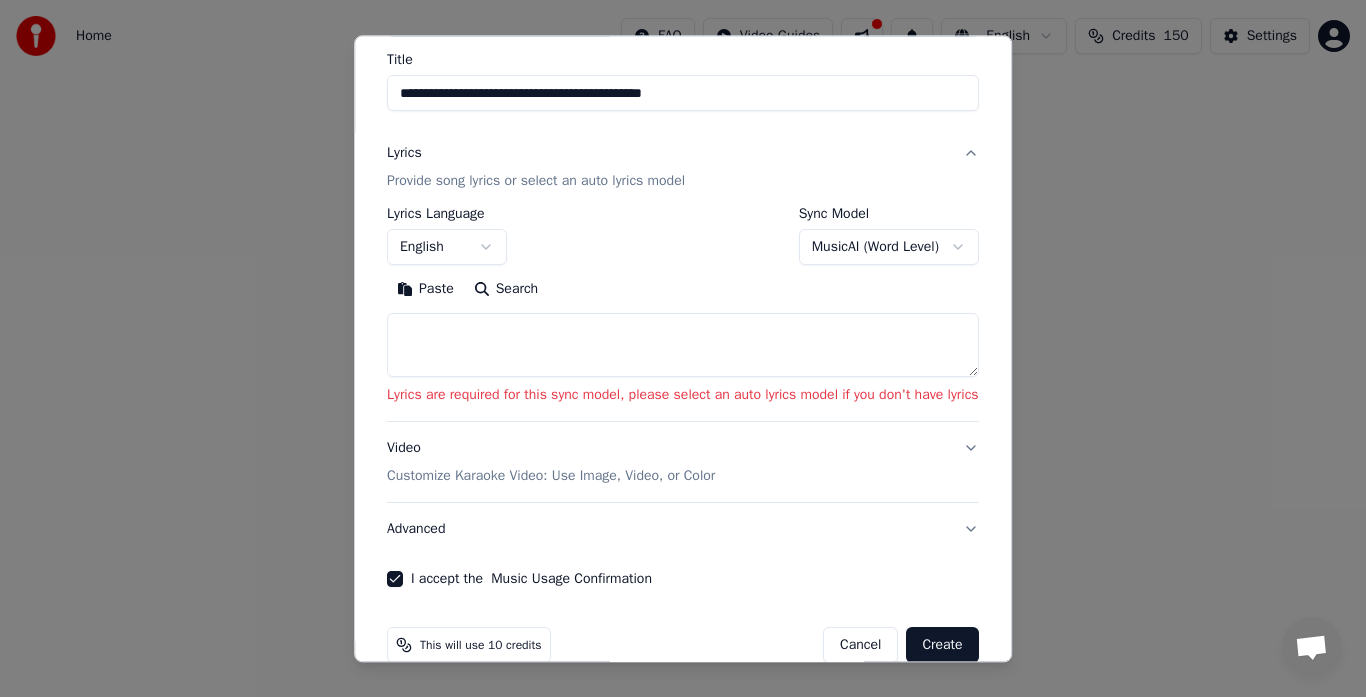 scroll, scrollTop: 192, scrollLeft: 0, axis: vertical 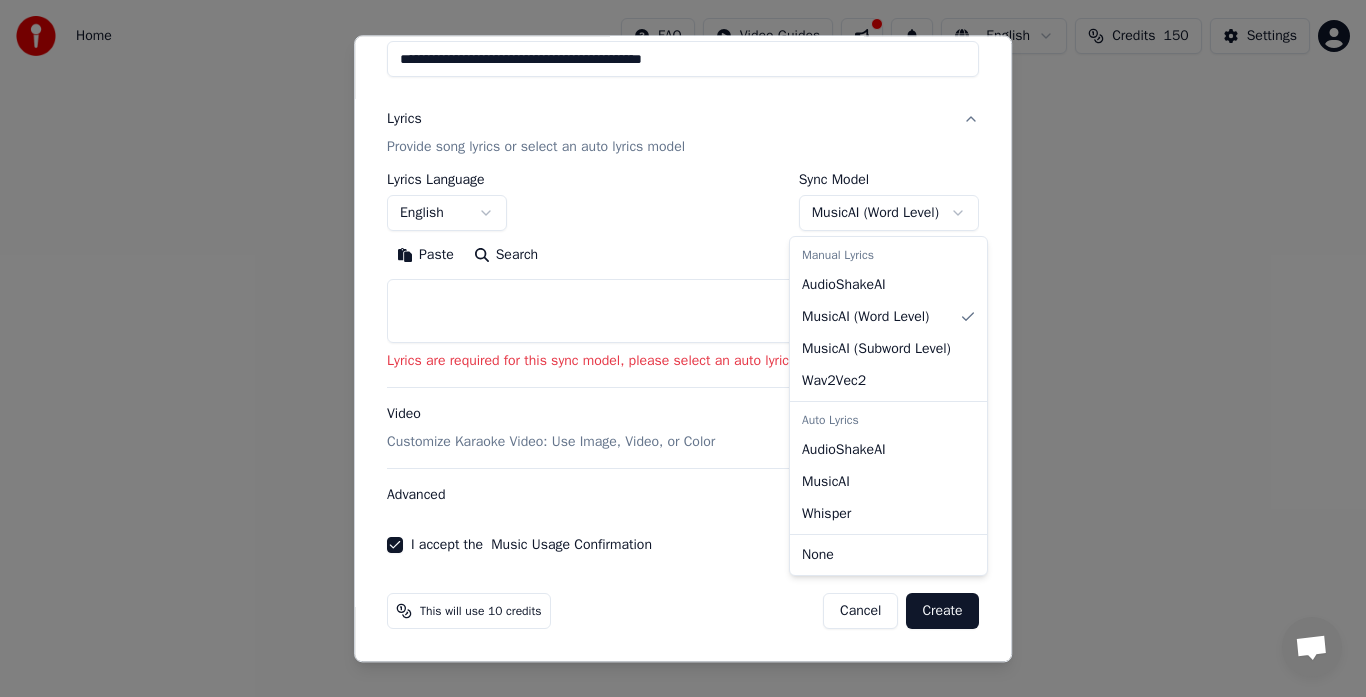 click on "**********" at bounding box center [683, 300] 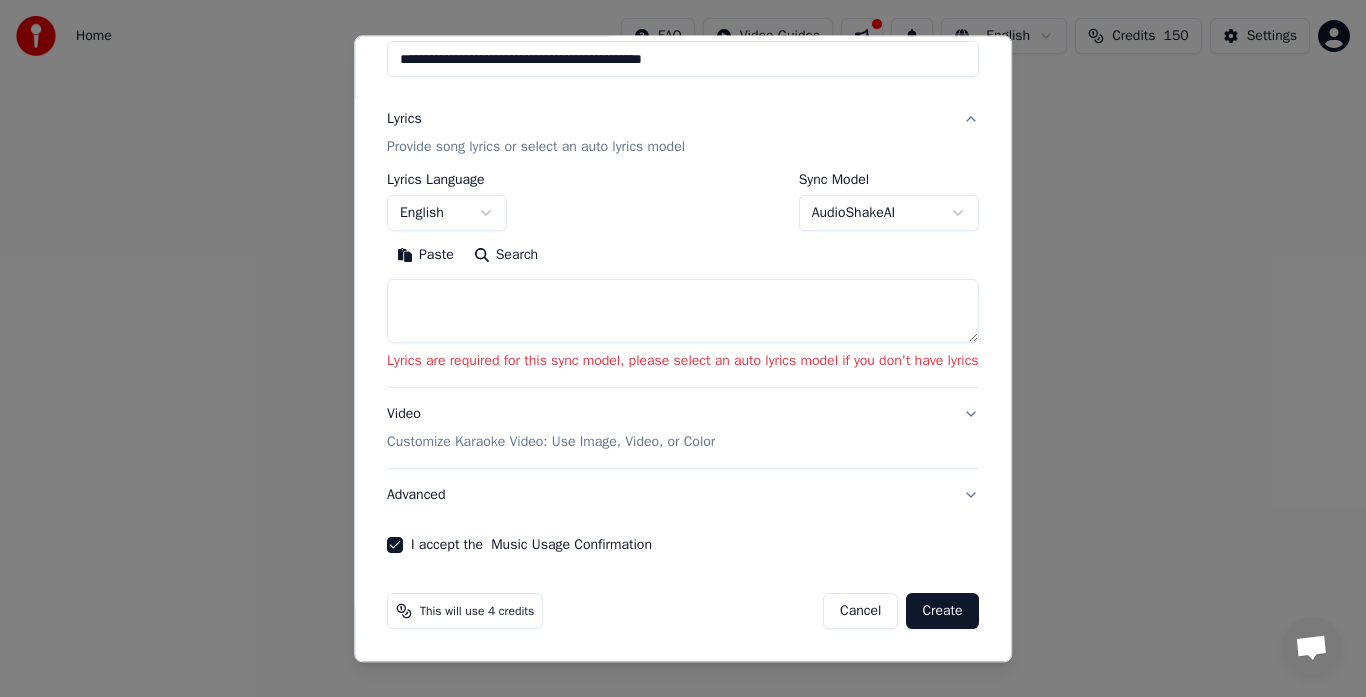 click on "**********" at bounding box center [683, 300] 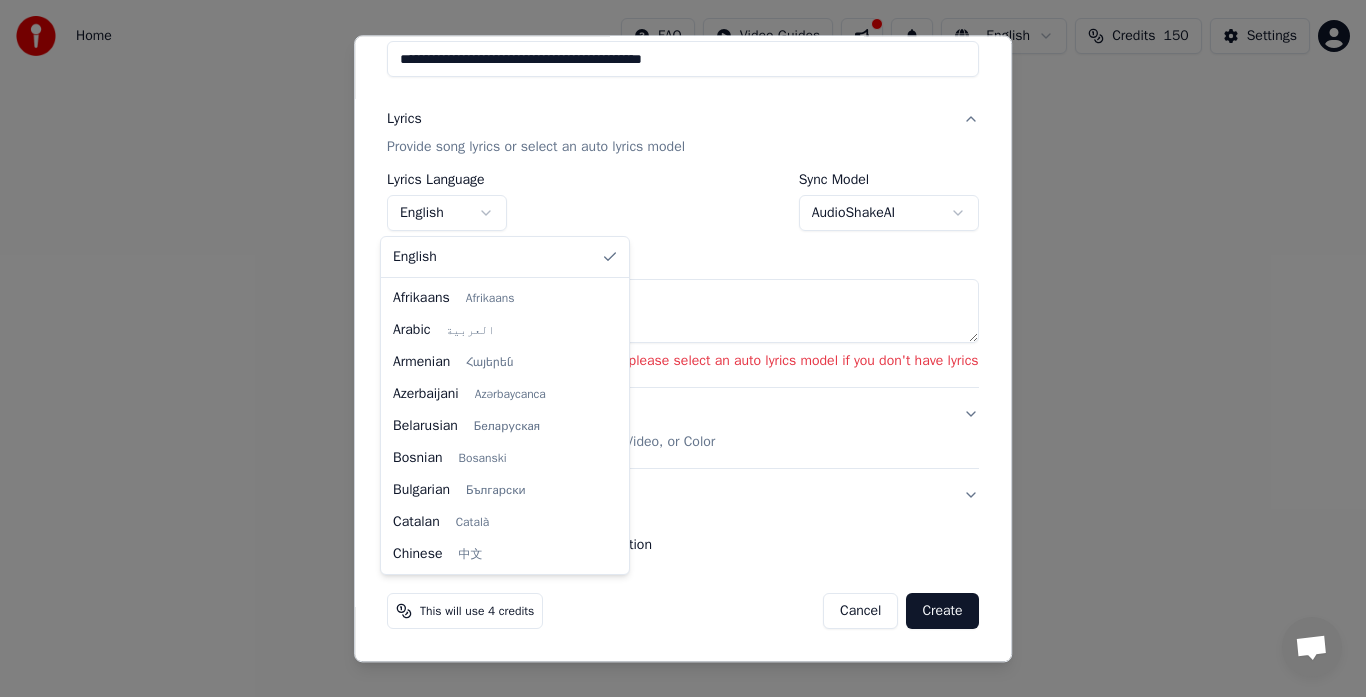 scroll, scrollTop: 1535, scrollLeft: 0, axis: vertical 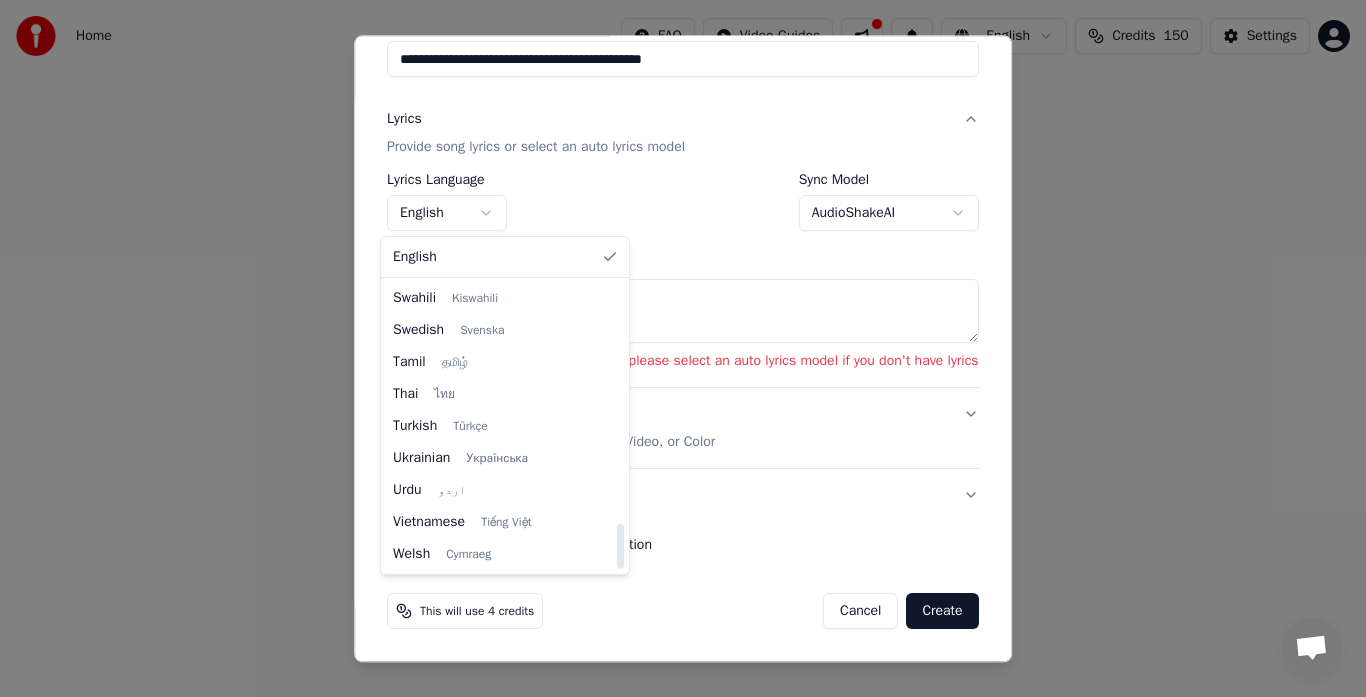 select on "**" 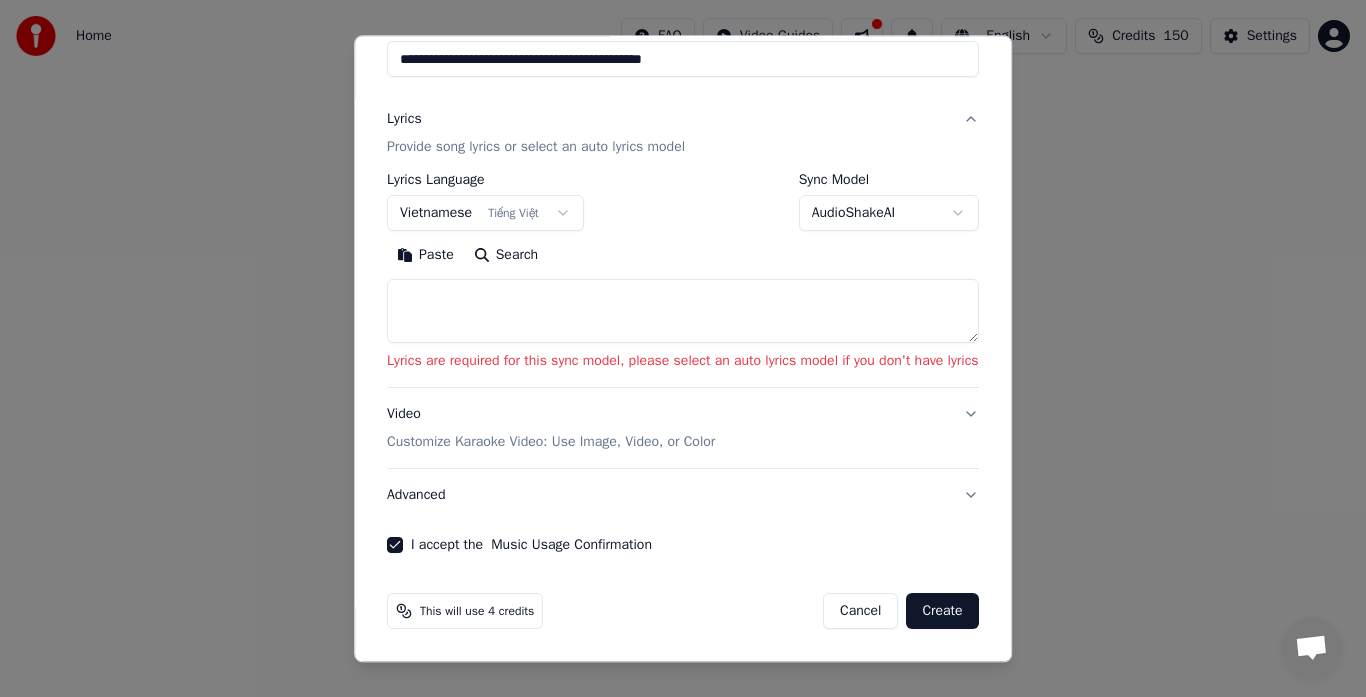 click on "**********" at bounding box center [683, 300] 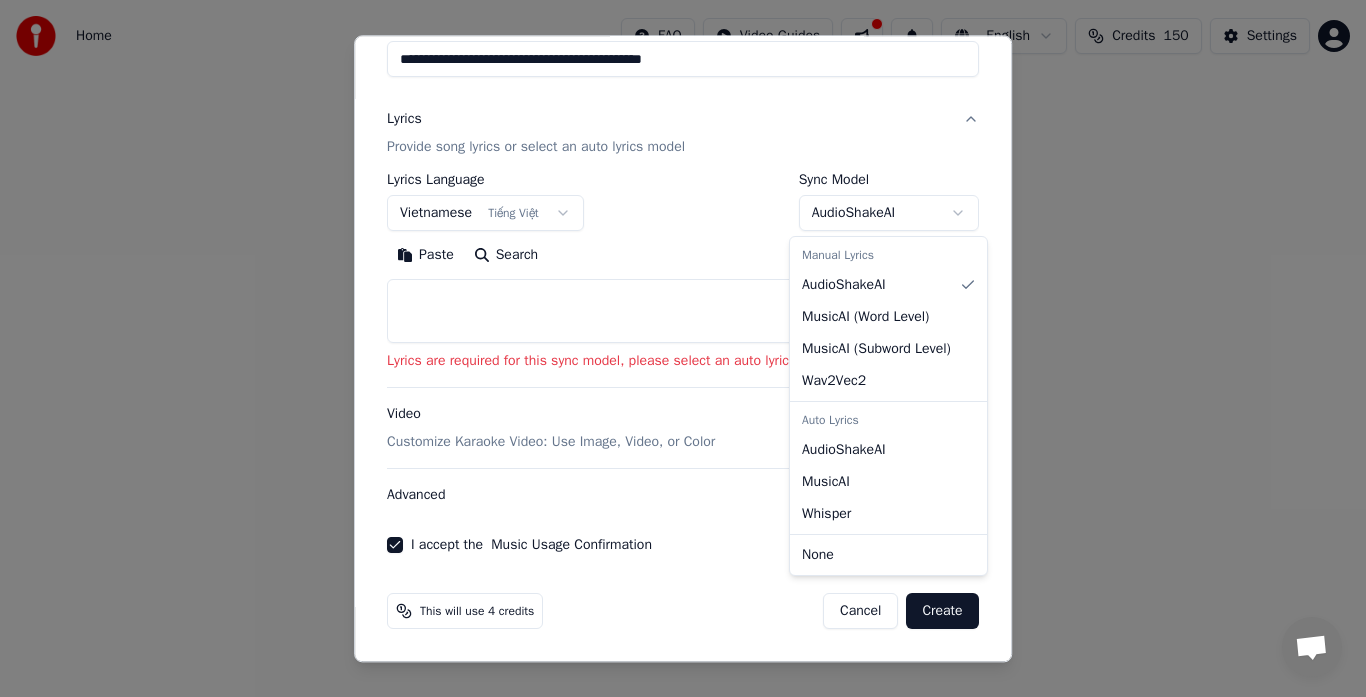 click on "Manual Lyrics" at bounding box center [888, 255] 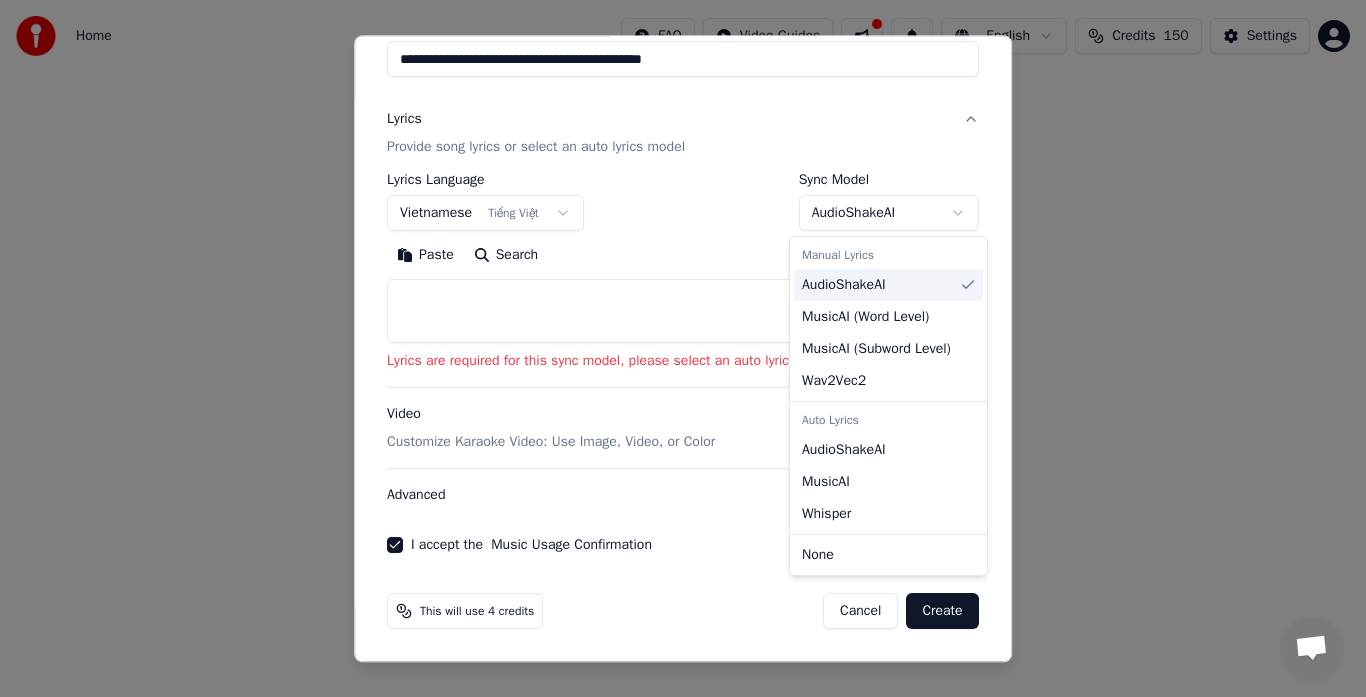 click on "Manual Lyrics" at bounding box center (888, 255) 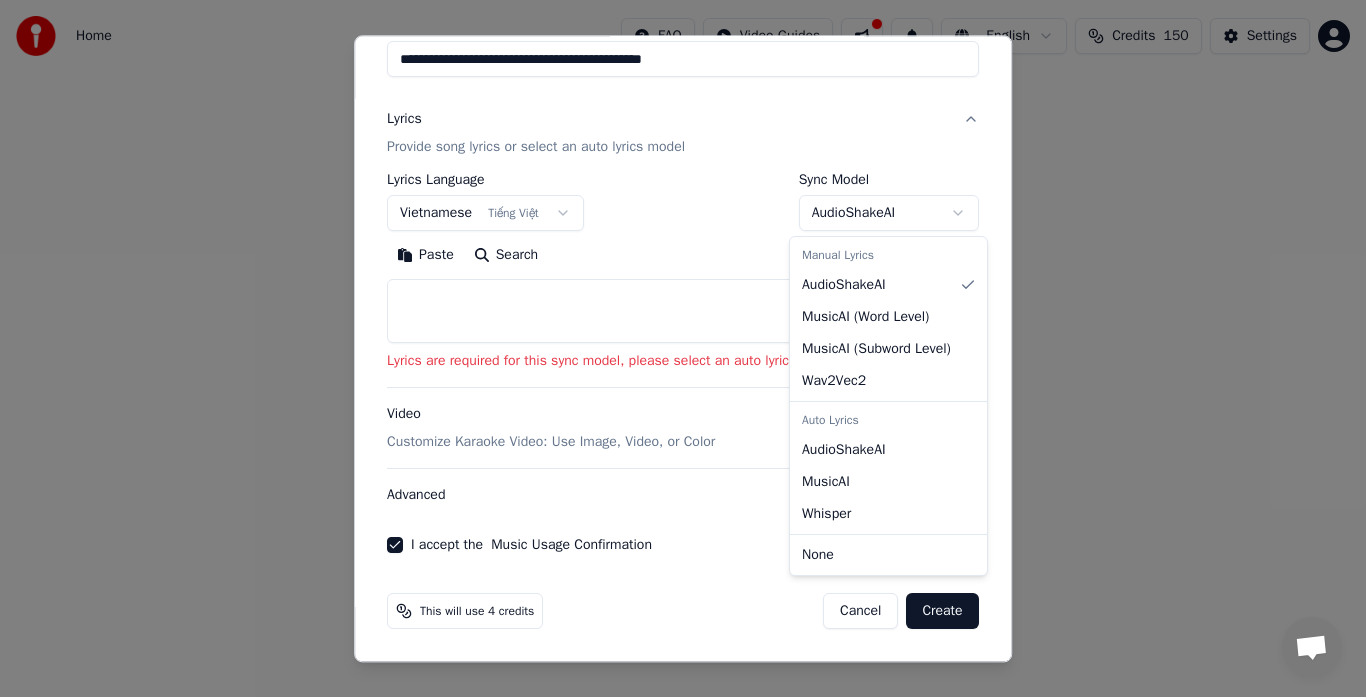 select on "****" 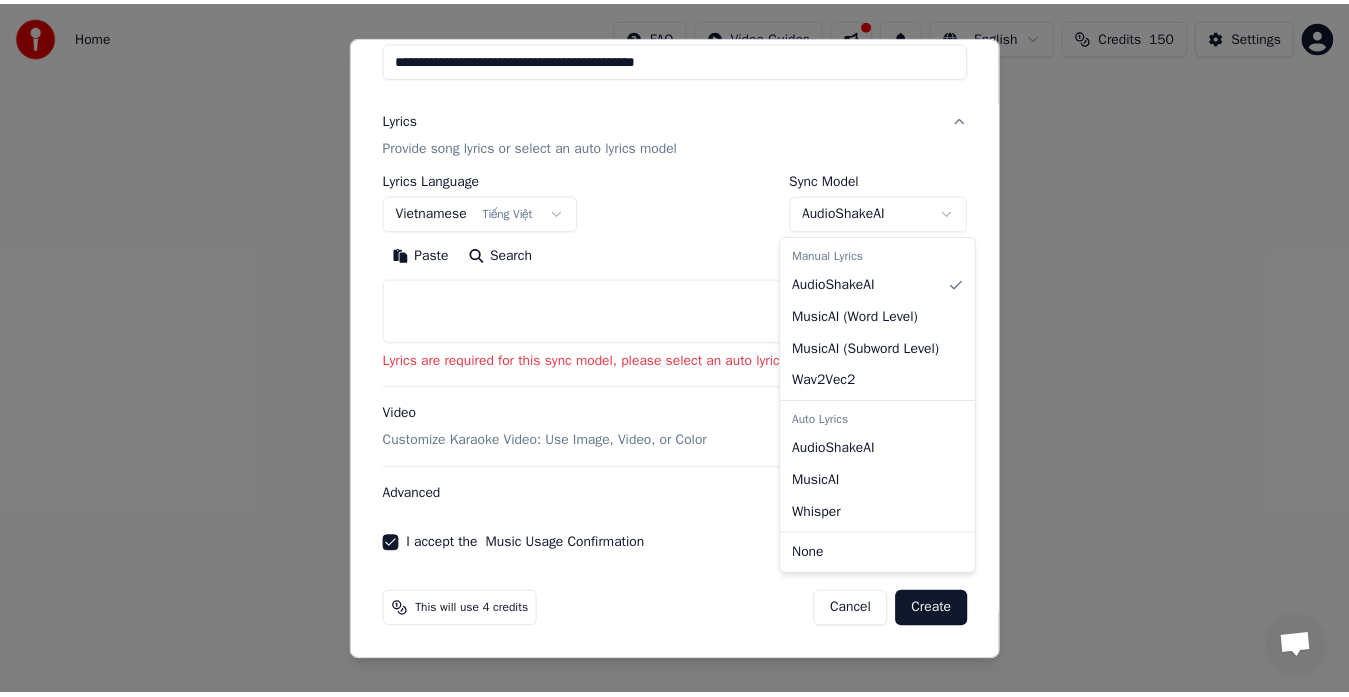 scroll, scrollTop: 53, scrollLeft: 0, axis: vertical 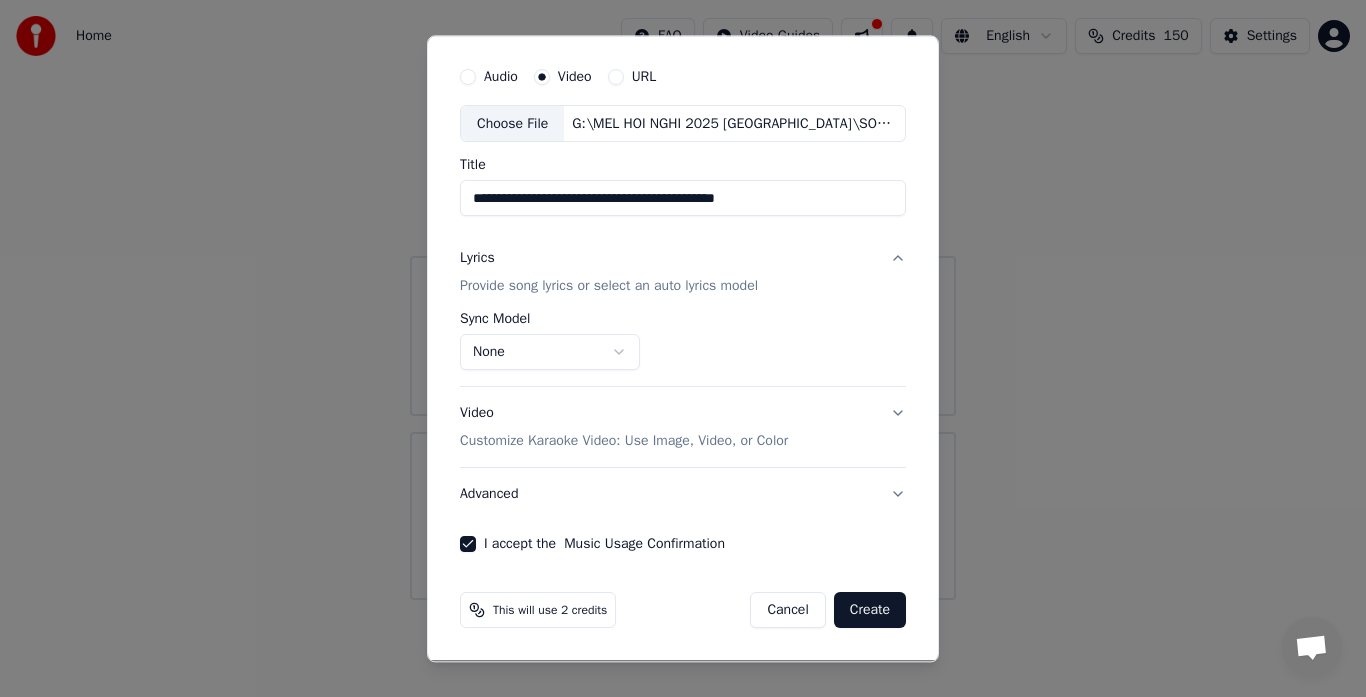 click on "Create" at bounding box center (870, 611) 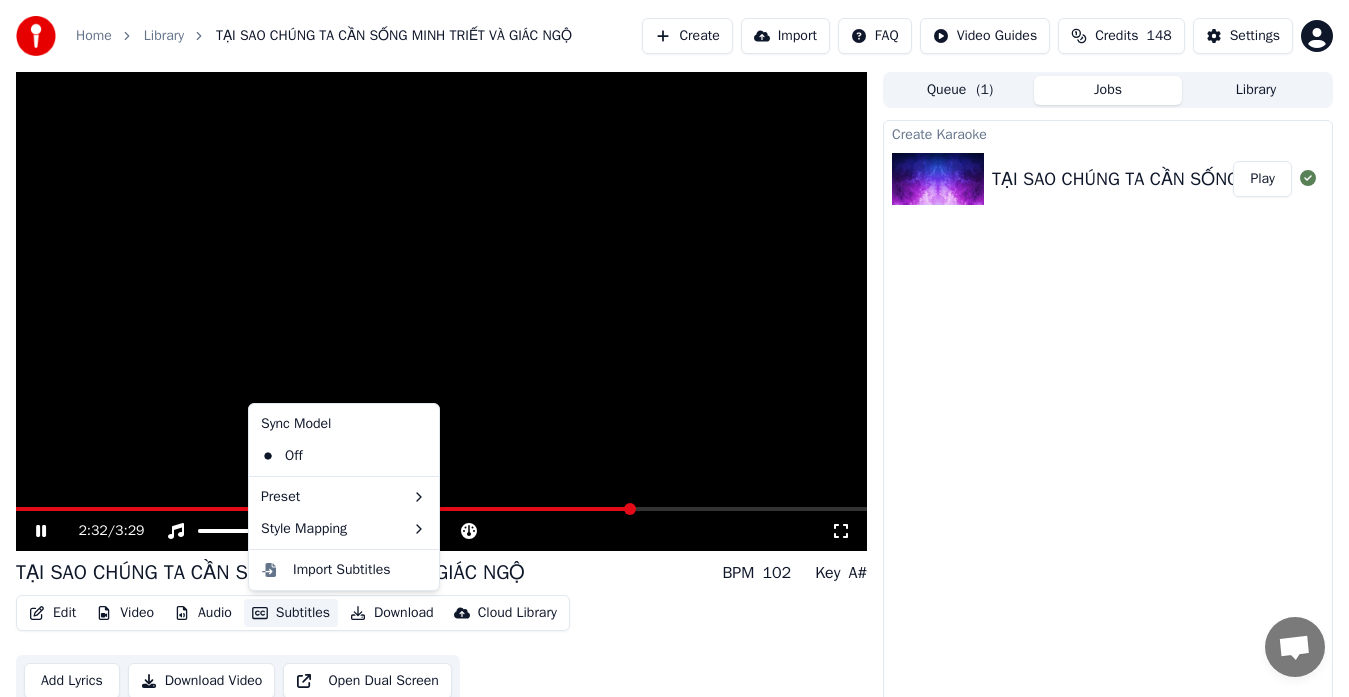 click on "Subtitles" at bounding box center [291, 613] 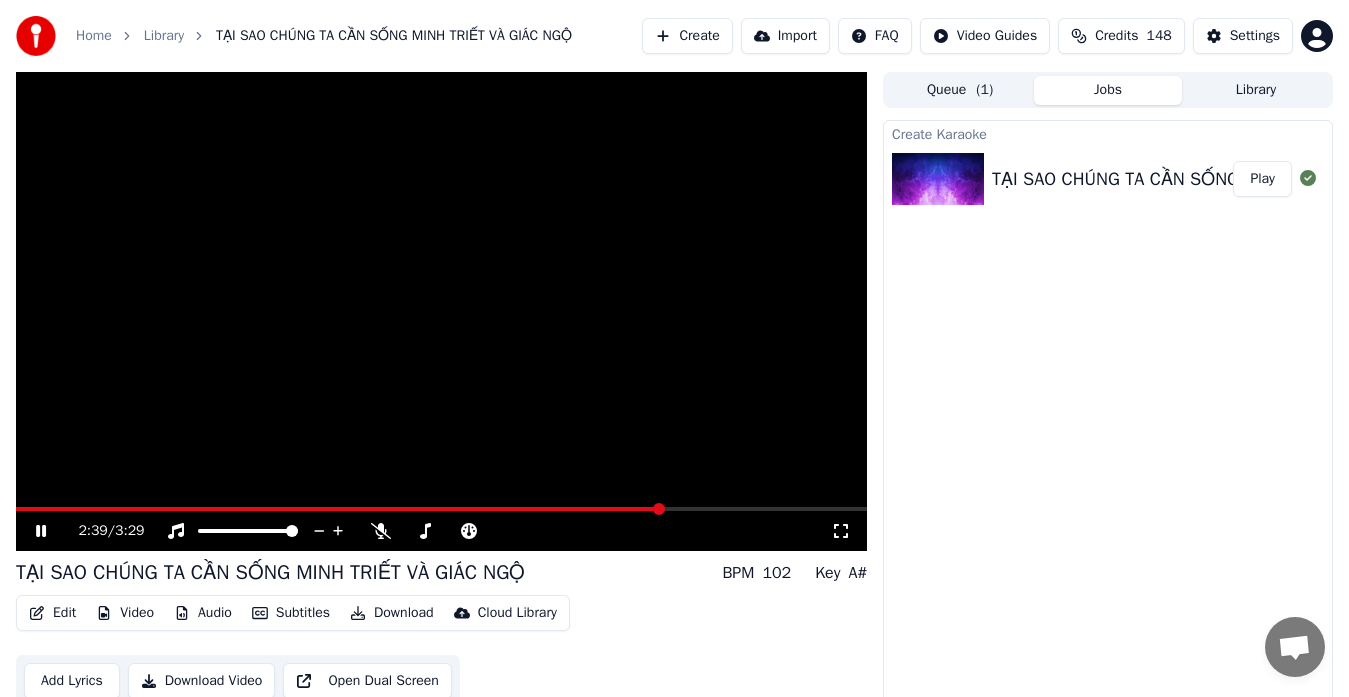 click at bounding box center (441, 311) 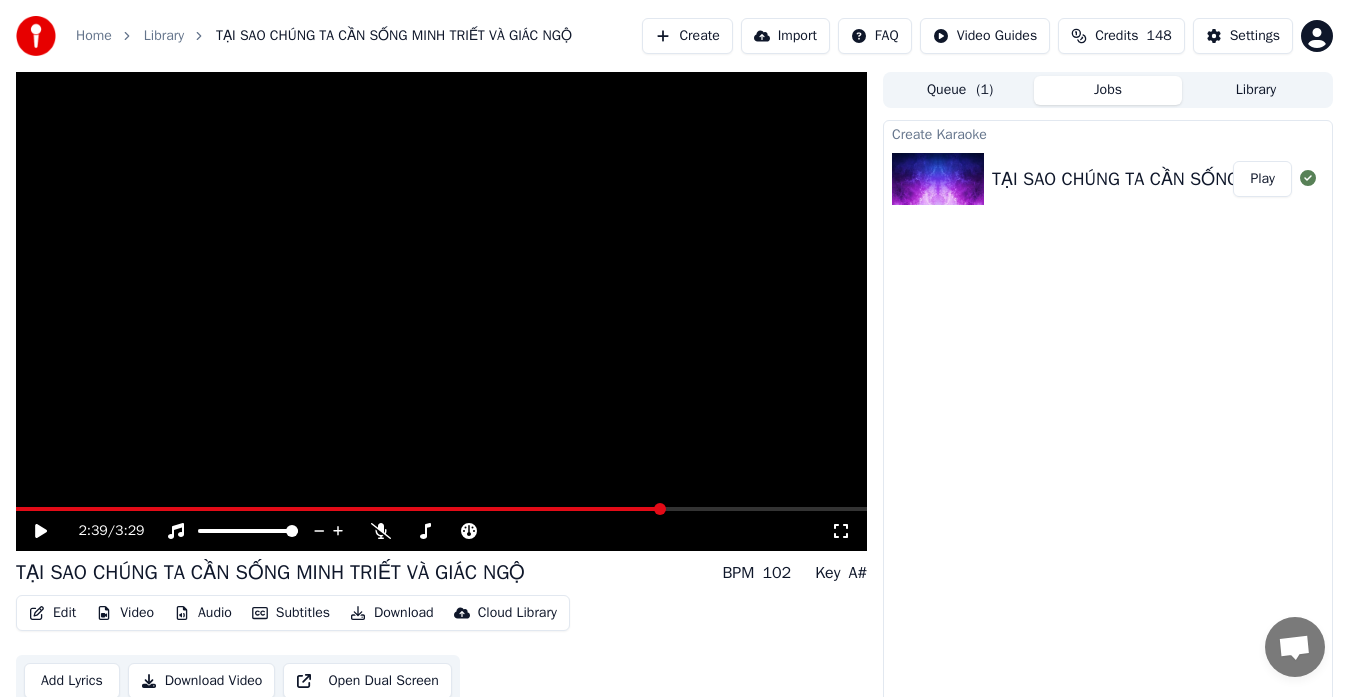 click at bounding box center [441, 311] 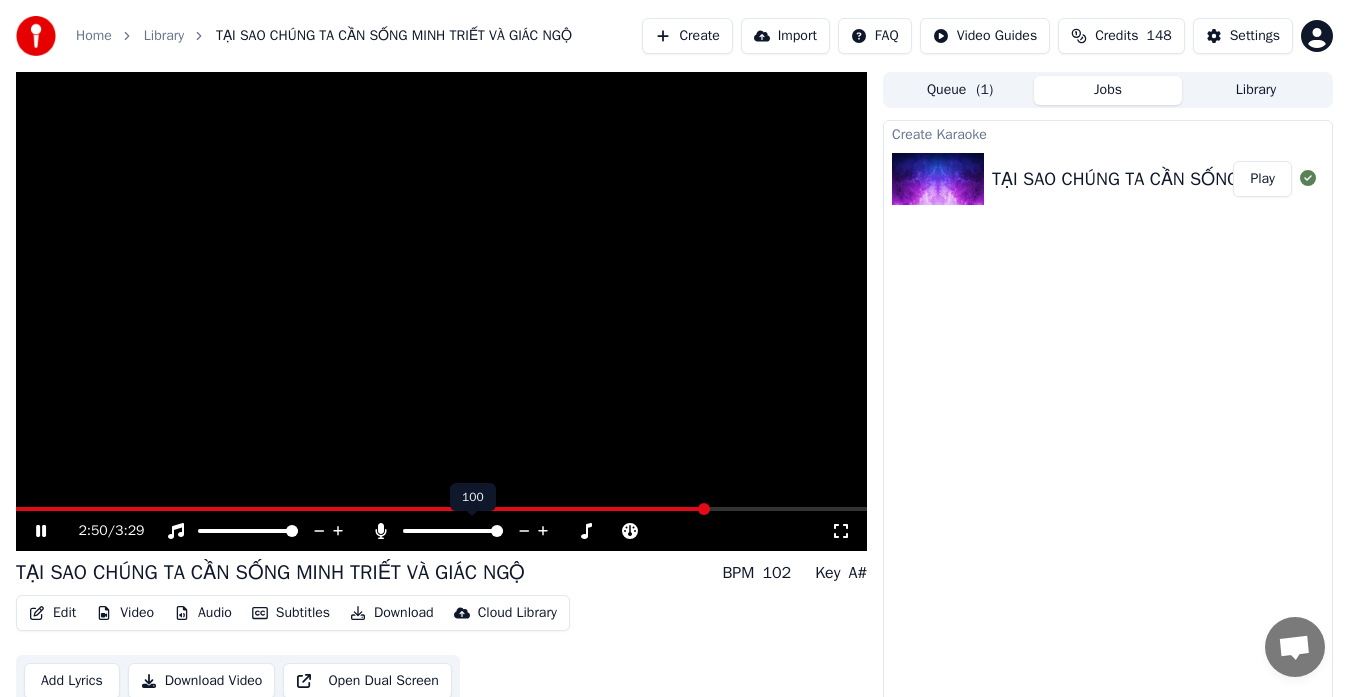 click at bounding box center (497, 531) 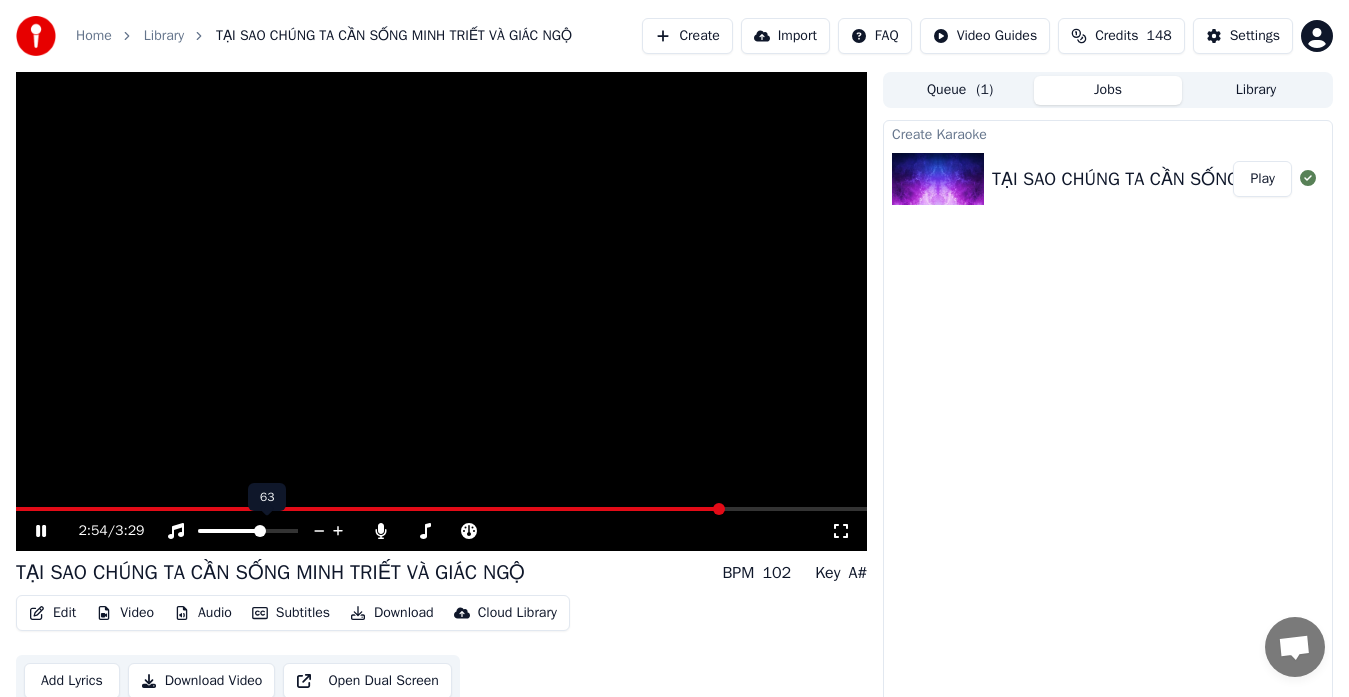 click at bounding box center [260, 531] 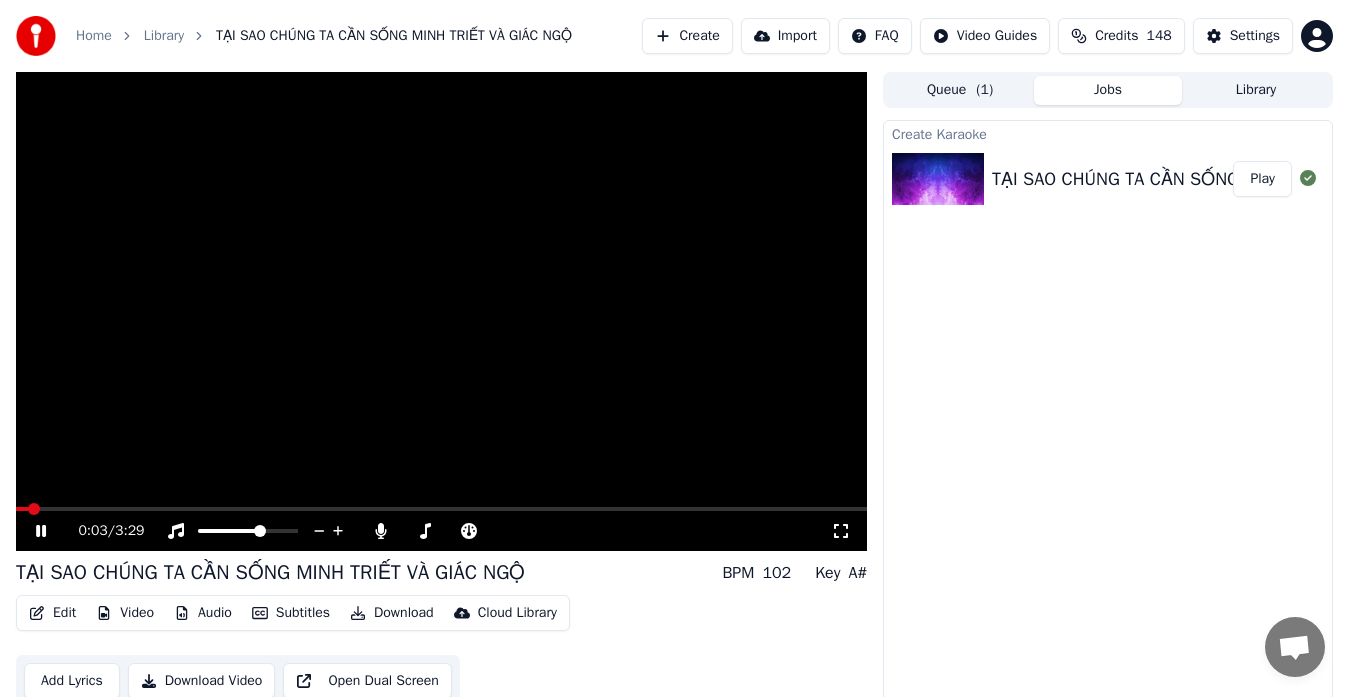 click at bounding box center [34, 509] 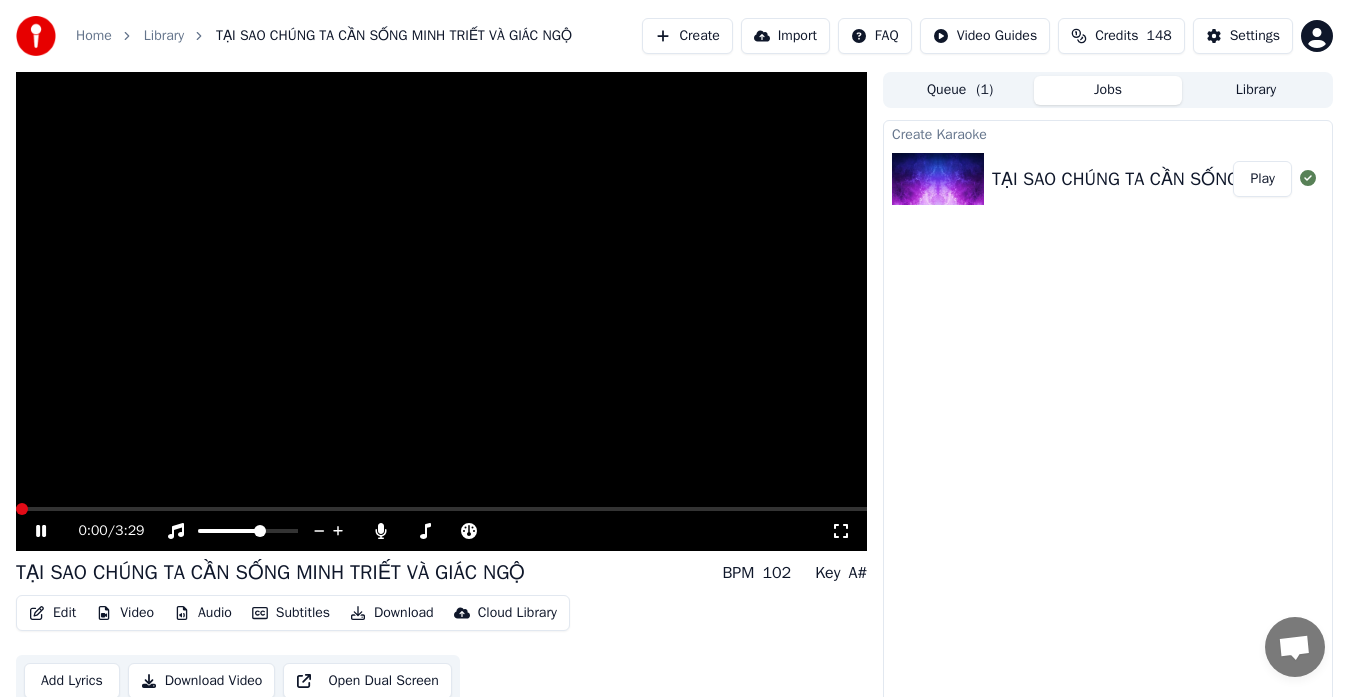 click at bounding box center [22, 509] 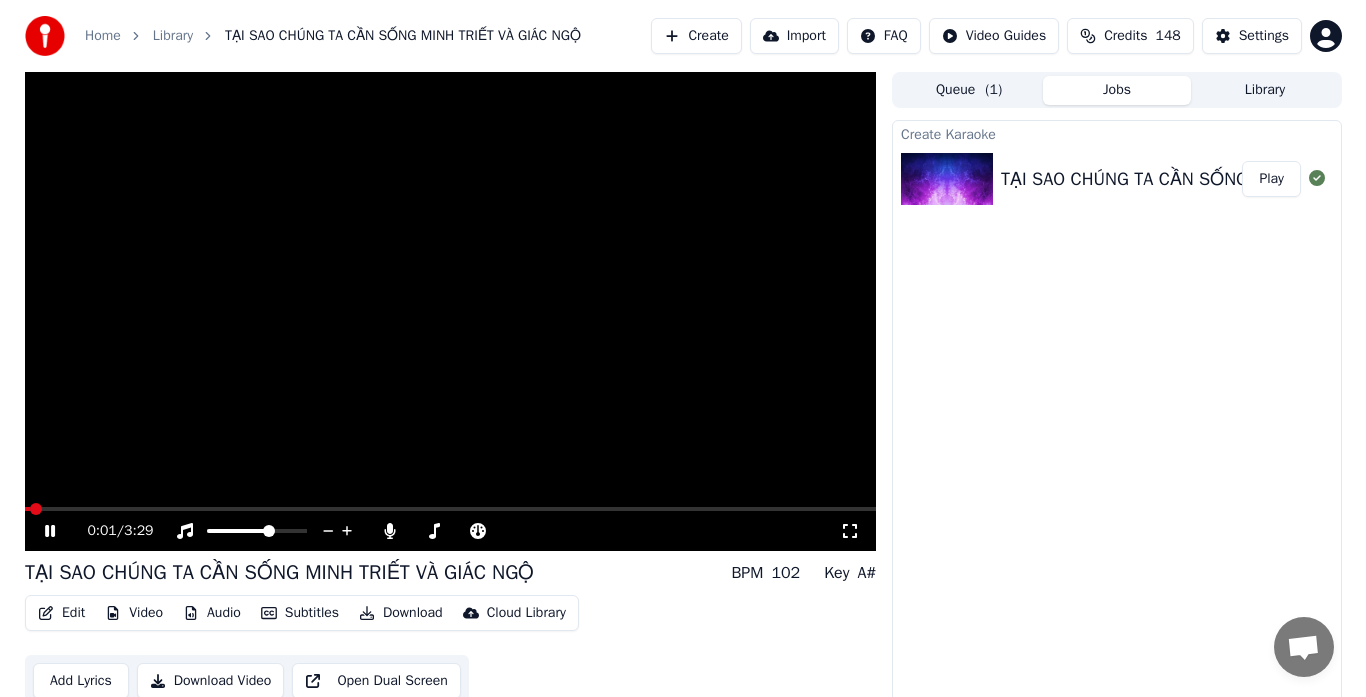 scroll, scrollTop: 15, scrollLeft: 0, axis: vertical 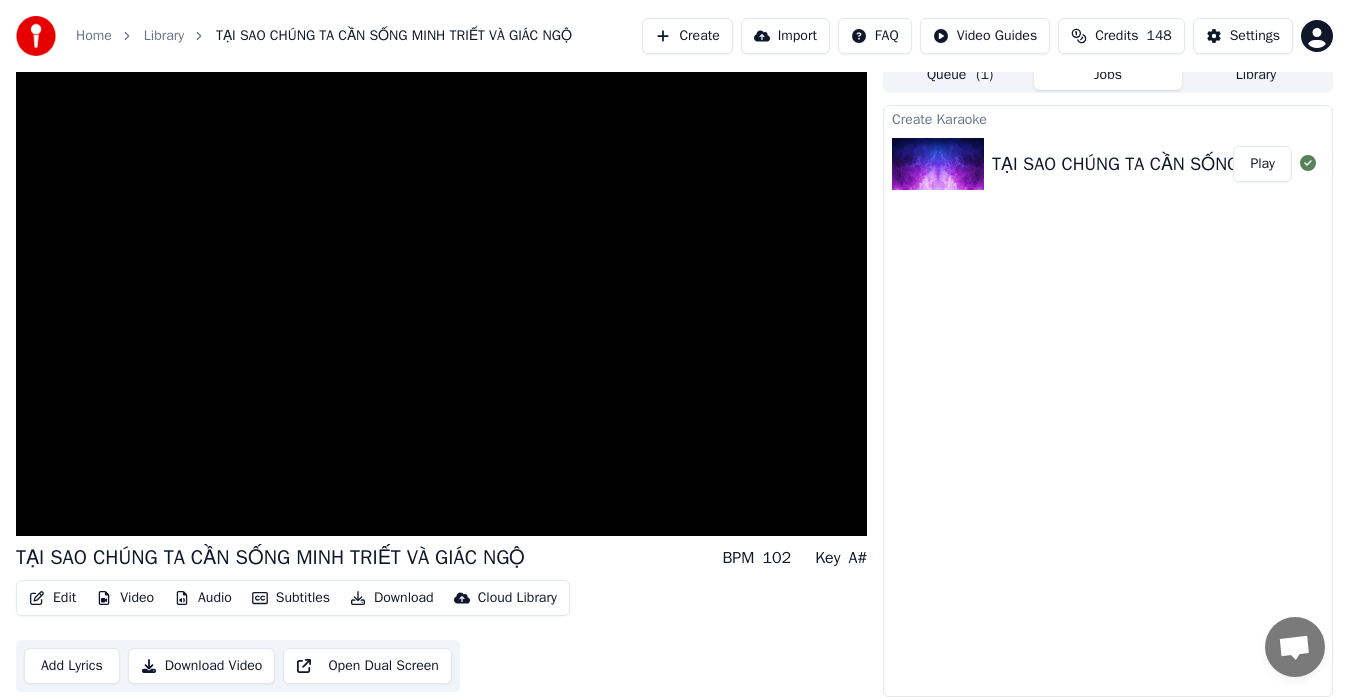 click on "Subtitles" at bounding box center [291, 598] 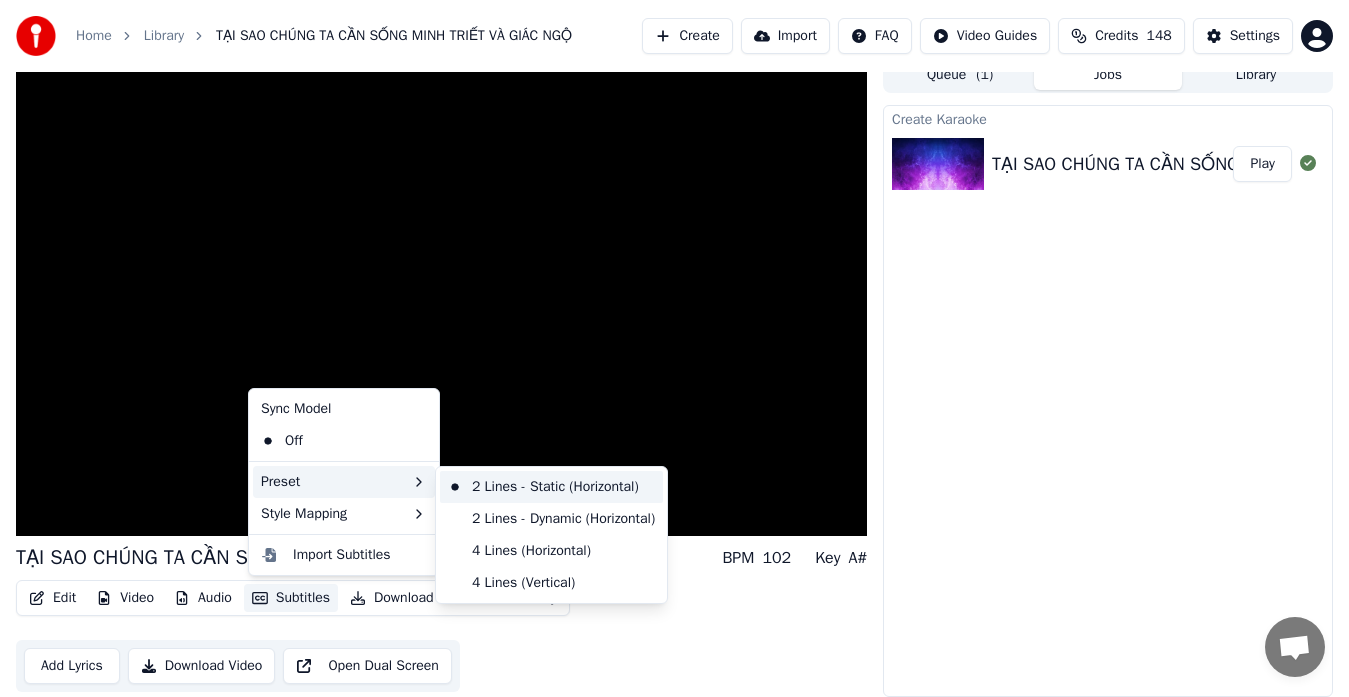 click on "2 Lines - Static (Horizontal)" at bounding box center (551, 487) 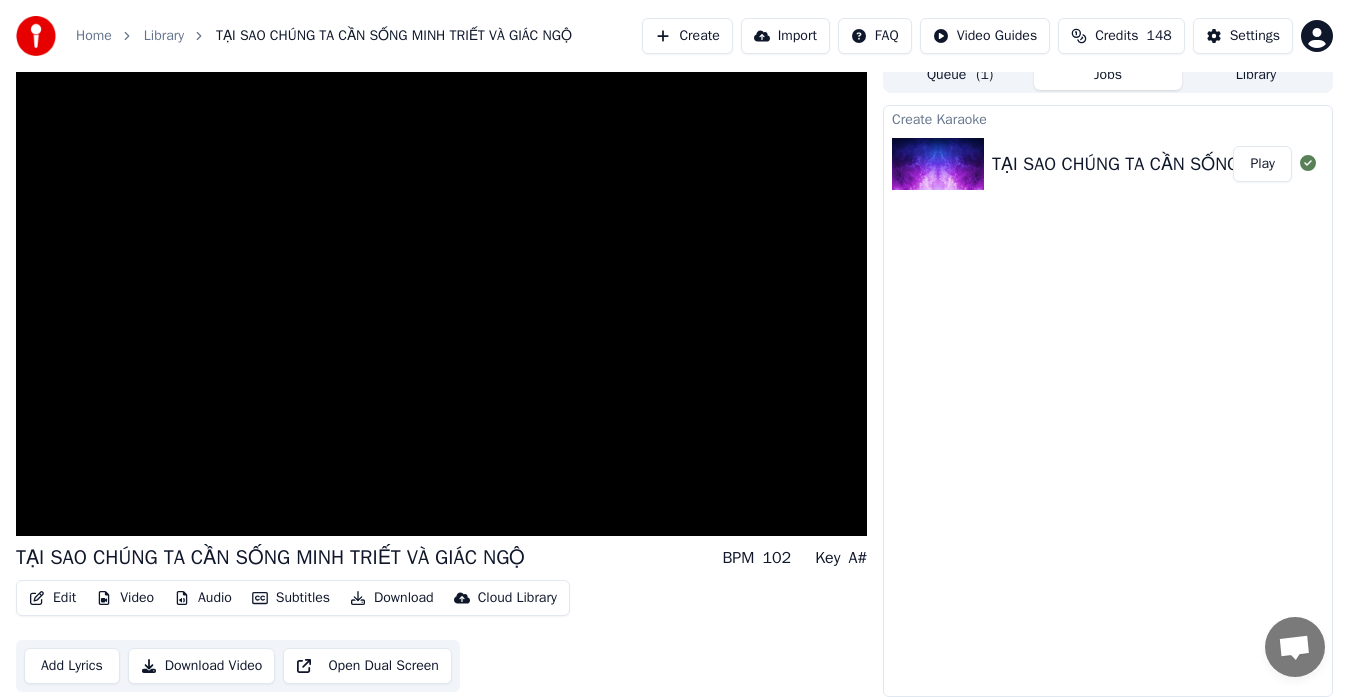 click on "Subtitles" at bounding box center [291, 598] 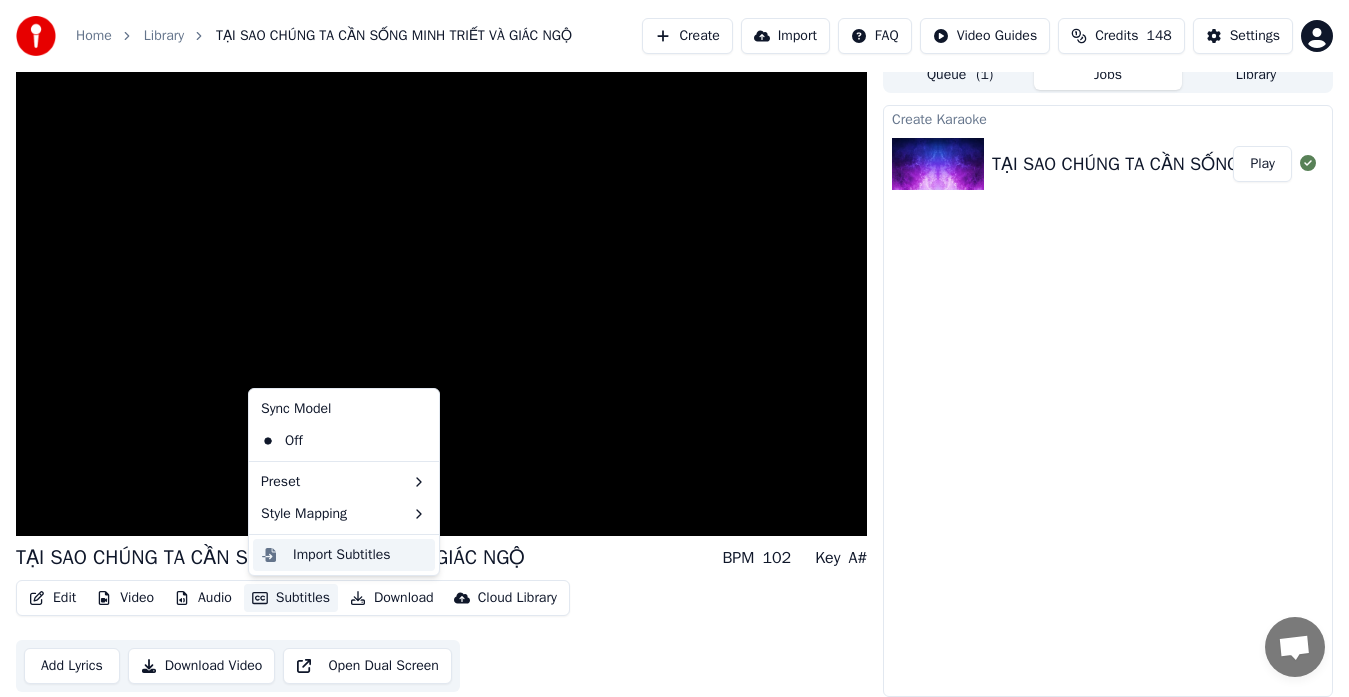 click on "Import Subtitles" at bounding box center [342, 555] 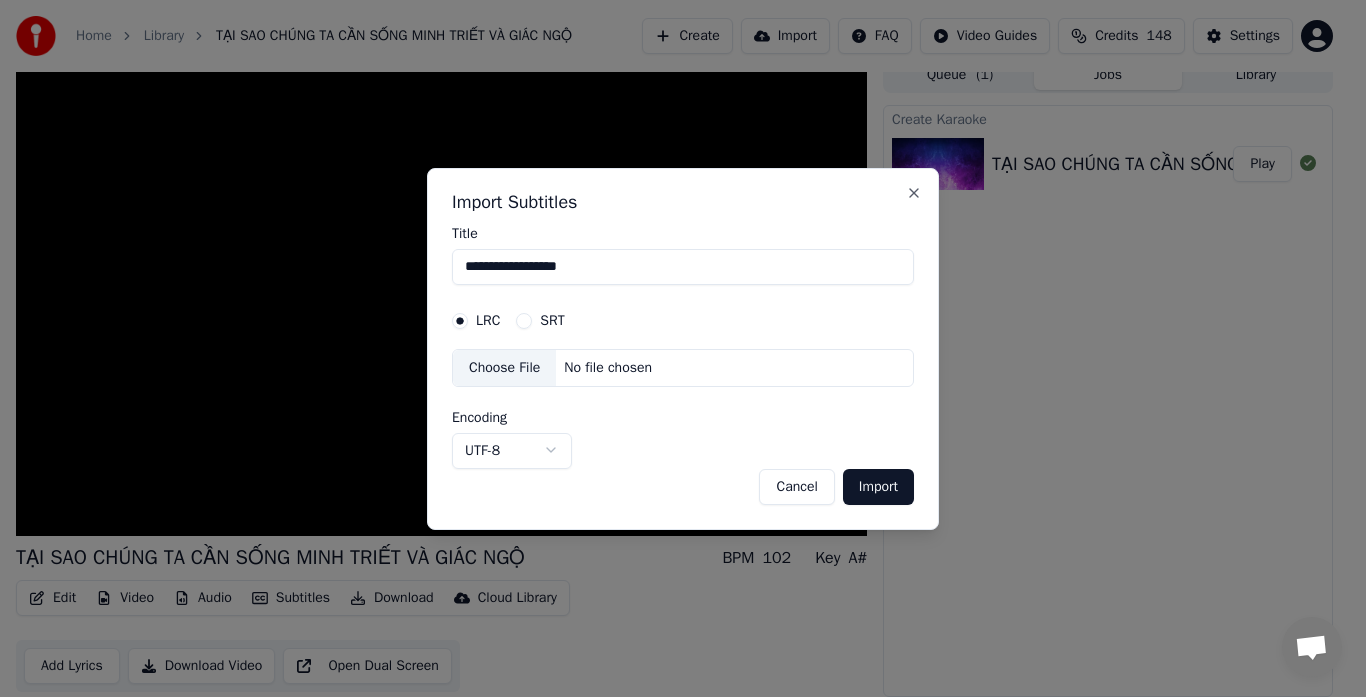 click on "Choose File" at bounding box center [504, 368] 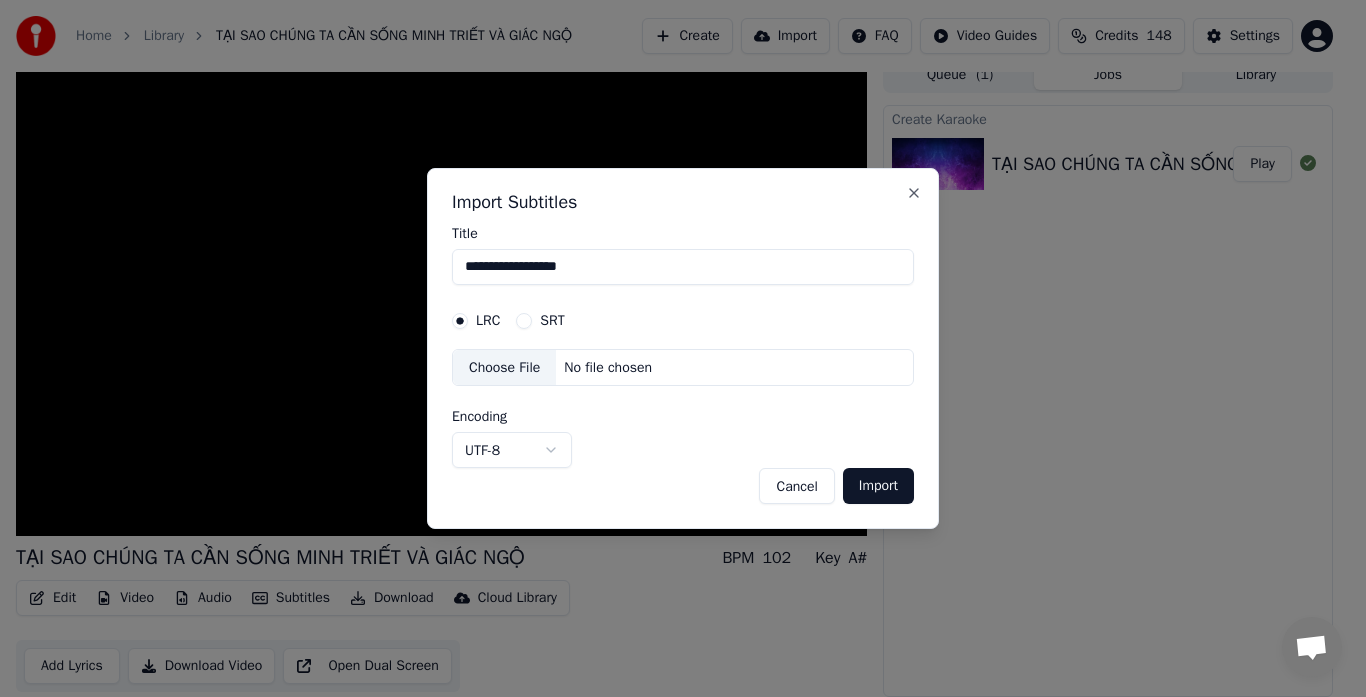 click on "SRT" at bounding box center (552, 321) 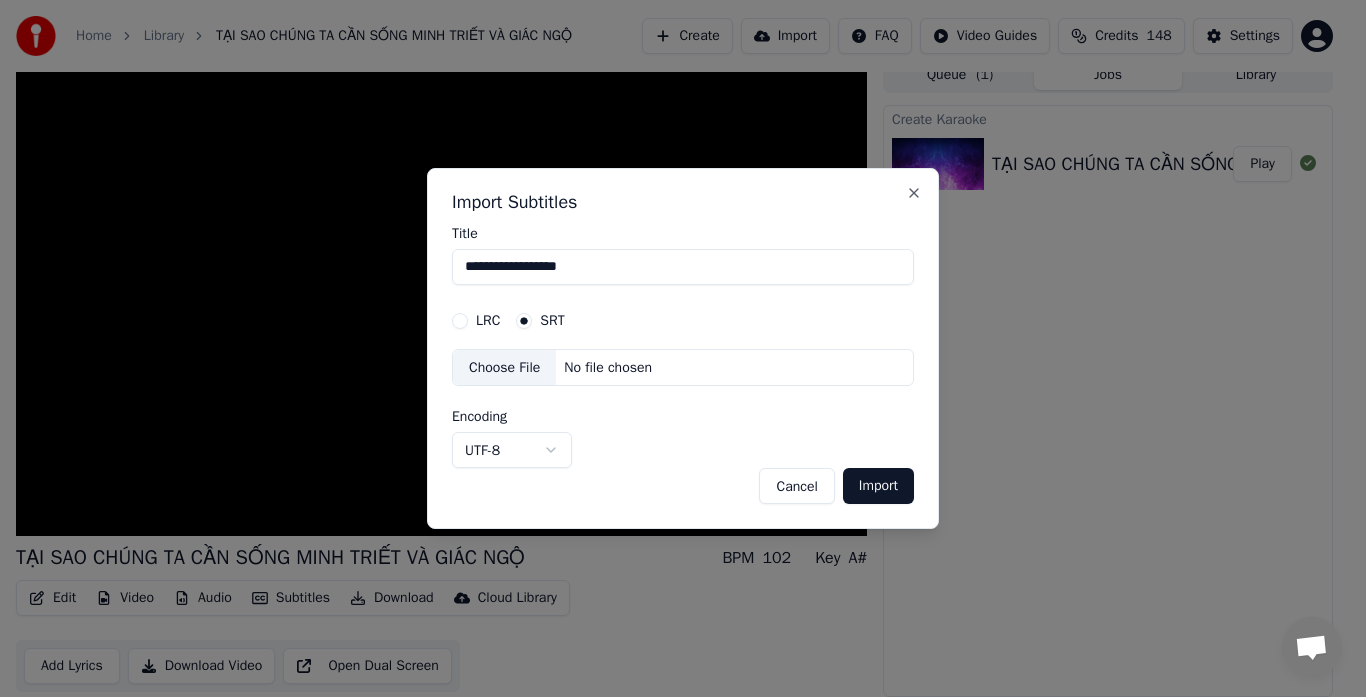 click on "LRC" at bounding box center (488, 321) 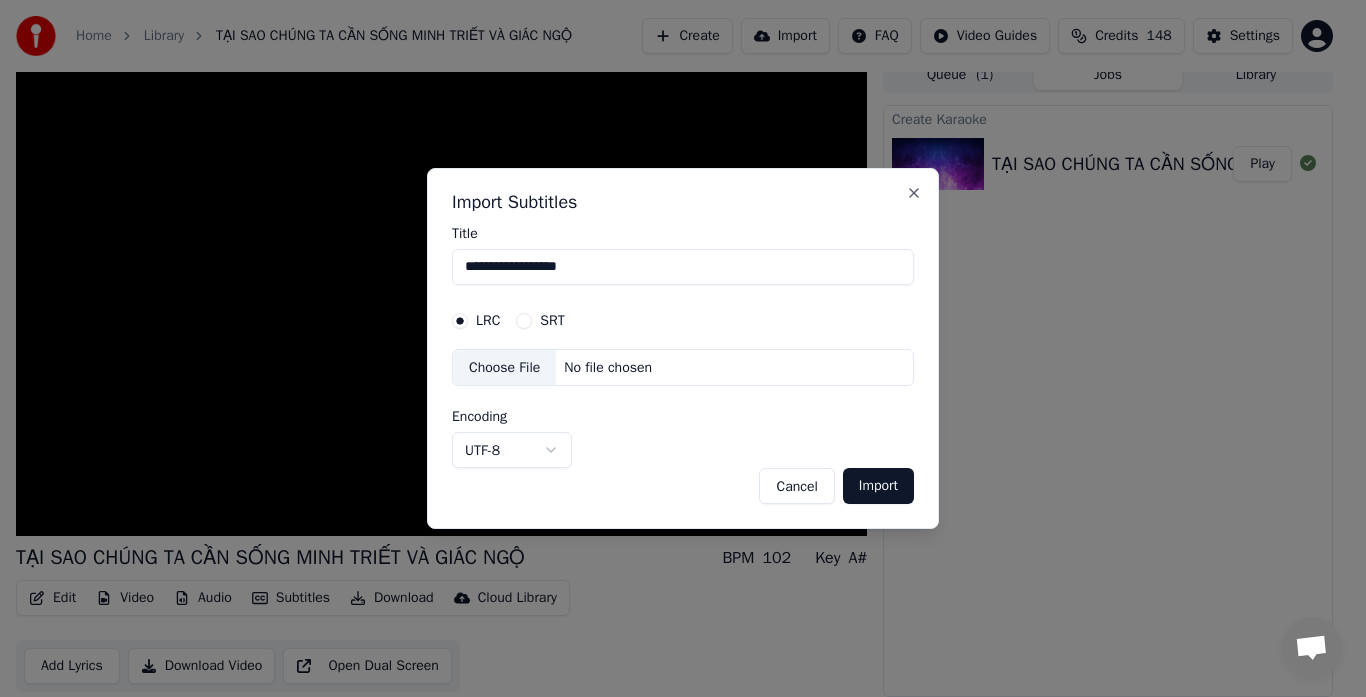 click on "**********" at bounding box center (683, 267) 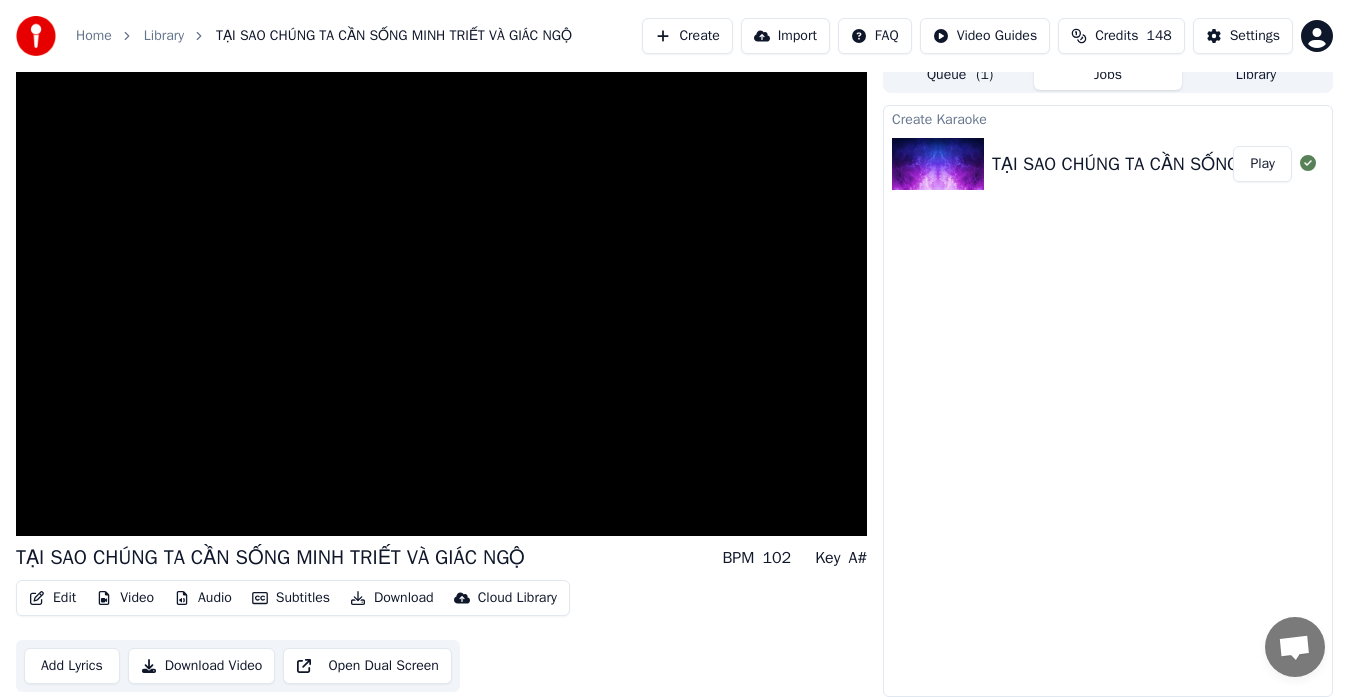 click on "Edit" at bounding box center (52, 598) 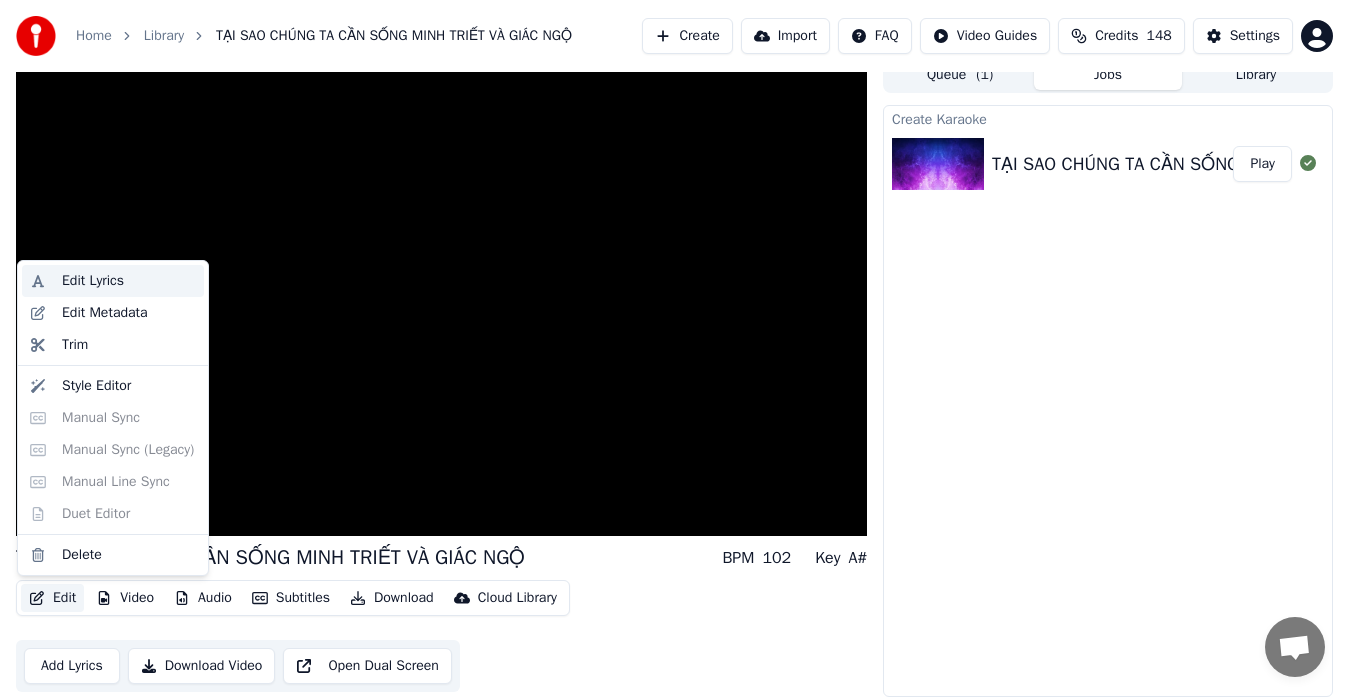 click on "Edit Lyrics" at bounding box center [93, 281] 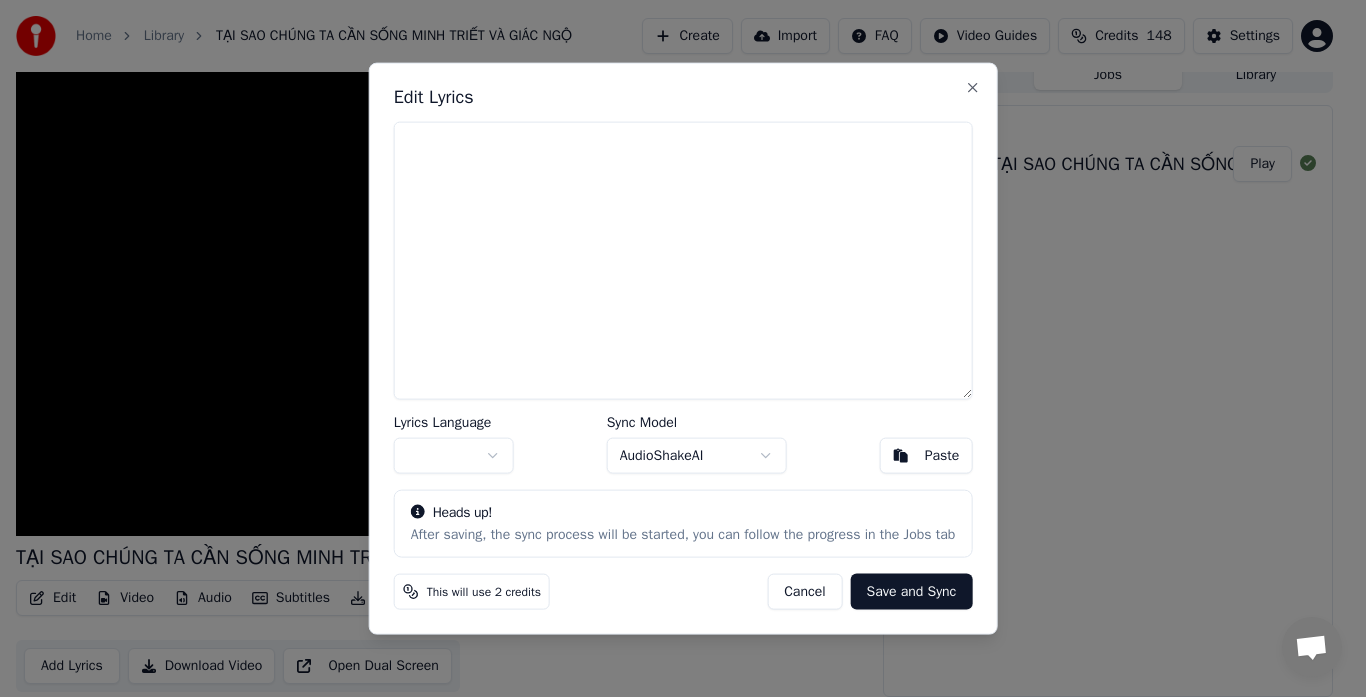 click on "Home Library TẠI SAO CHÚNG TA CẦN SỐNG MINH TRIẾT VÀ GIÁC NGỘ Create Import FAQ Video Guides Credits 148 Settings TẠI SAO CHÚNG TA CẦN SỐNG MINH TRIẾT VÀ GIÁC NGỘ BPM 102 Key A# Edit Video Audio Subtitles Download Cloud Library Add Lyrics Download Video Open Dual Screen Queue ( 1 ) Jobs Library Create Karaoke TẠI SAO CHÚNG TA CẦN SỐNG MINH TRIẾT VÀ GIÁC NGỘ Play Edit Lyrics Lyrics Language Sync Model AudioShakeAI Paste Heads up! After saving, the sync process will be started, you can follow the progress in the Jobs tab This will use 2 credits Cancel Save and Sync Close Paste Paste" at bounding box center (674, 333) 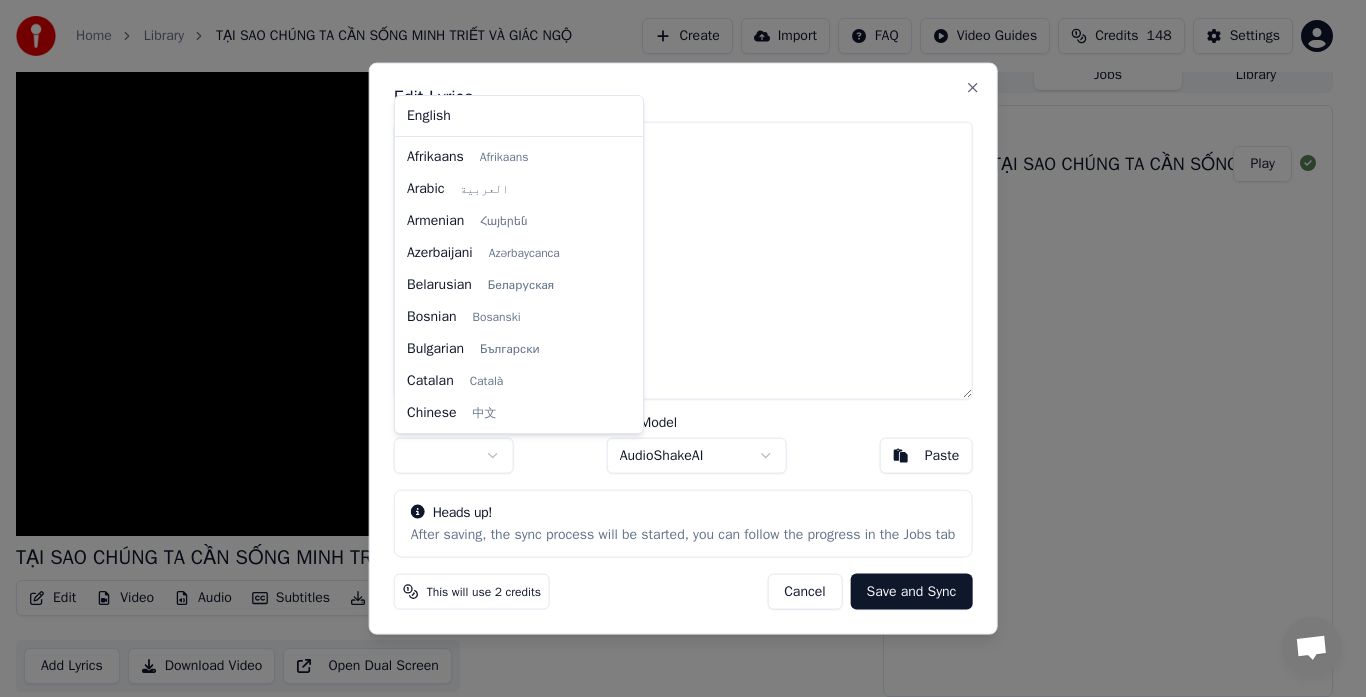 click on "Home Library TẠI SAO CHÚNG TA CẦN SỐNG MINH TRIẾT VÀ GIÁC NGỘ Create Import FAQ Video Guides Credits 148 Settings TẠI SAO CHÚNG TA CẦN SỐNG MINH TRIẾT VÀ GIÁC NGỘ BPM 102 Key A# Edit Video Audio Subtitles Download Cloud Library Add Lyrics Download Video Open Dual Screen Queue ( 1 ) Jobs Library Create Karaoke TẠI SAO CHÚNG TA CẦN SỐNG MINH TRIẾT VÀ GIÁC NGỘ Play Edit Lyrics Lyrics Language Sync Model AudioShakeAI Paste Heads up! After saving, the sync process will be started, you can follow the progress in the Jobs tab This will use 2 credits Cancel Save and Sync Close English Afrikaans Afrikaans Arabic العربية Armenian Հայերեն Azerbaijani Azərbaycanca Belarusian Беларуская Bosnian Bosanski Bulgarian Български Catalan Català Chinese 中文 Croatian Hrvatski Czech Čeština Danish Dansk Dutch Nederlands Estonian Eesti Filipino Filipino Finnish Suomi French Français Galician Galego German Deutsch Greek Ελληνικά Hebrew עברית" at bounding box center (674, 333) 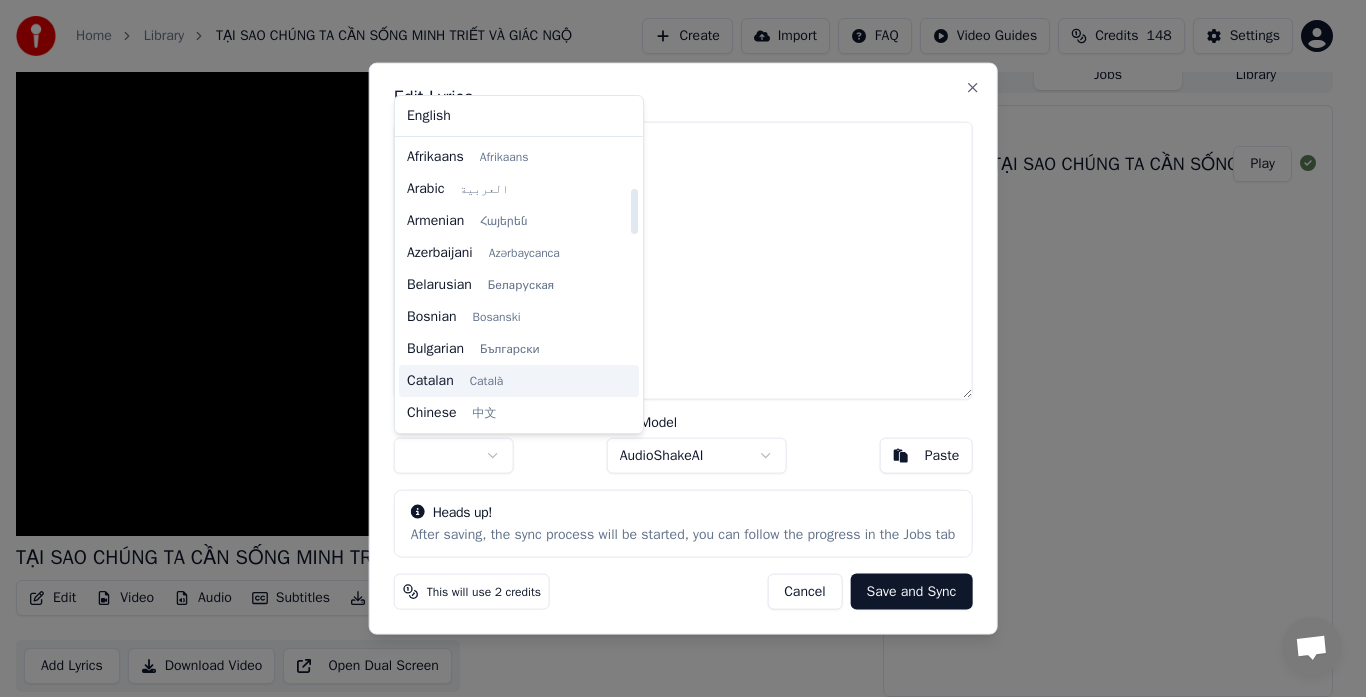 scroll, scrollTop: 300, scrollLeft: 0, axis: vertical 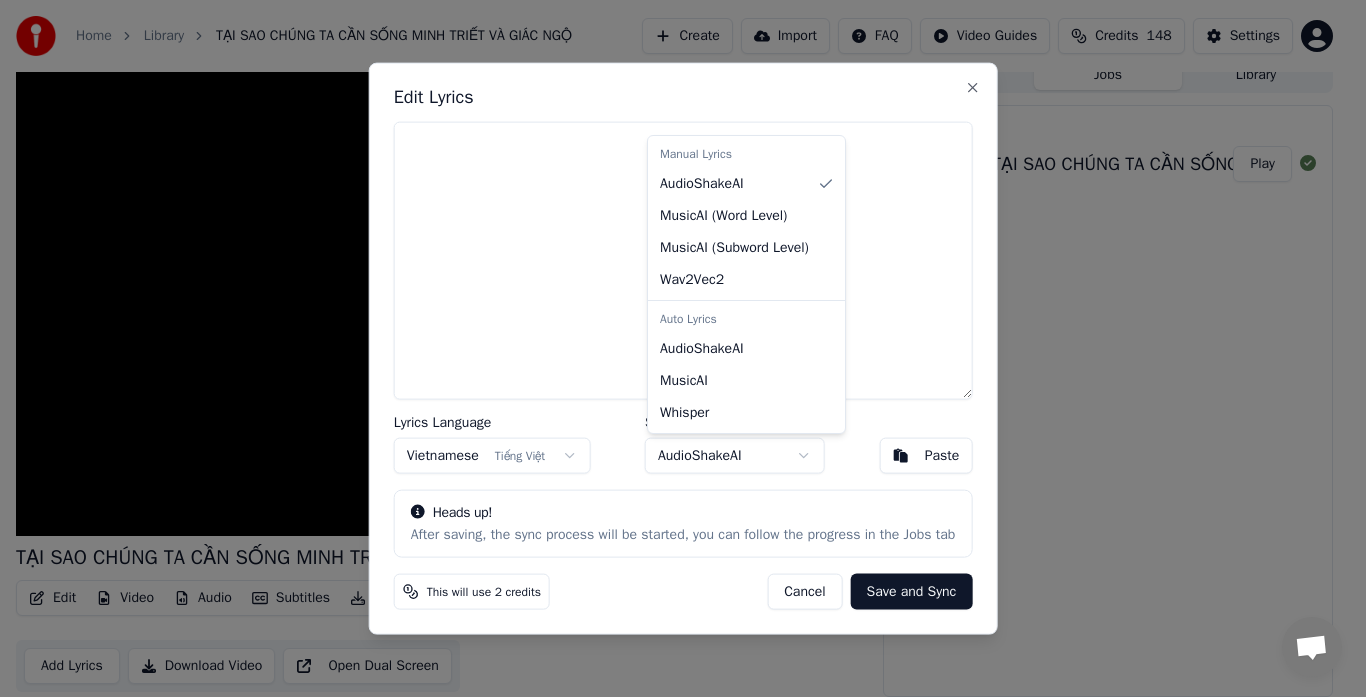 click on "Home Library TẠI SAO CHÚNG TA CẦN SỐNG MINH TRIẾT VÀ GIÁC NGỘ Create Import FAQ Video Guides Credits 148 Settings TẠI SAO CHÚNG TA CẦN SỐNG MINH TRIẾT VÀ GIÁC NGỘ BPM 102 Key A# Edit Video Audio Subtitles Download Cloud Library Add Lyrics Download Video Open Dual Screen Queue ( 1 ) Jobs Library Create Karaoke TẠI SAO CHÚNG TA CẦN SỐNG MINH TRIẾT VÀ GIÁC NGỘ Play Edit Lyrics Lyrics Language Vietnamese Tiếng Việt Sync Model AudioShakeAI Paste Heads up! After saving, the sync process will be started, you can follow the progress in the Jobs tab This will use 2 credits Cancel Save and Sync Close Manual Lyrics AudioShakeAI MusicAI ( Word Level ) MusicAI ( Subword Level ) Wav2Vec2 Auto Lyrics AudioShakeAI MusicAI Whisper" at bounding box center (674, 333) 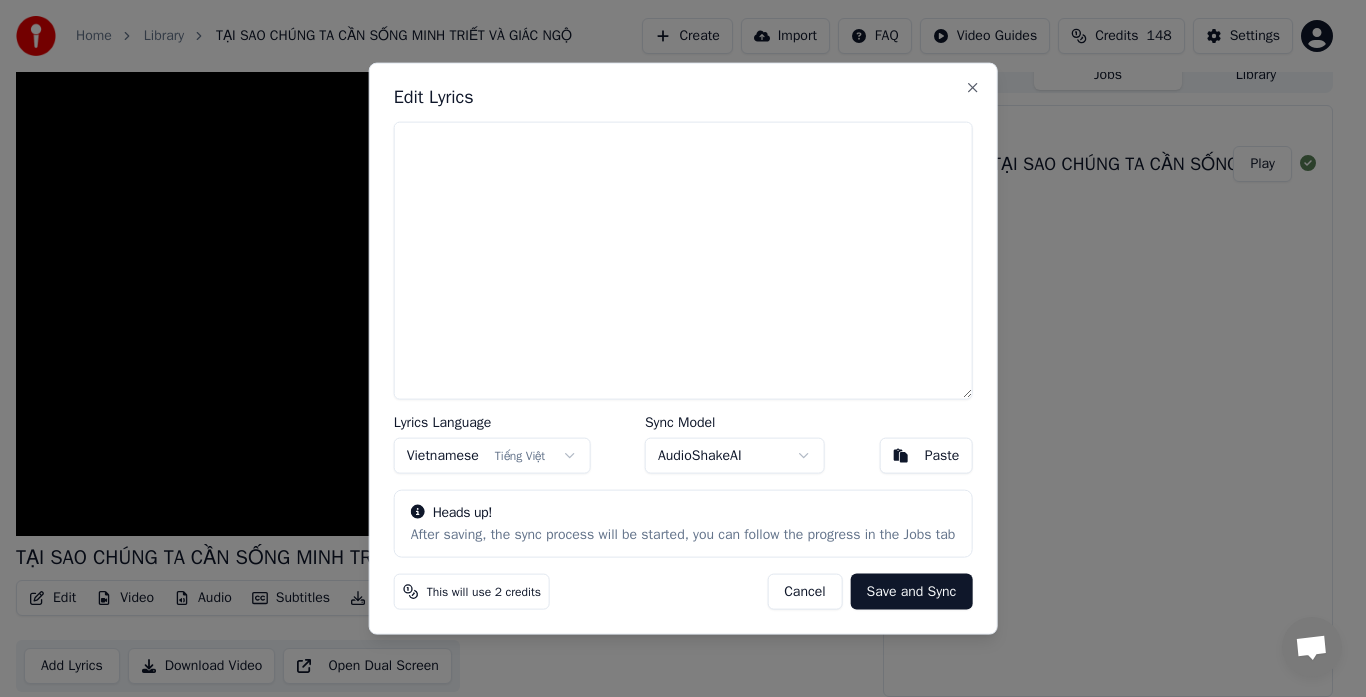 click on "Home Library TẠI SAO CHÚNG TA CẦN SỐNG MINH TRIẾT VÀ GIÁC NGỘ Create Import FAQ Video Guides Credits 148 Settings TẠI SAO CHÚNG TA CẦN SỐNG MINH TRIẾT VÀ GIÁC NGỘ BPM 102 Key A# Edit Video Audio Subtitles Download Cloud Library Add Lyrics Download Video Open Dual Screen Queue ( 1 ) Jobs Library Create Karaoke TẠI SAO CHÚNG TA CẦN SỐNG MINH TRIẾT VÀ GIÁC NGỘ Play Edit Lyrics Lyrics Language Vietnamese Tiếng Việt Sync Model AudioShakeAI Paste Heads up! After saving, the sync process will be started, you can follow the progress in the Jobs tab This will use 2 credits Cancel Save and Sync Close" at bounding box center (674, 333) 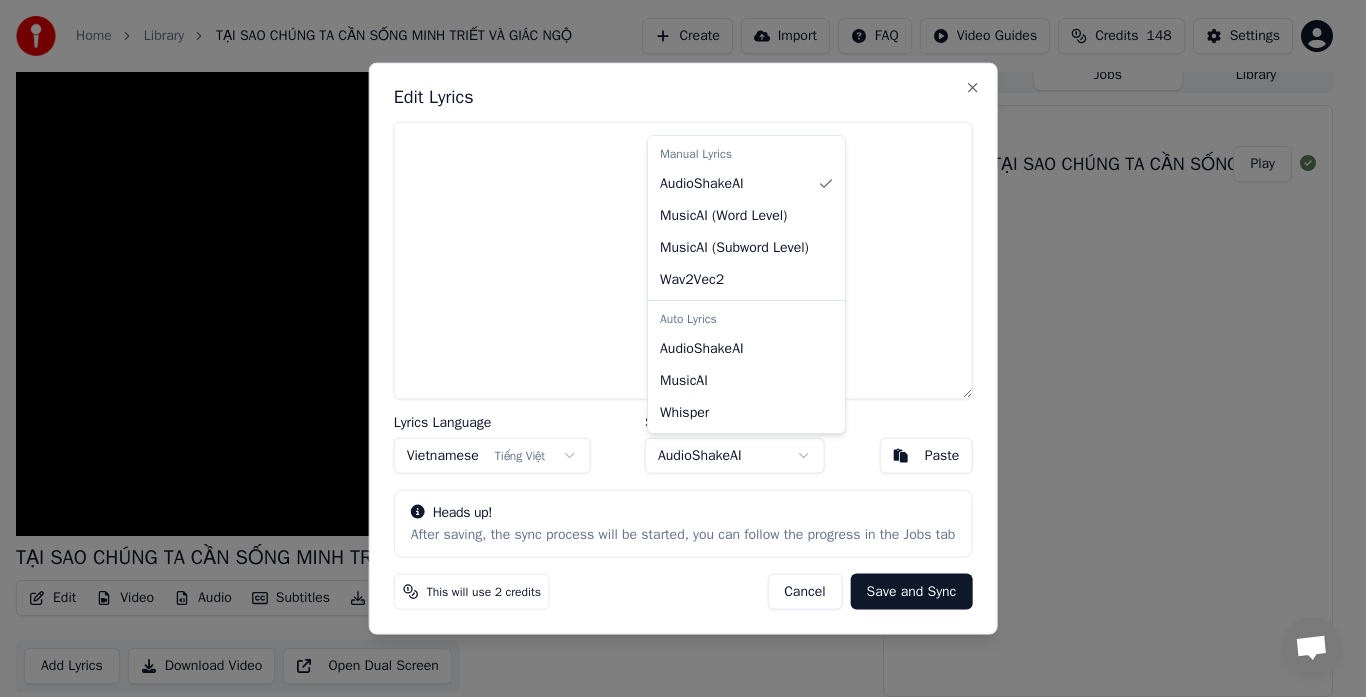 click on "Home Library TẠI SAO CHÚNG TA CẦN SỐNG MINH TRIẾT VÀ GIÁC NGỘ Create Import FAQ Video Guides Credits 148 Settings TẠI SAO CHÚNG TA CẦN SỐNG MINH TRIẾT VÀ GIÁC NGỘ BPM 102 Key A# Edit Video Audio Subtitles Download Cloud Library Add Lyrics Download Video Open Dual Screen Queue ( 1 ) Jobs Library Create Karaoke TẠI SAO CHÚNG TA CẦN SỐNG MINH TRIẾT VÀ GIÁC NGỘ Play Edit Lyrics Lyrics Language Vietnamese Tiếng Việt Sync Model AudioShakeAI Paste Heads up! After saving, the sync process will be started, you can follow the progress in the Jobs tab This will use 2 credits Cancel Save and Sync Close Manual Lyrics AudioShakeAI MusicAI ( Word Level ) MusicAI ( Subword Level ) Wav2Vec2 Auto Lyrics AudioShakeAI MusicAI Whisper" at bounding box center (674, 333) 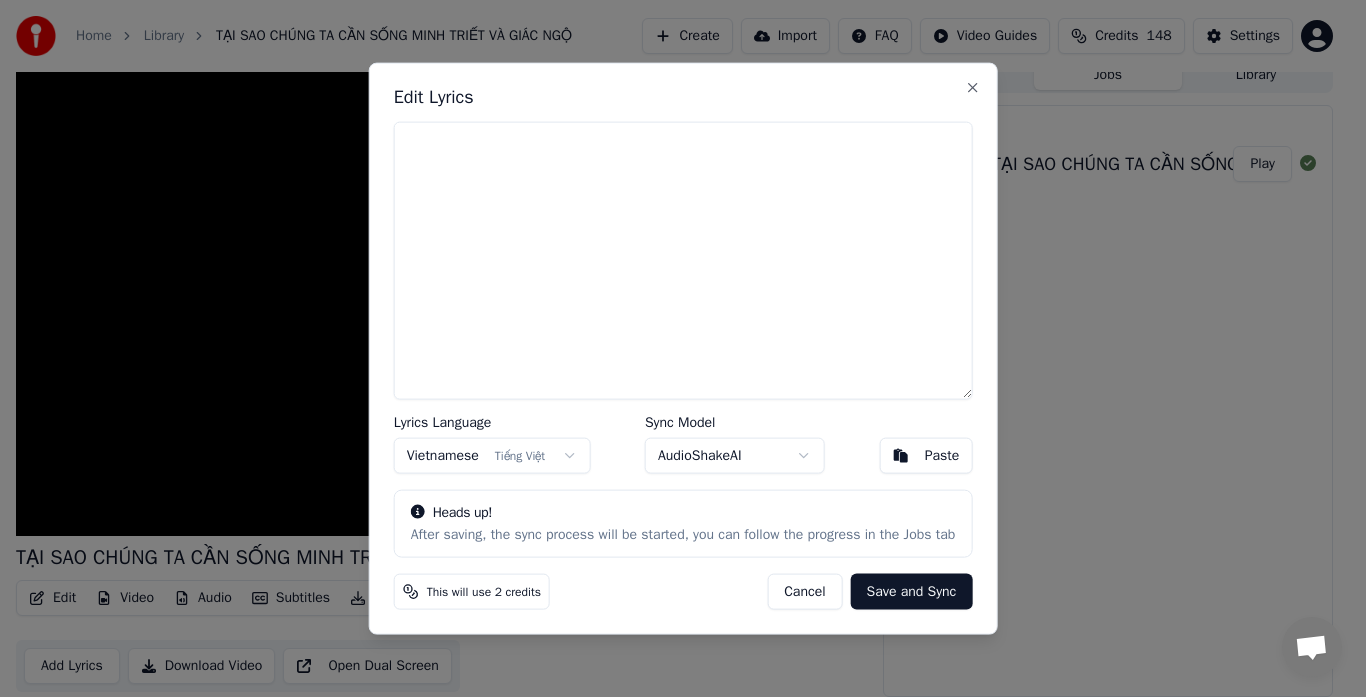 drag, startPoint x: 555, startPoint y: 86, endPoint x: 888, endPoint y: 71, distance: 333.33768 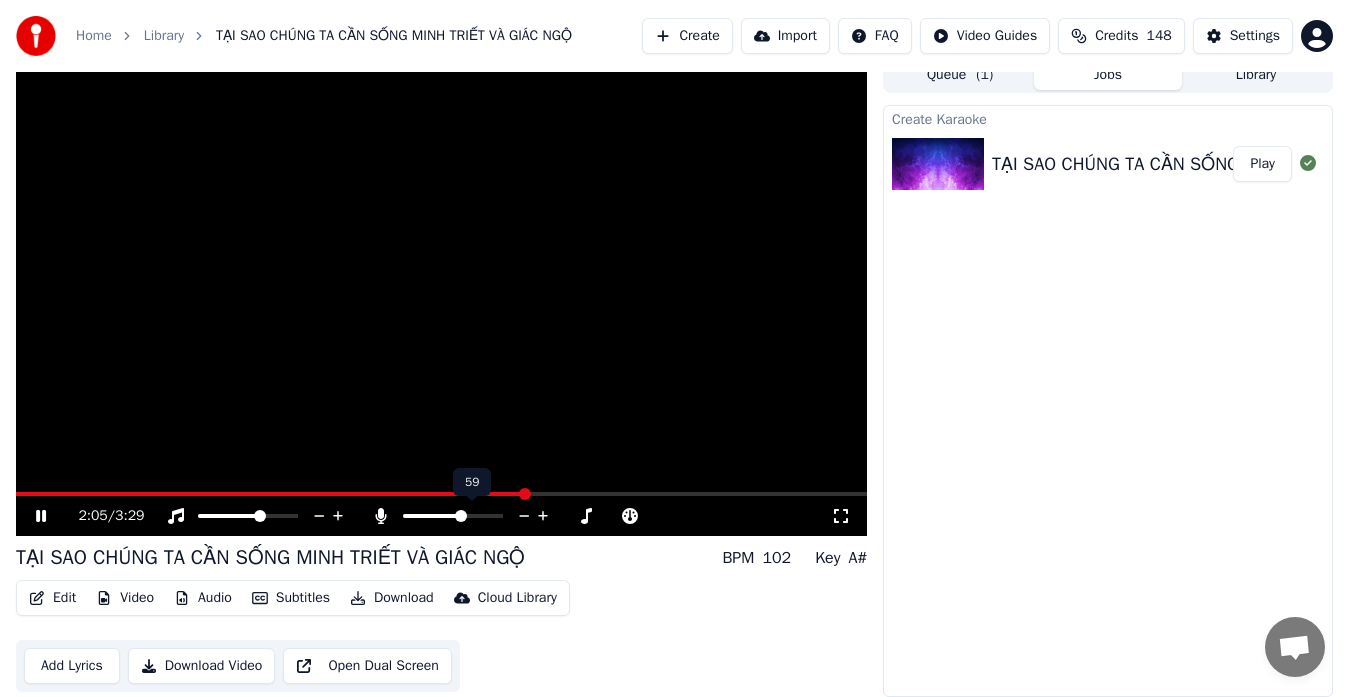 click at bounding box center (461, 516) 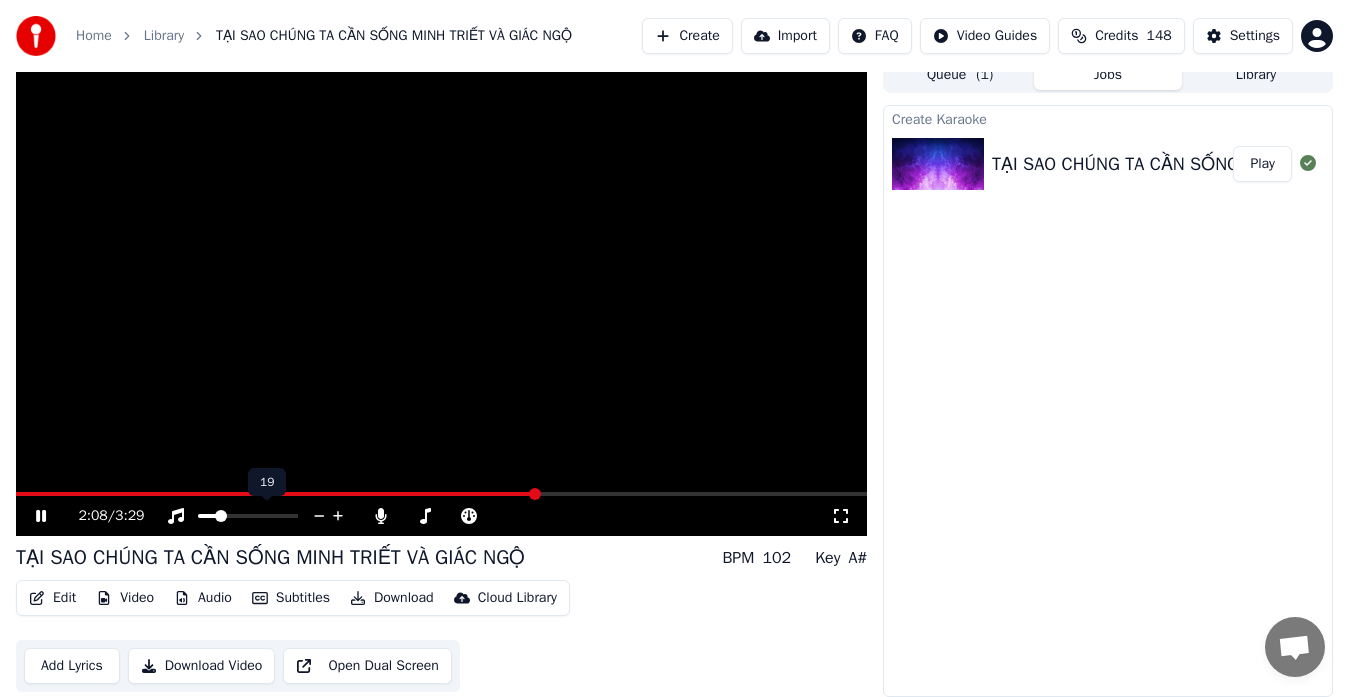 click at bounding box center (221, 516) 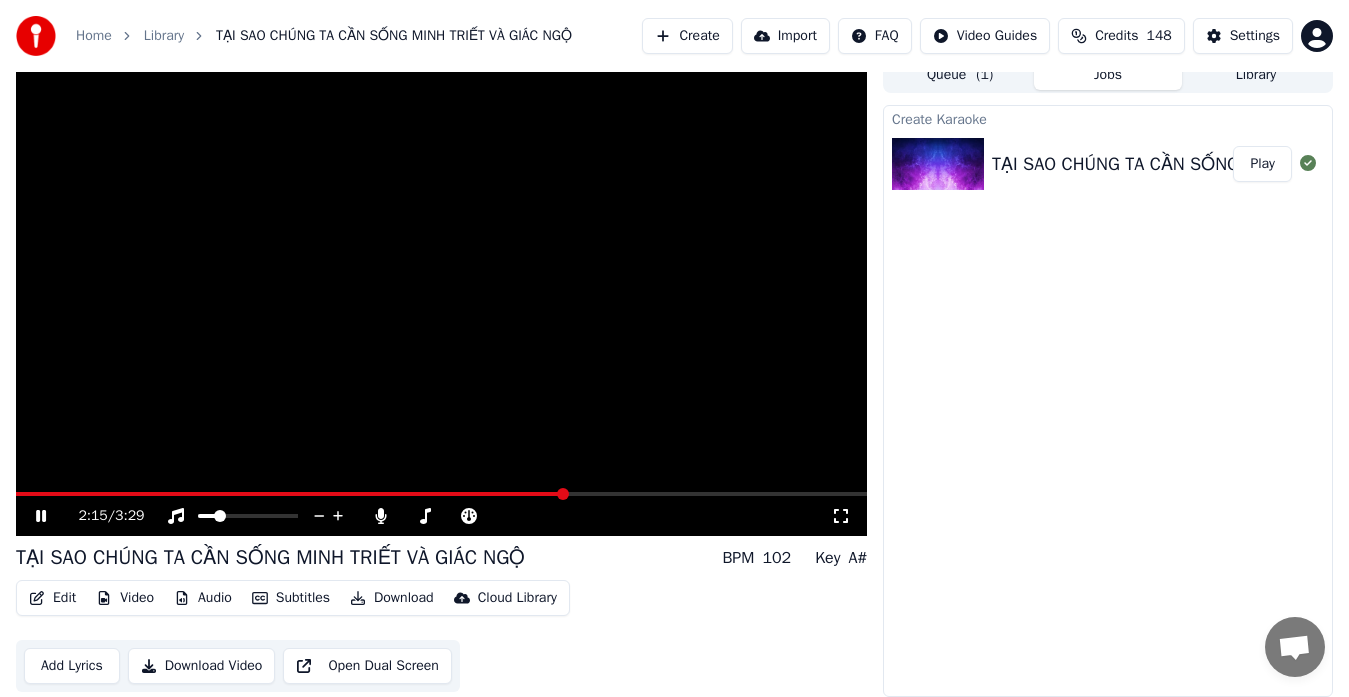 click on "Subtitles" at bounding box center [291, 598] 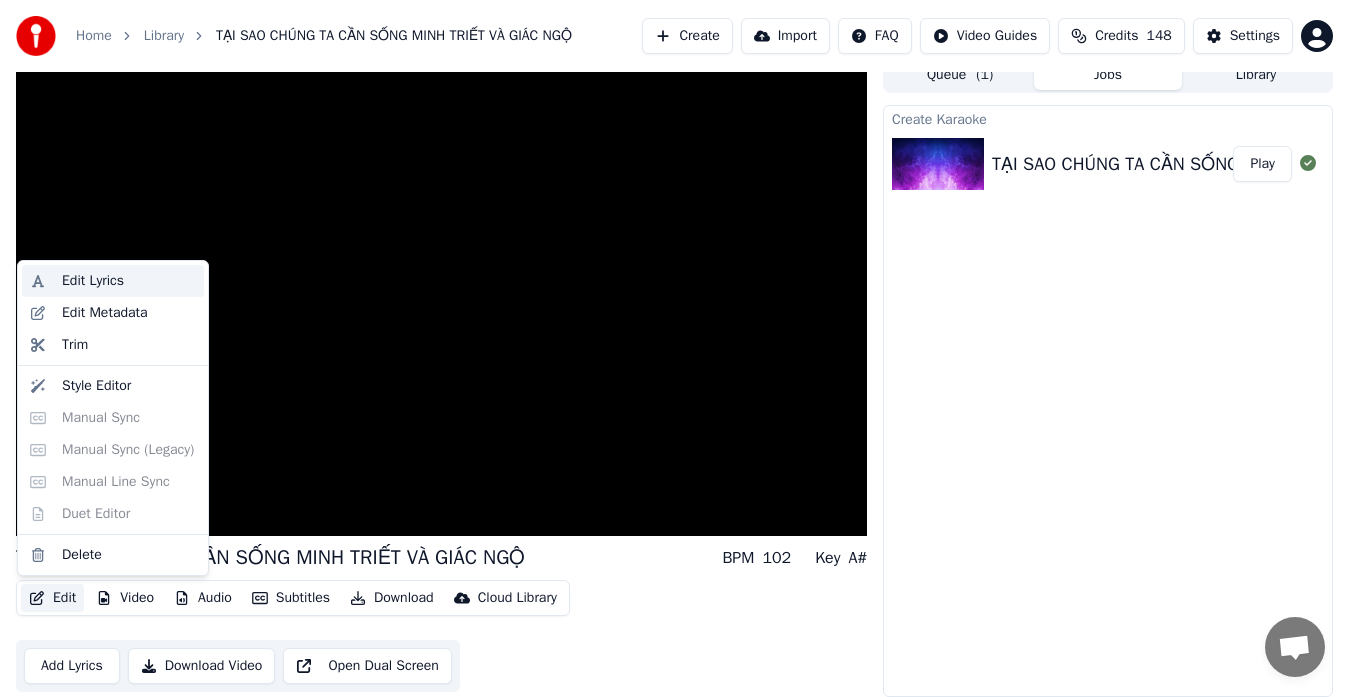 click on "Edit Lyrics" at bounding box center [129, 281] 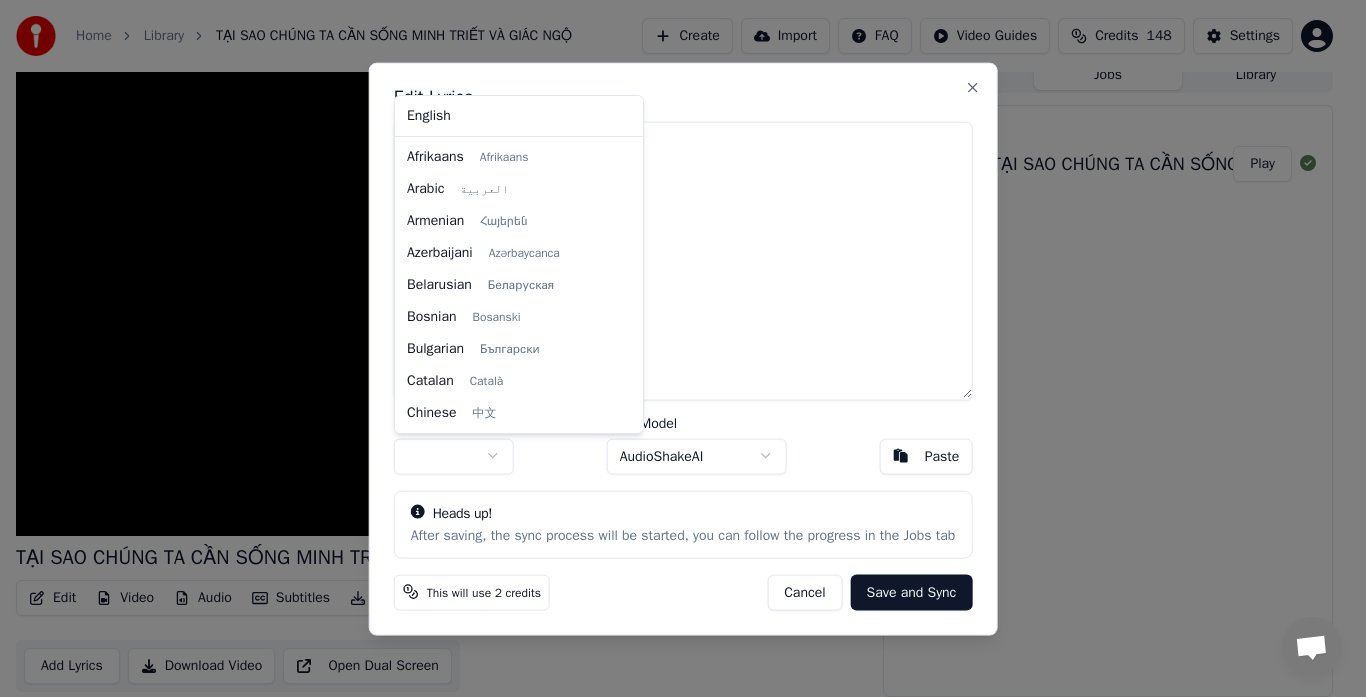 click on "Home Library TẠI SAO CHÚNG TA CẦN SỐNG MINH TRIẾT VÀ GIÁC NGỘ Create Import FAQ Video Guides Credits 148 Settings TẠI SAO CHÚNG TA CẦN SỐNG MINH TRIẾT VÀ GIÁC NGỘ BPM 102 Key A# Edit Video Audio Subtitles Download Cloud Library Add Lyrics Download Video Open Dual Screen Queue ( 1 ) Jobs Library Create Karaoke TẠI SAO CHÚNG TA CẦN SỐNG MINH TRIẾT VÀ GIÁC NGỘ Play Edit Lyrics Lyrics Language Sync Model AudioShakeAI Paste Heads up! After saving, the sync process will be started, you can follow the progress in the Jobs tab This will use 2 credits Cancel Save and Sync Close English Afrikaans Afrikaans Arabic العربية Armenian Հայերեն Azerbaijani Azərbaycanca Belarusian Беларуская Bosnian Bosanski Bulgarian Български Catalan Català Chinese 中文 Croatian Hrvatski Czech Čeština Danish Dansk Dutch Nederlands Estonian Eesti Filipino Filipino Finnish Suomi French Français Galician Galego German Deutsch Greek Ελληνικά Hebrew עברית" at bounding box center [674, 333] 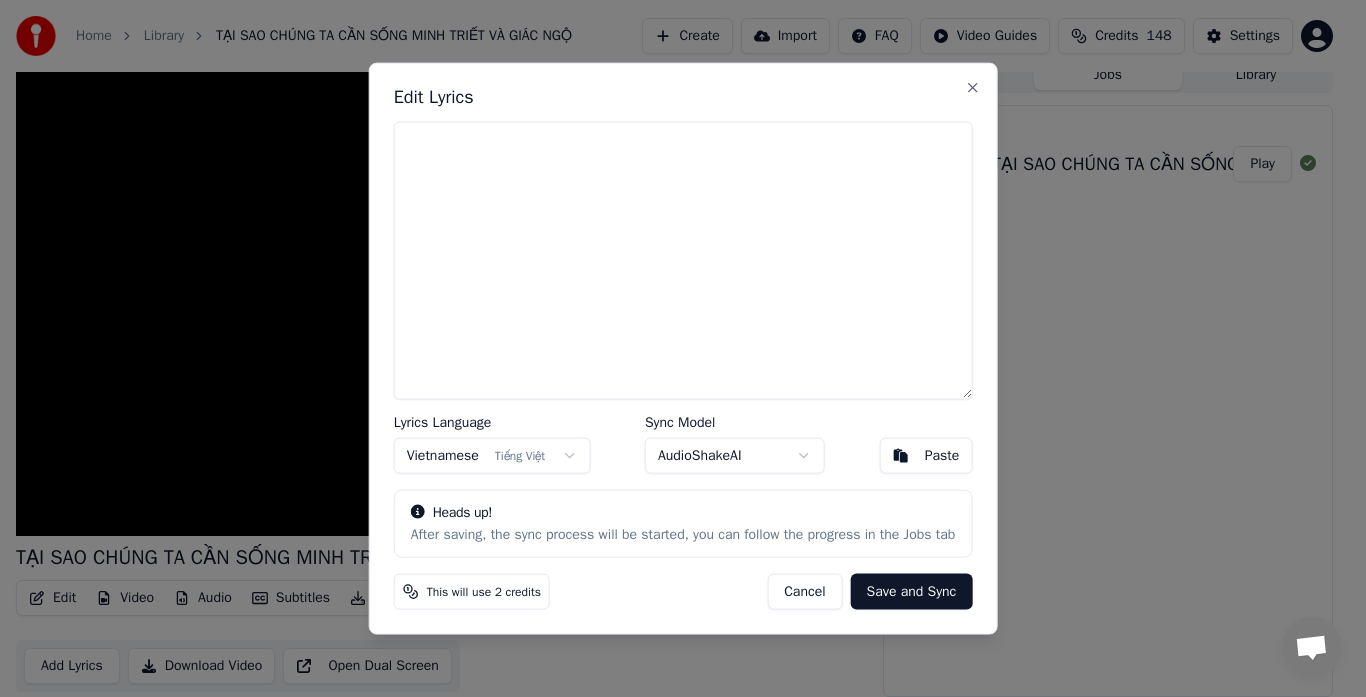 click on "This will use 2 credits Cancel Save and Sync" at bounding box center [683, 592] 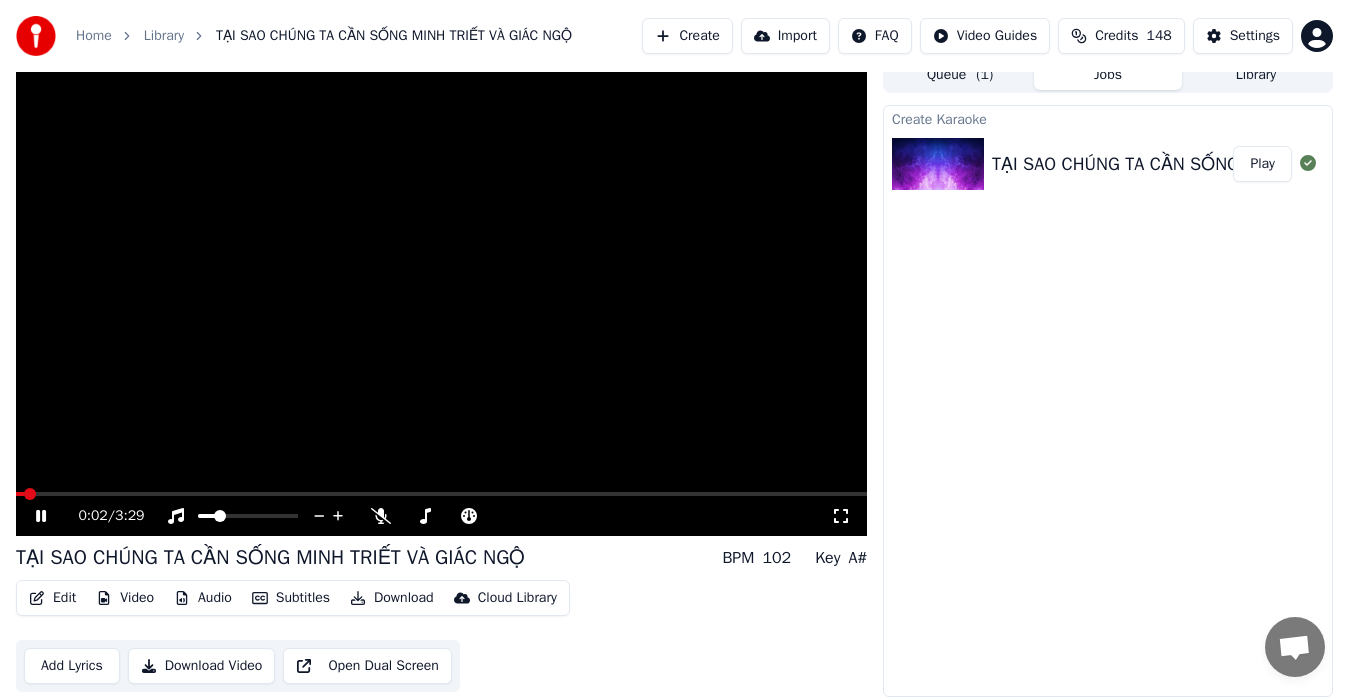 click at bounding box center (30, 494) 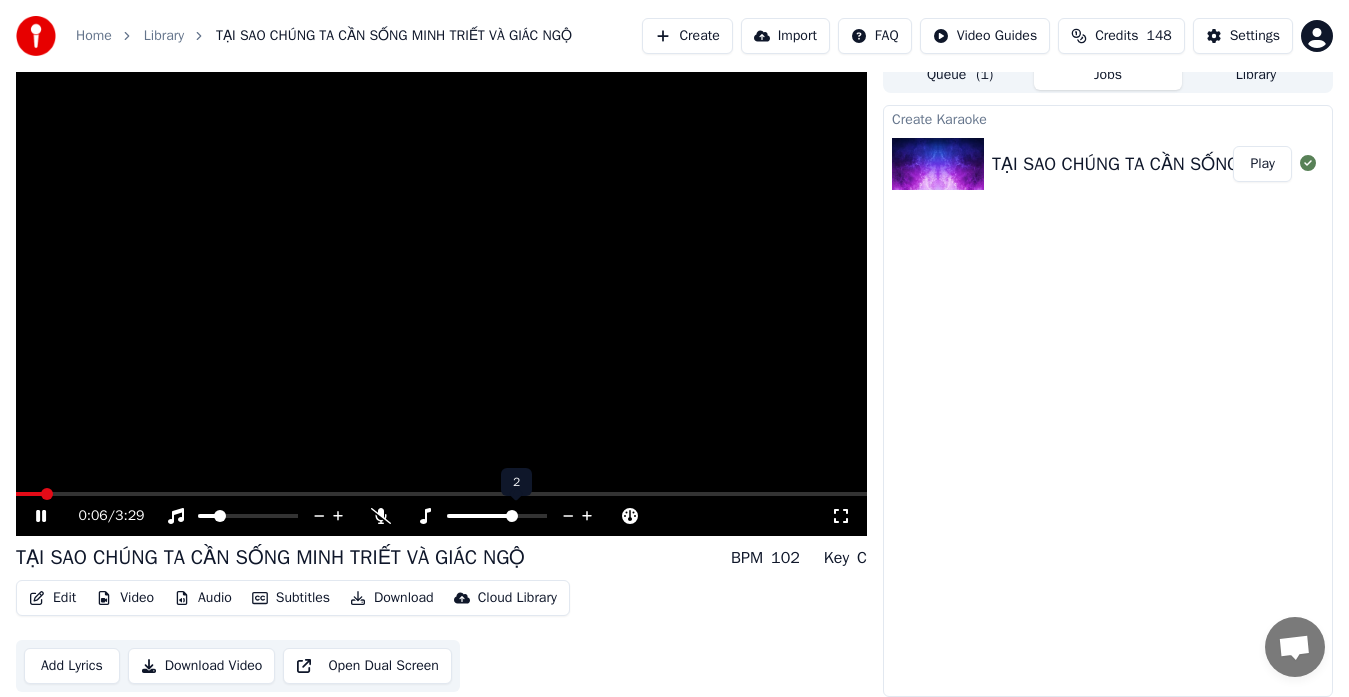 click at bounding box center [512, 516] 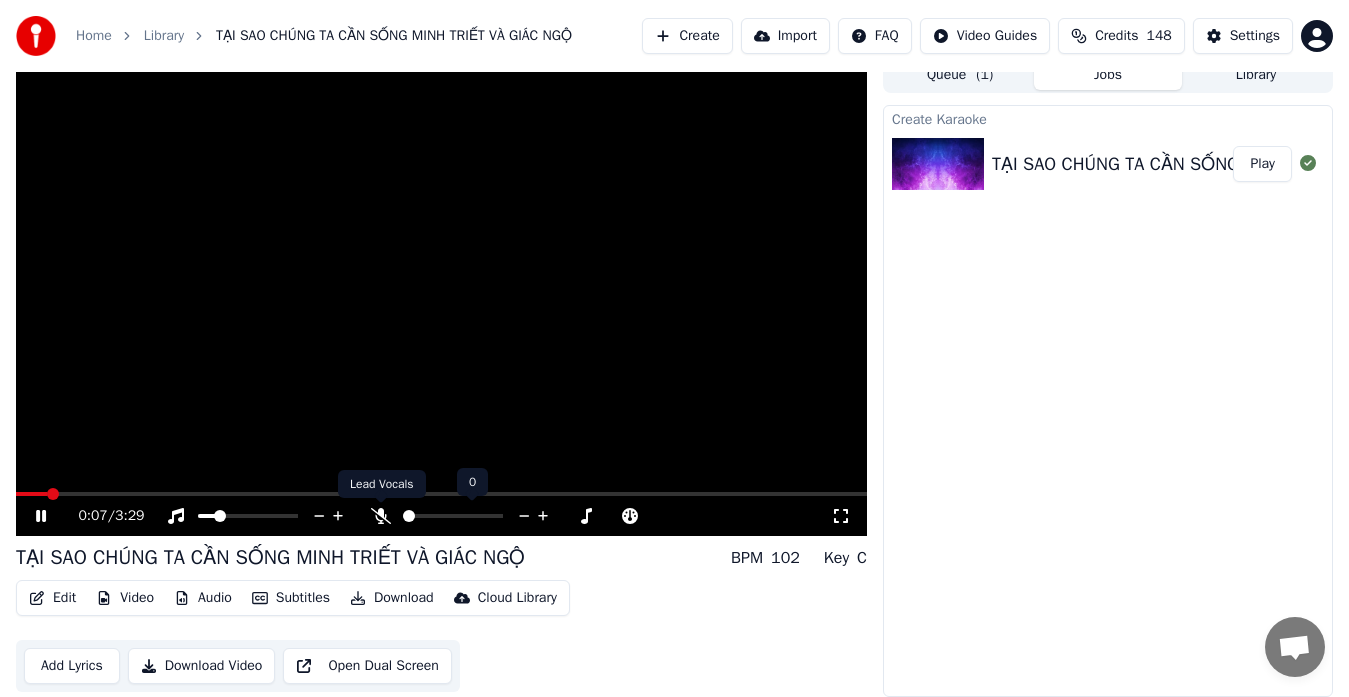 click 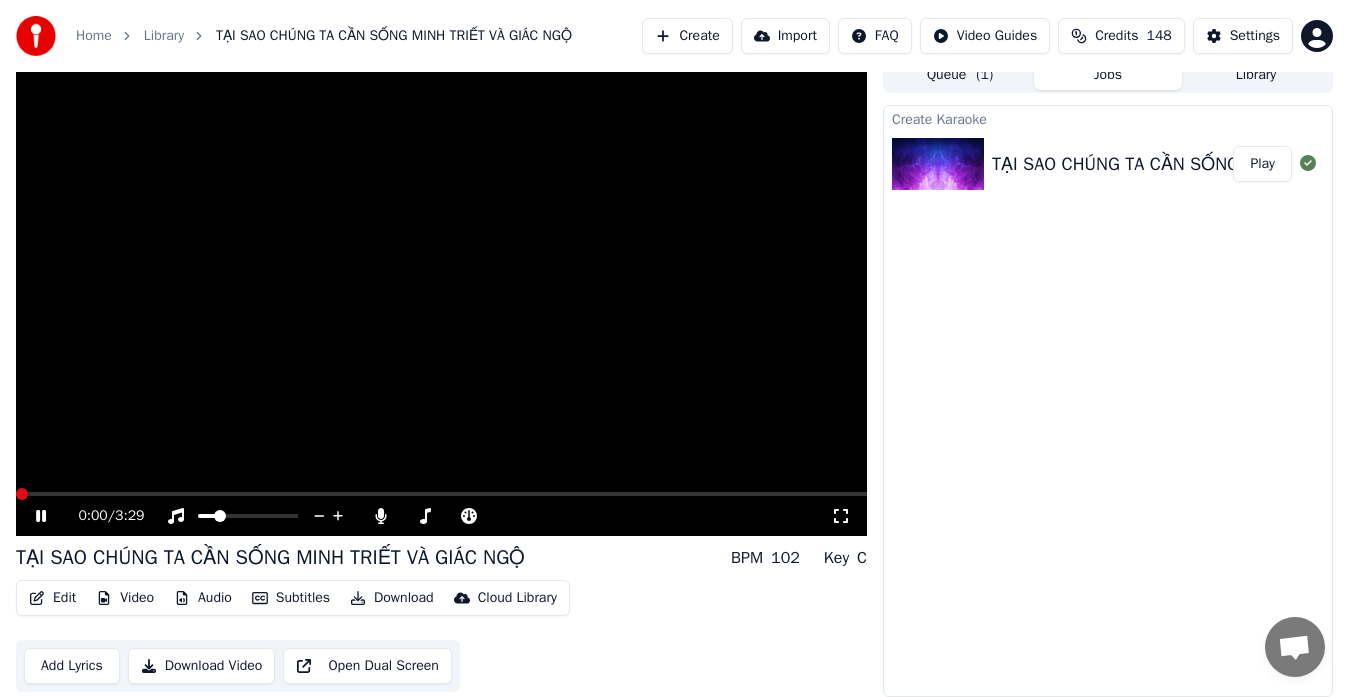 click at bounding box center (22, 494) 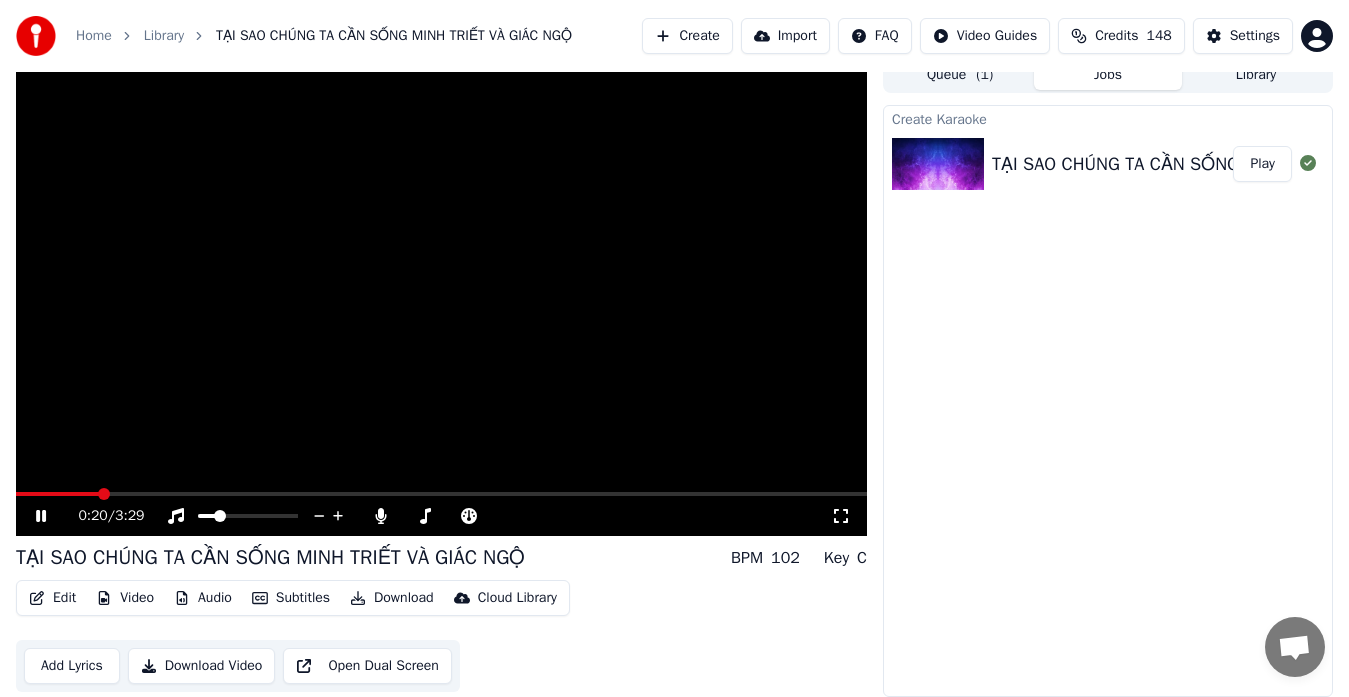 click on "Edit" at bounding box center [52, 598] 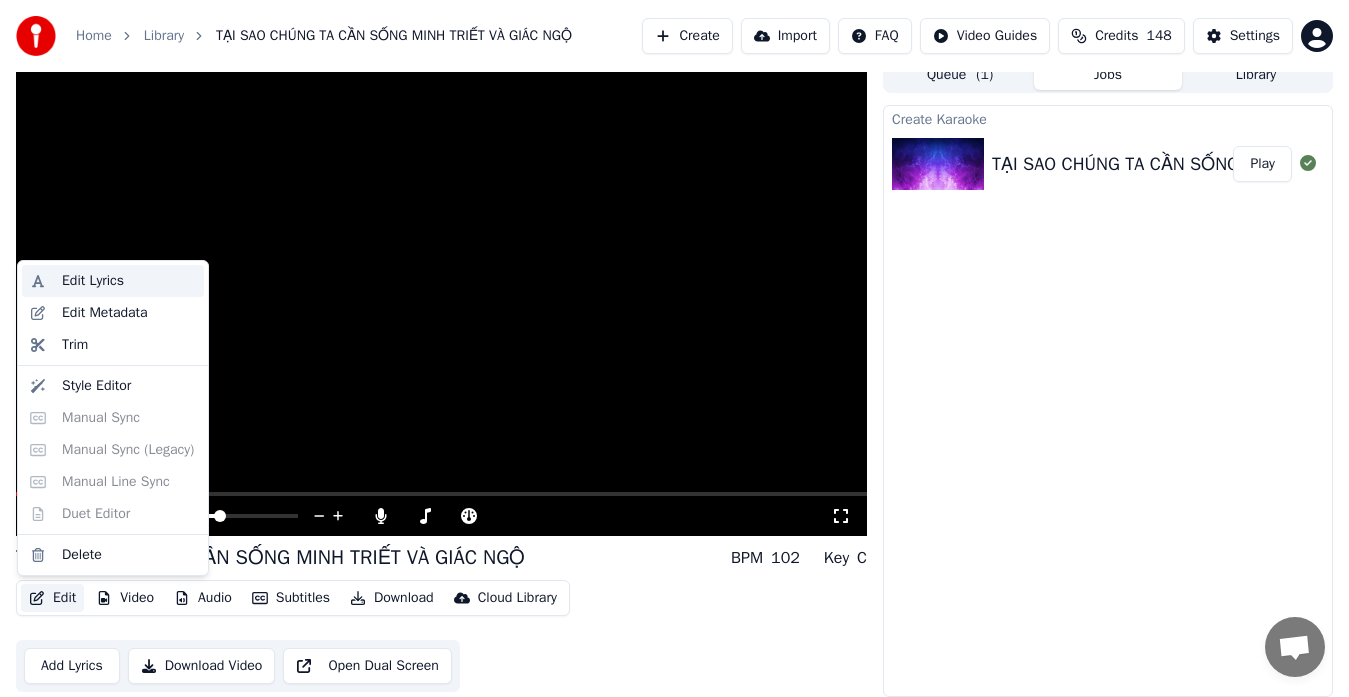 click on "Edit Lyrics" at bounding box center [93, 281] 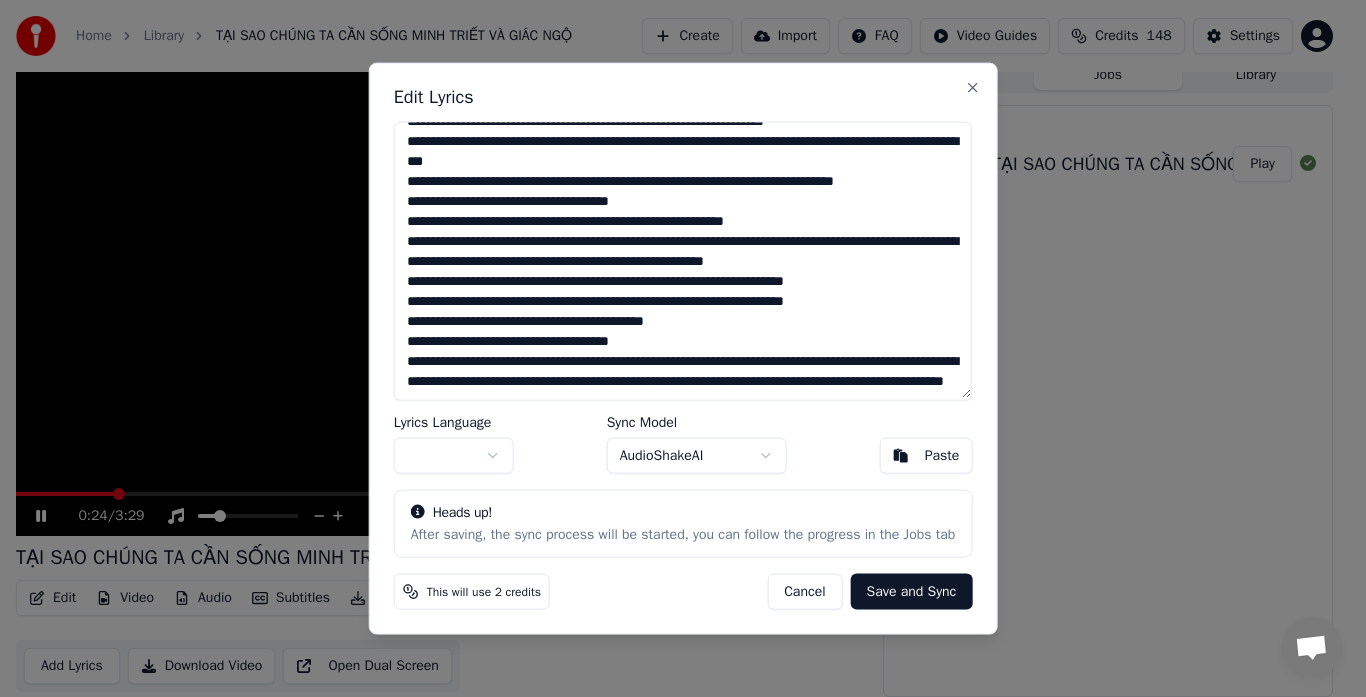 scroll, scrollTop: 789, scrollLeft: 0, axis: vertical 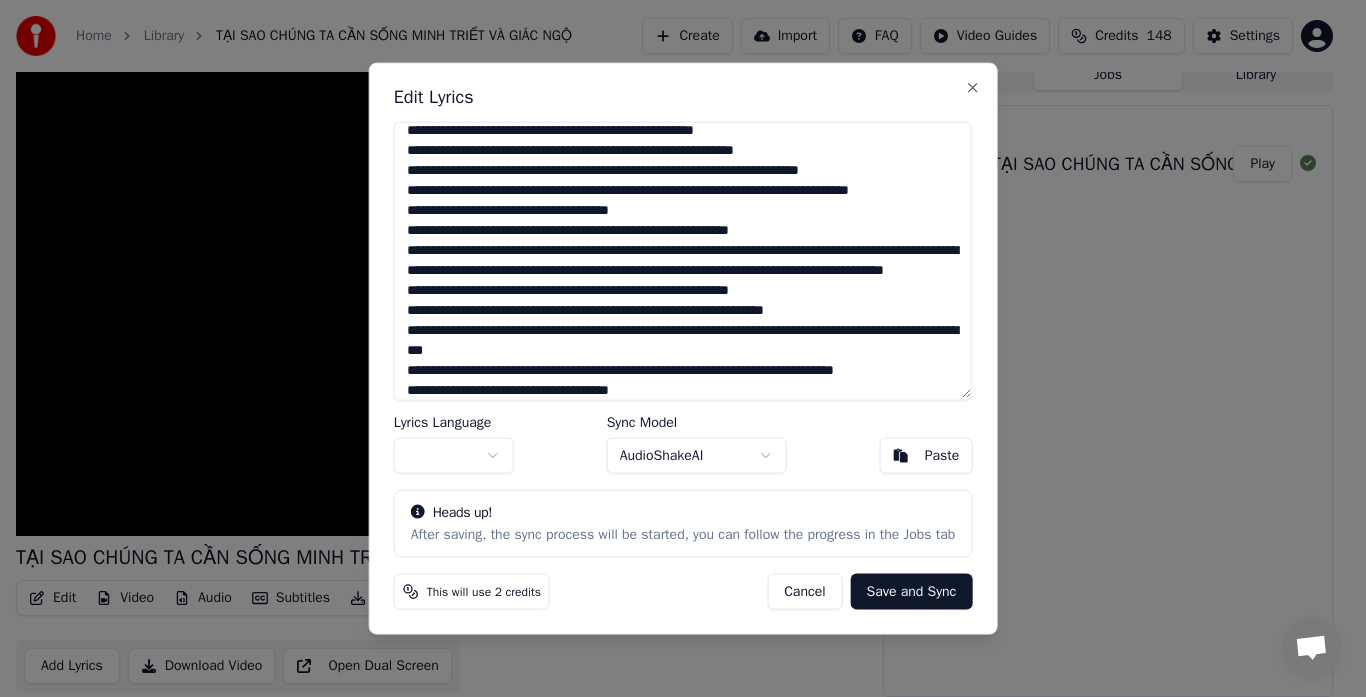 drag, startPoint x: 662, startPoint y: 308, endPoint x: 340, endPoint y: 310, distance: 322.00623 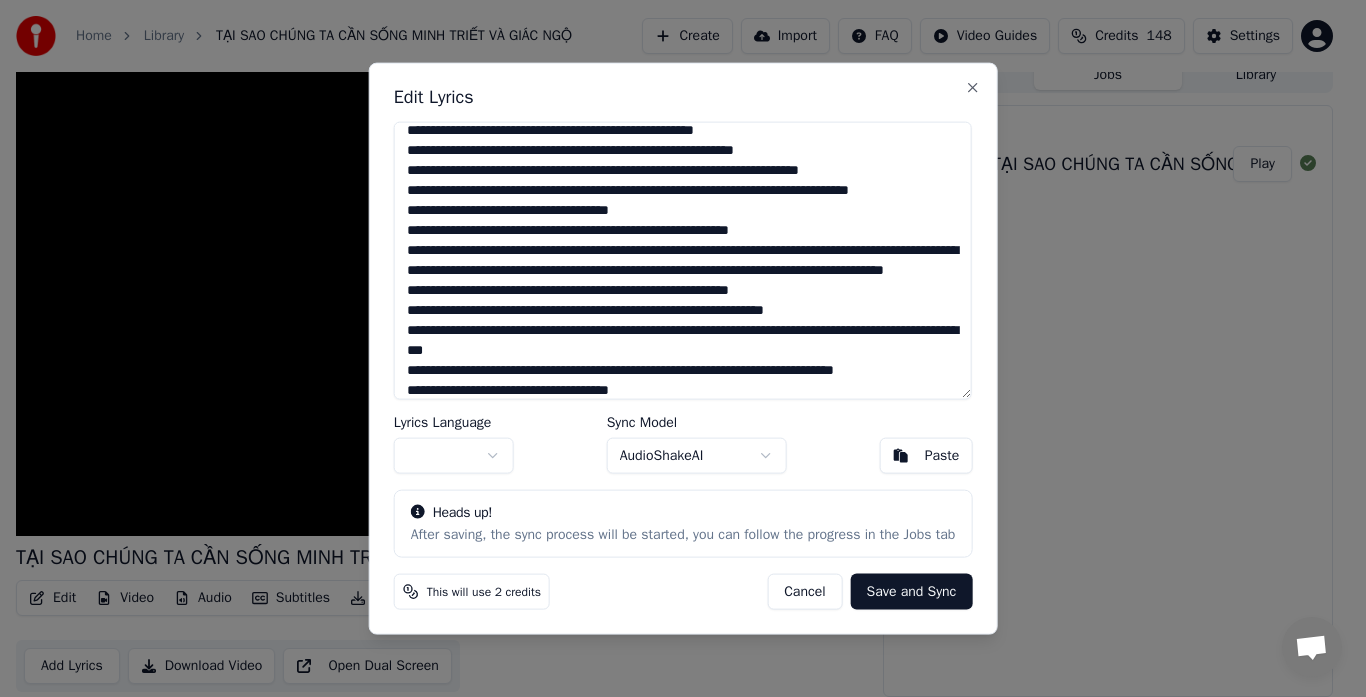 click on "Save and Sync" at bounding box center [912, 592] 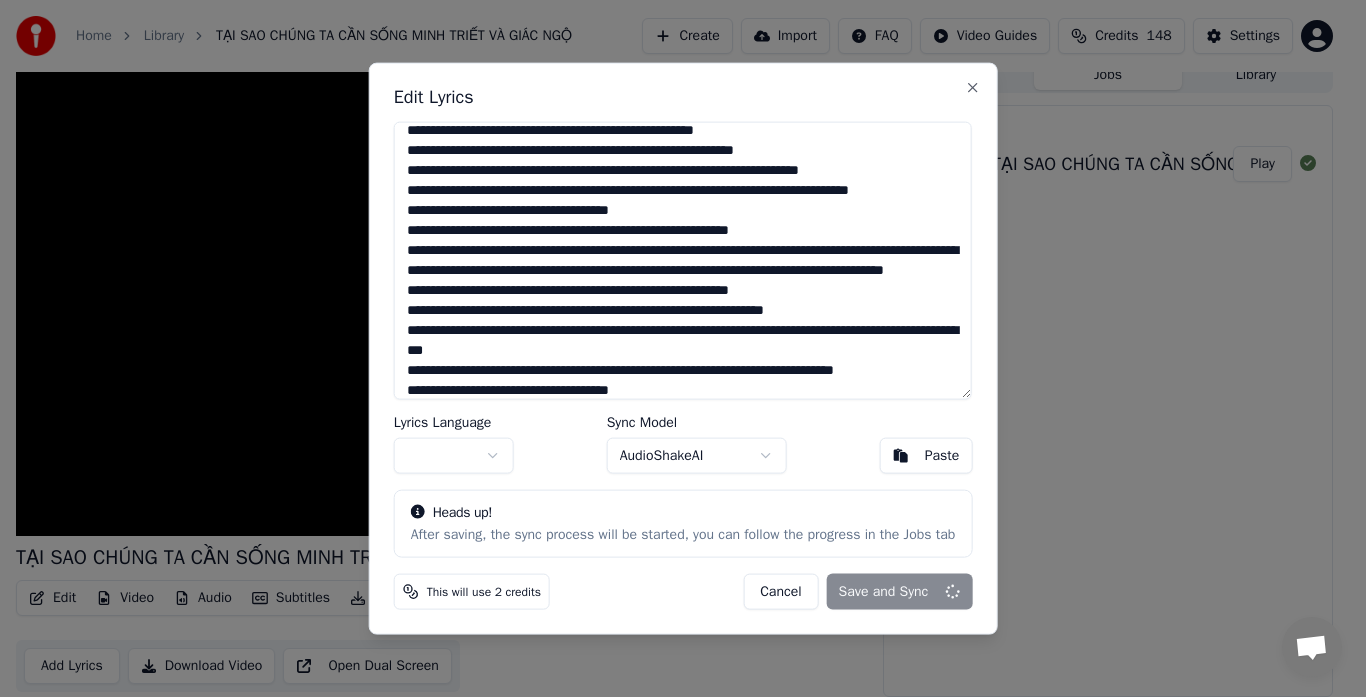 type on "**********" 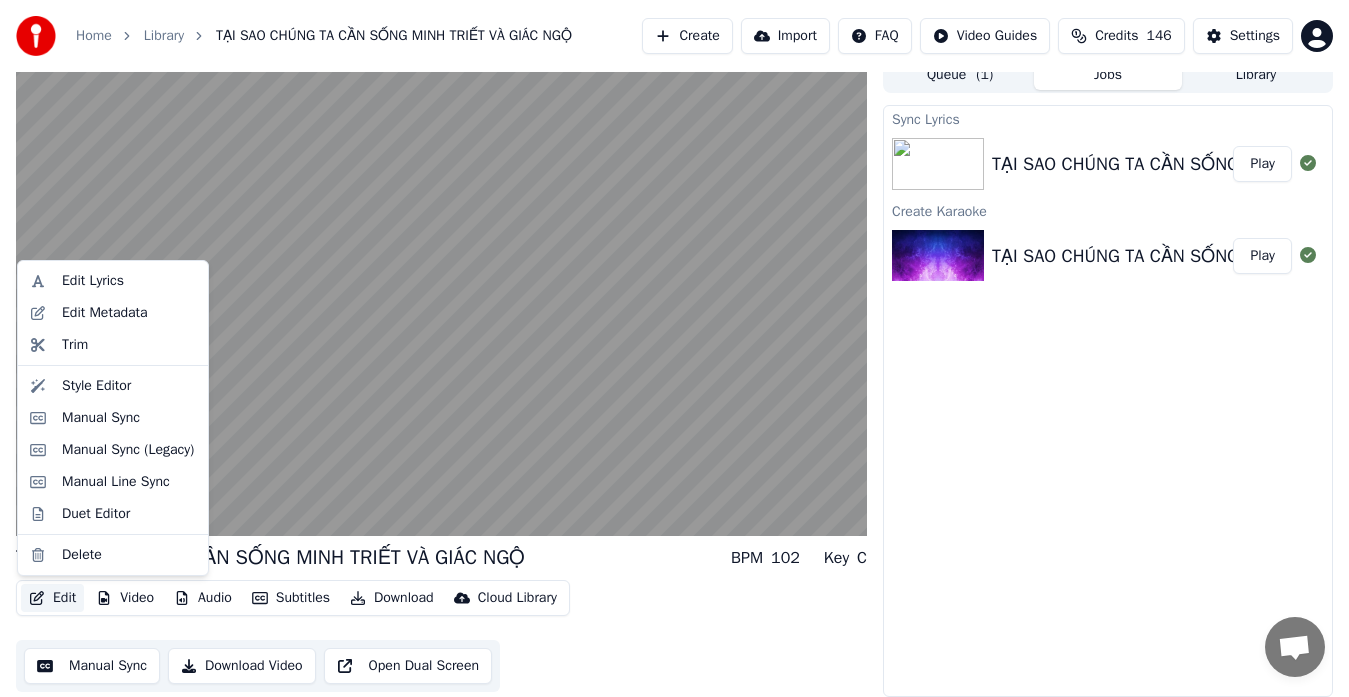 click on "Edit" at bounding box center [52, 598] 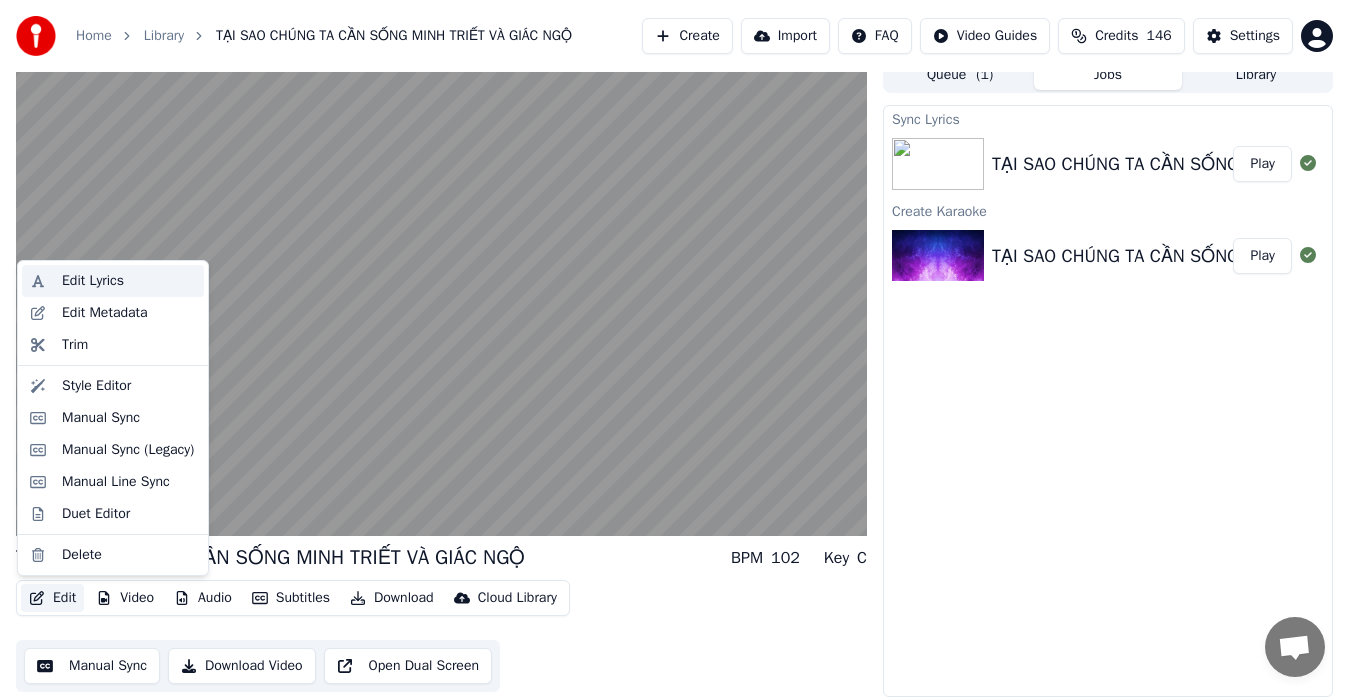 click on "Edit Lyrics" at bounding box center [129, 281] 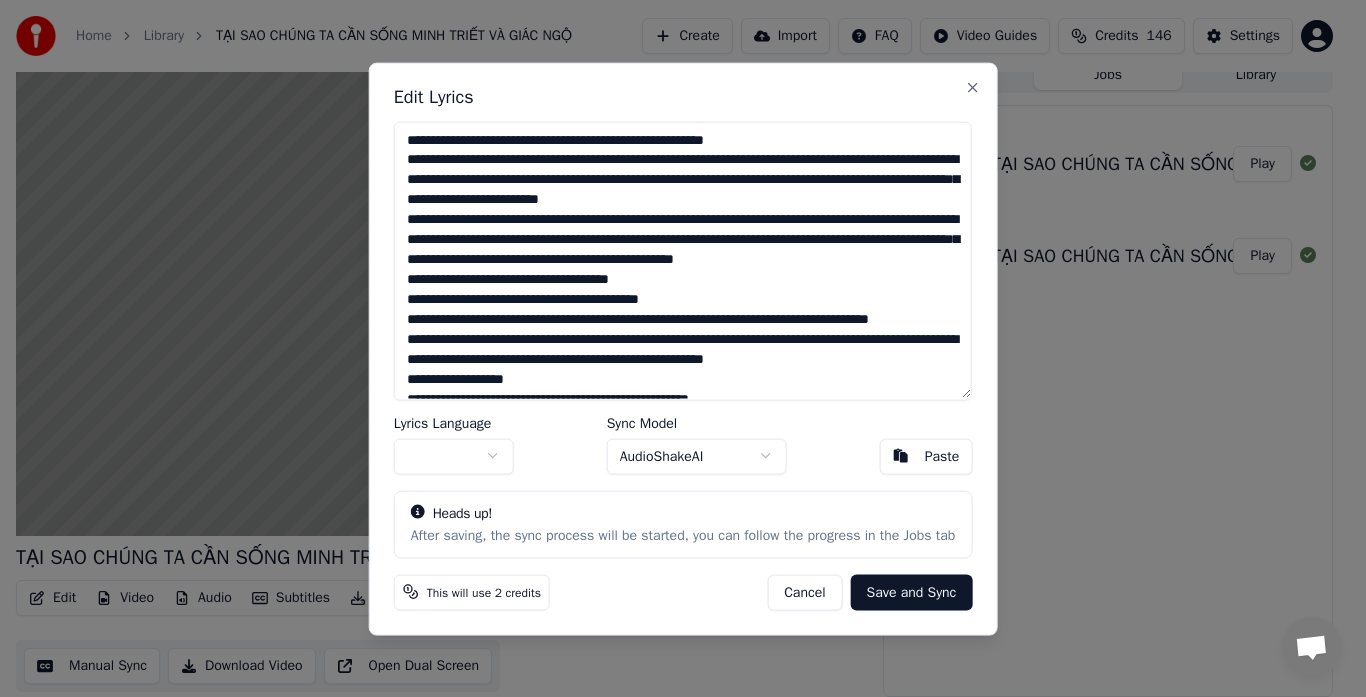 drag, startPoint x: 419, startPoint y: 321, endPoint x: 403, endPoint y: 321, distance: 16 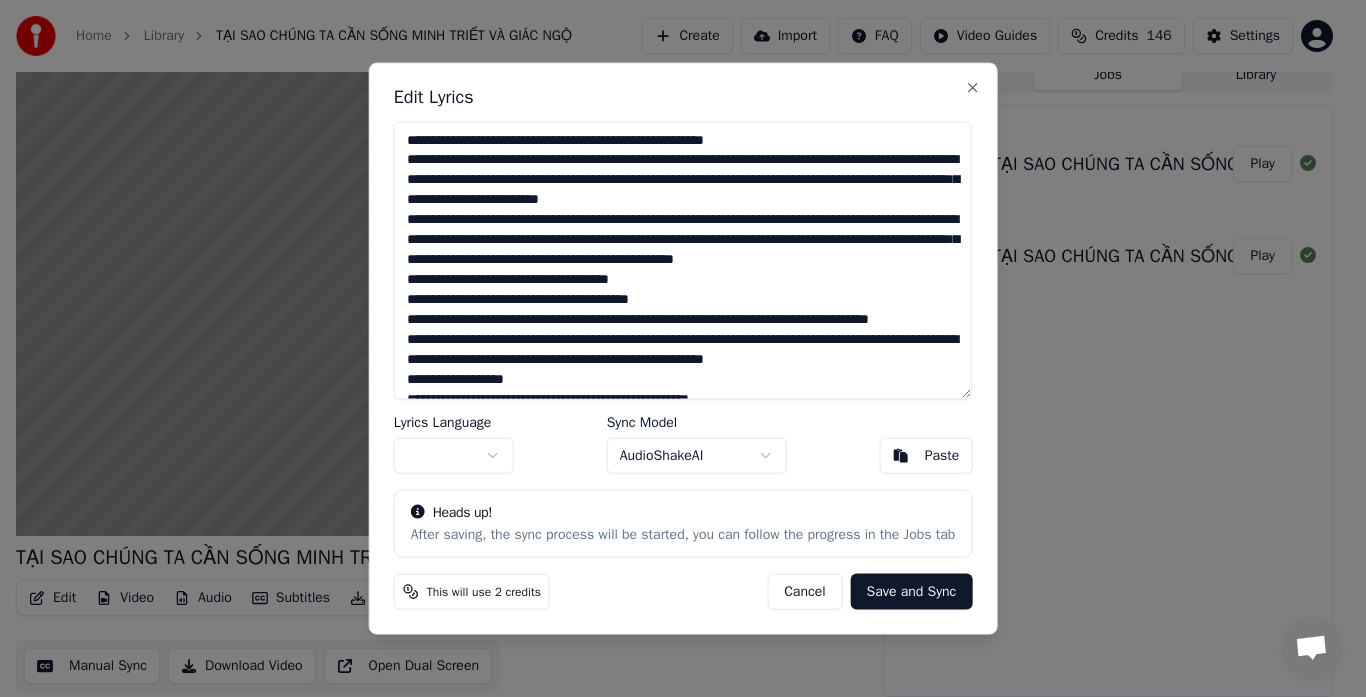 drag, startPoint x: 663, startPoint y: 303, endPoint x: 397, endPoint y: 301, distance: 266.0075 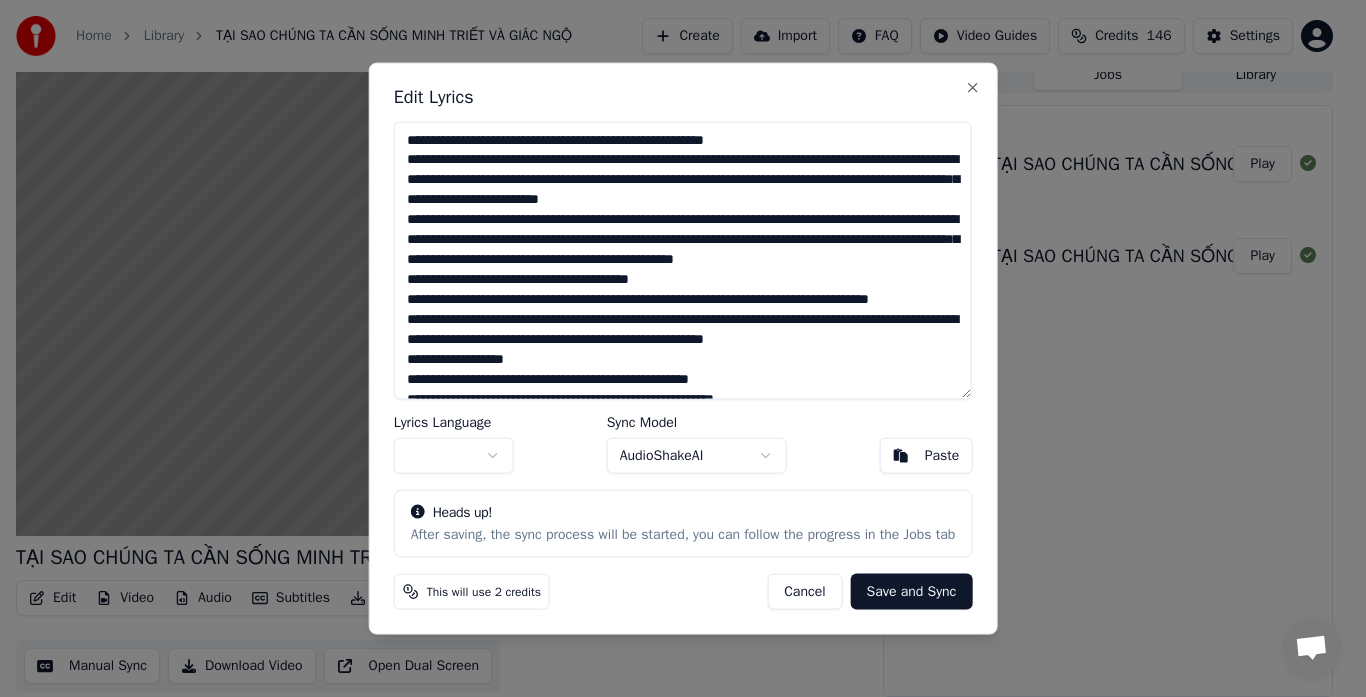 scroll, scrollTop: 200, scrollLeft: 0, axis: vertical 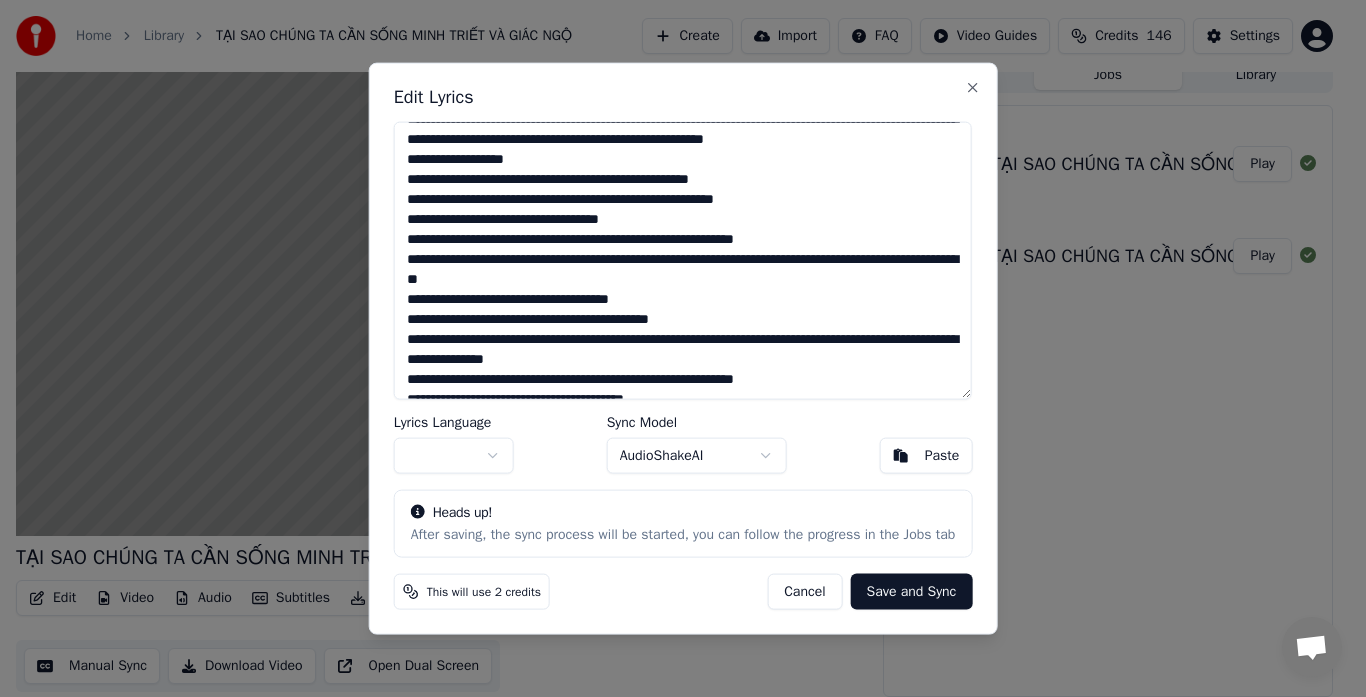 drag, startPoint x: 645, startPoint y: 343, endPoint x: 392, endPoint y: 345, distance: 253.0079 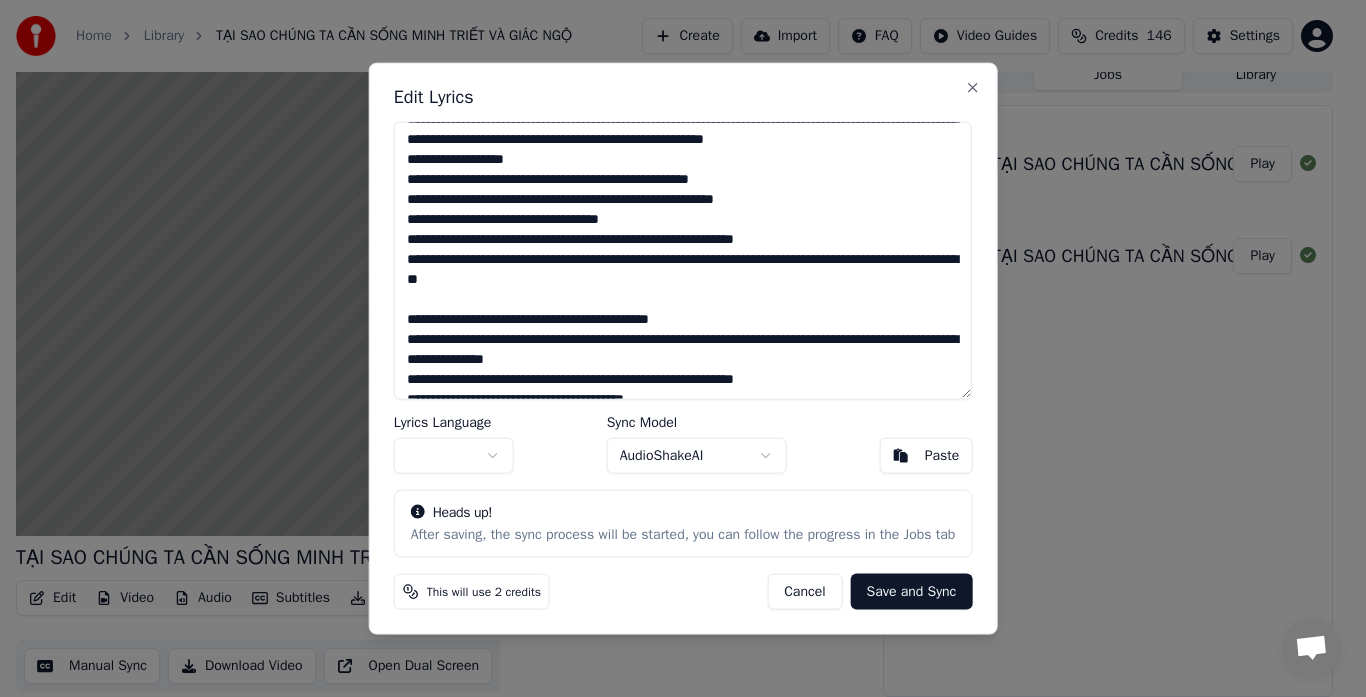 drag, startPoint x: 421, startPoint y: 363, endPoint x: 399, endPoint y: 358, distance: 22.561028 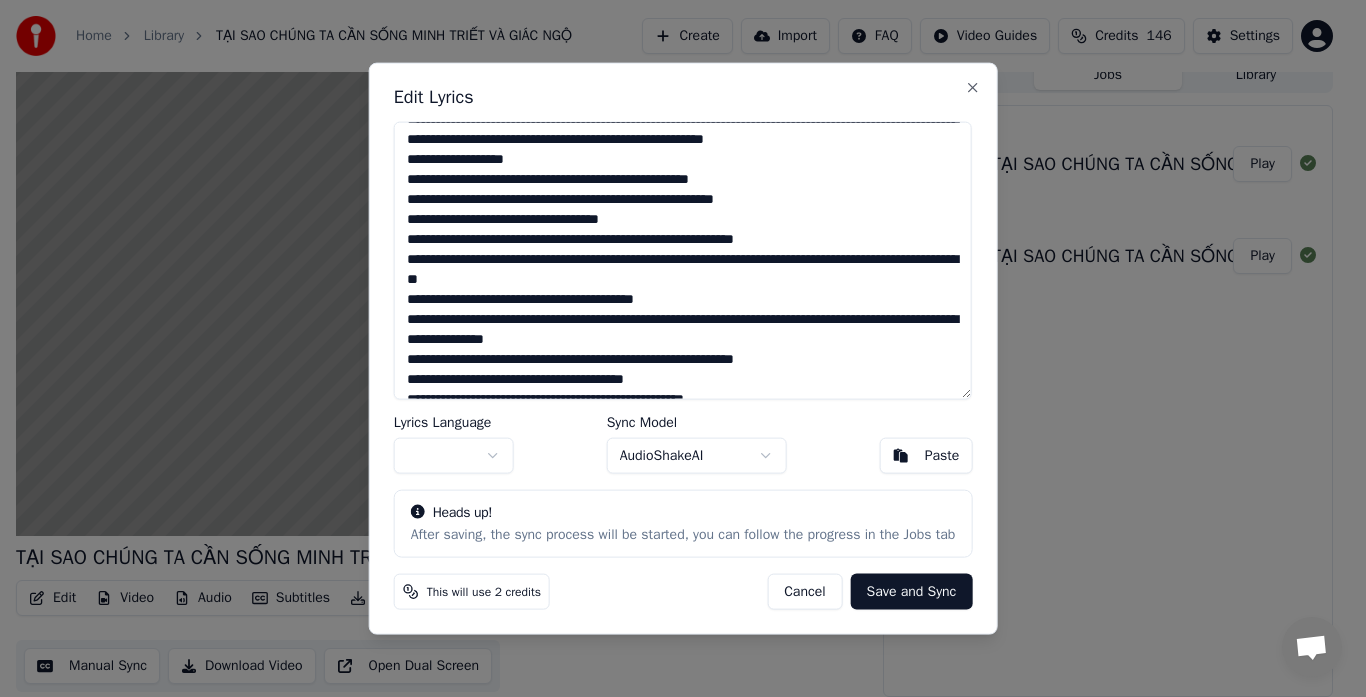 scroll, scrollTop: 600, scrollLeft: 0, axis: vertical 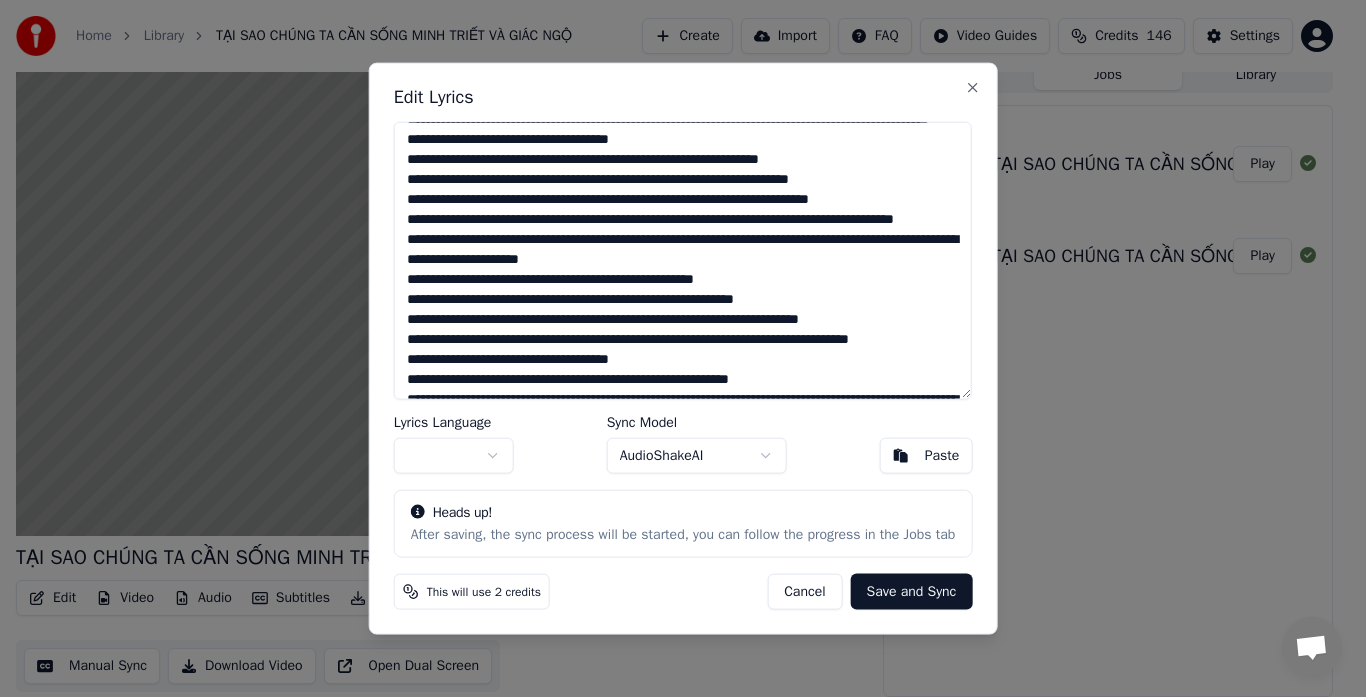 drag, startPoint x: 657, startPoint y: 200, endPoint x: 366, endPoint y: 206, distance: 291.06186 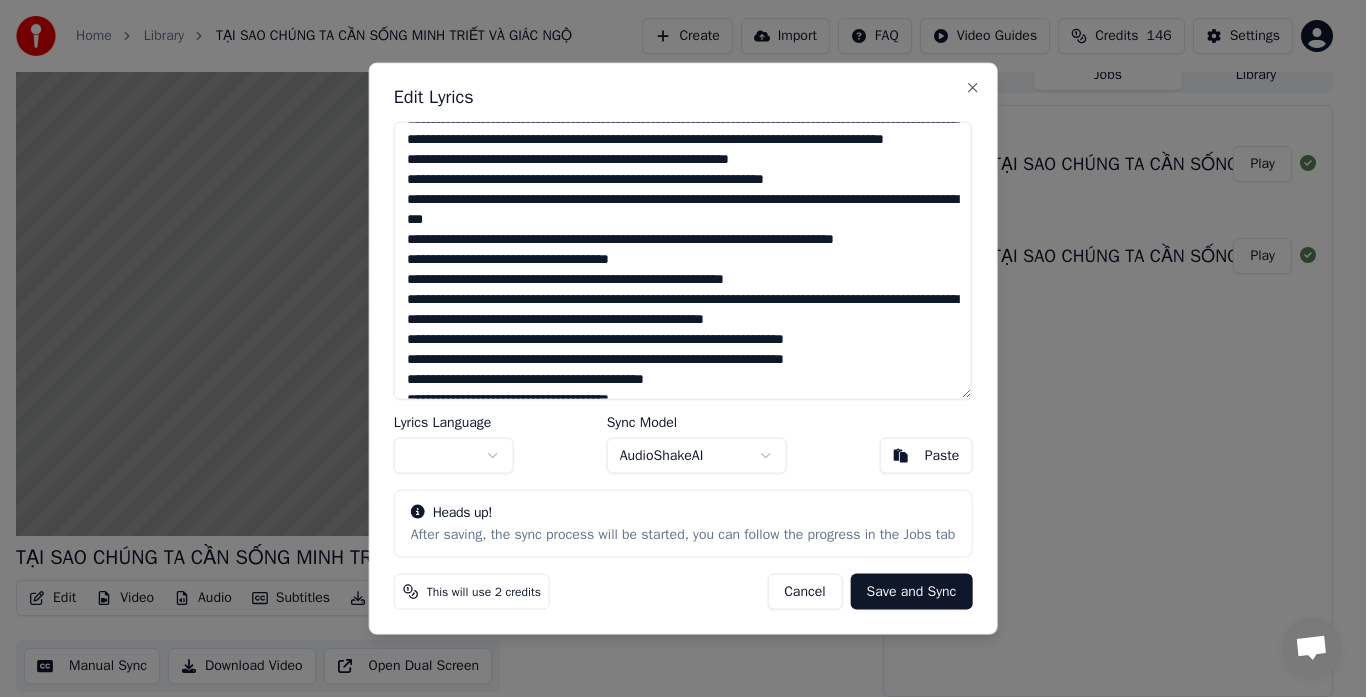 scroll, scrollTop: 367, scrollLeft: 0, axis: vertical 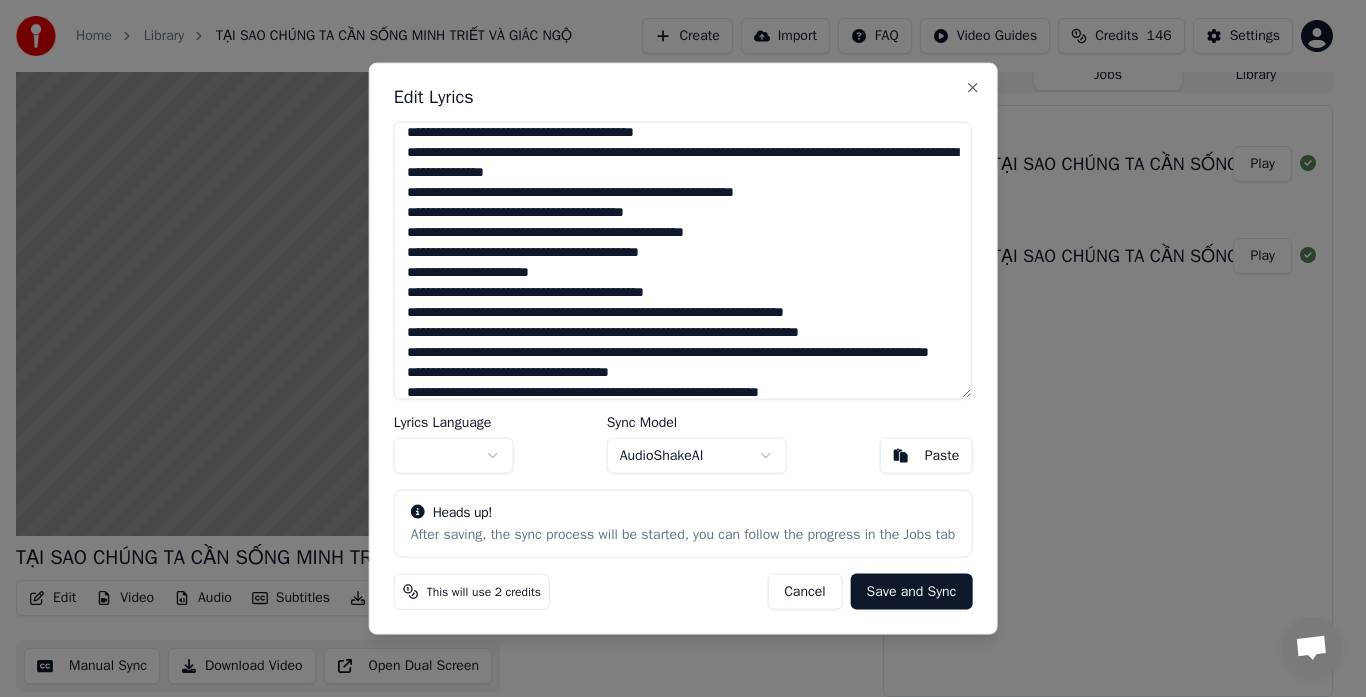 drag, startPoint x: 670, startPoint y: 224, endPoint x: 630, endPoint y: 271, distance: 61.7171 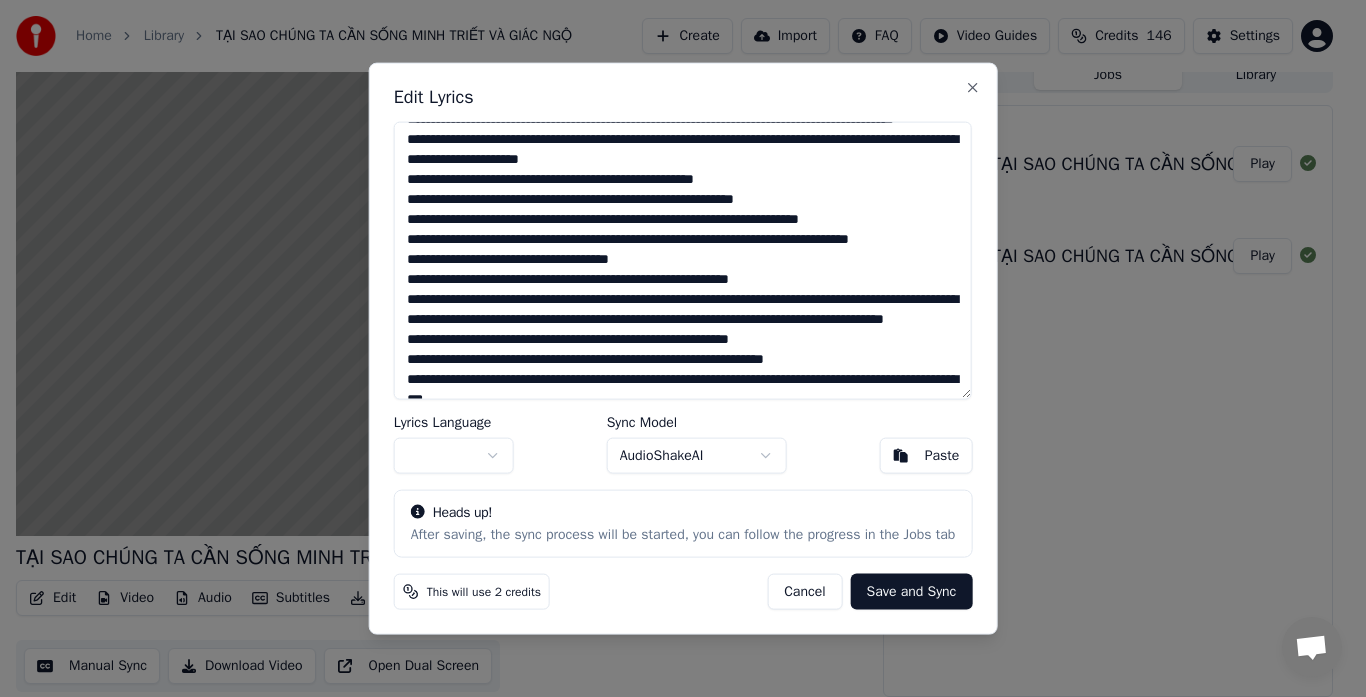 scroll, scrollTop: 500, scrollLeft: 0, axis: vertical 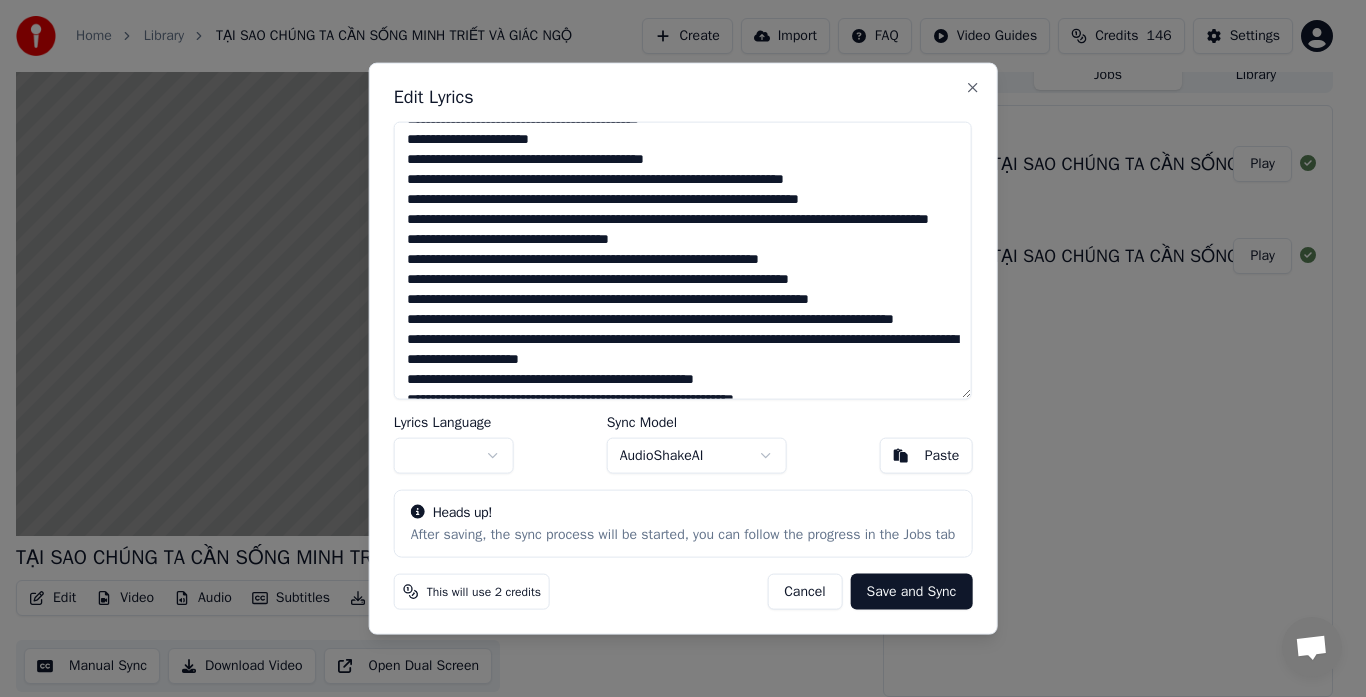 click at bounding box center (683, 260) 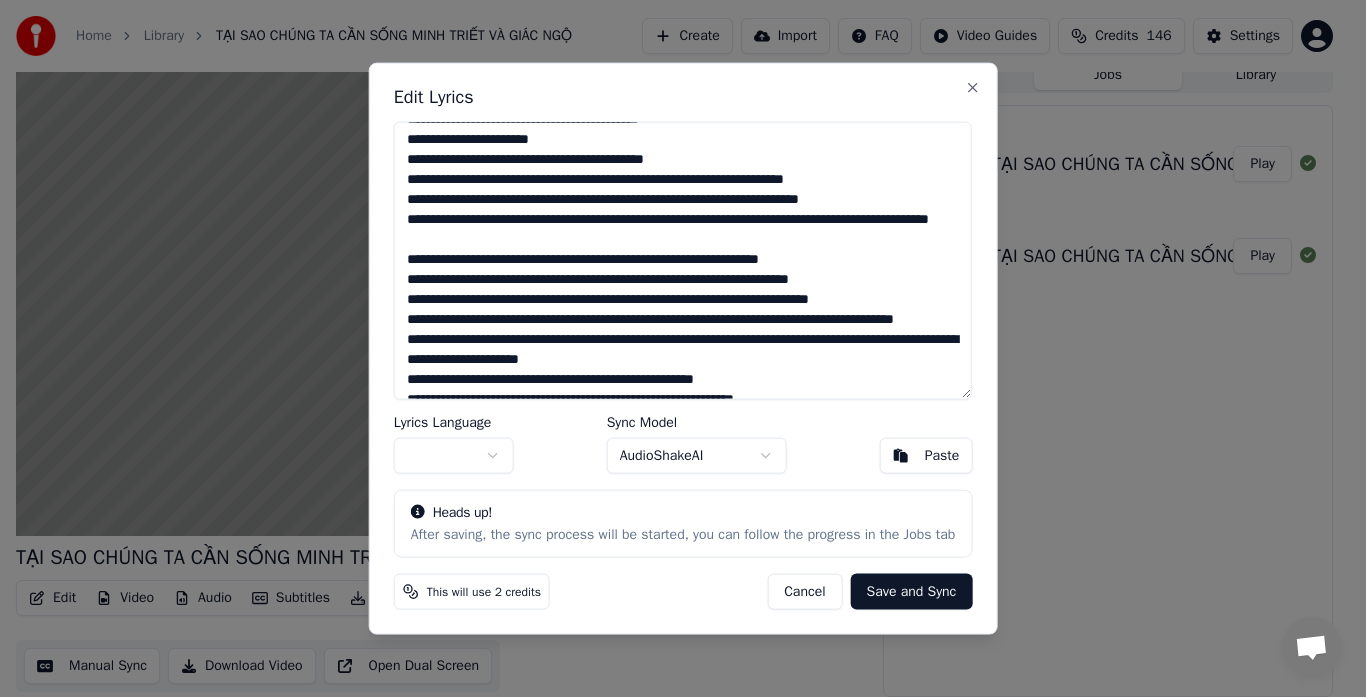 click at bounding box center (683, 260) 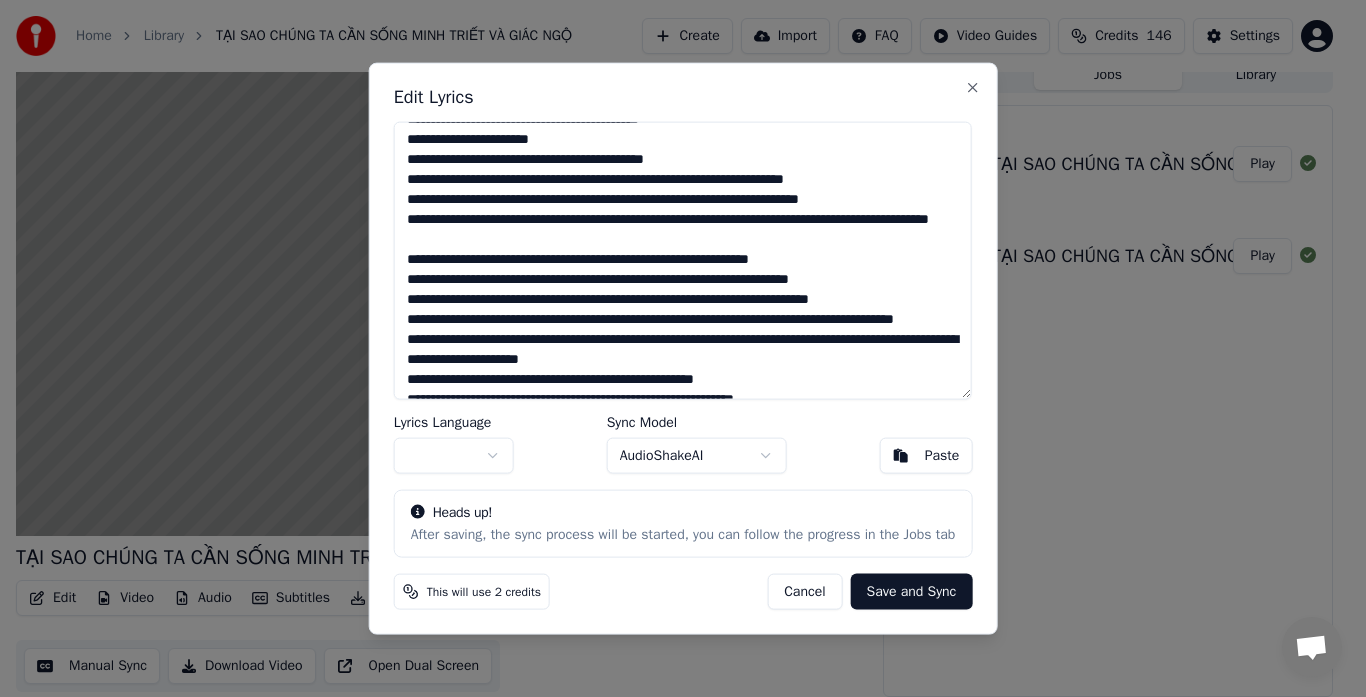 scroll, scrollTop: 800, scrollLeft: 0, axis: vertical 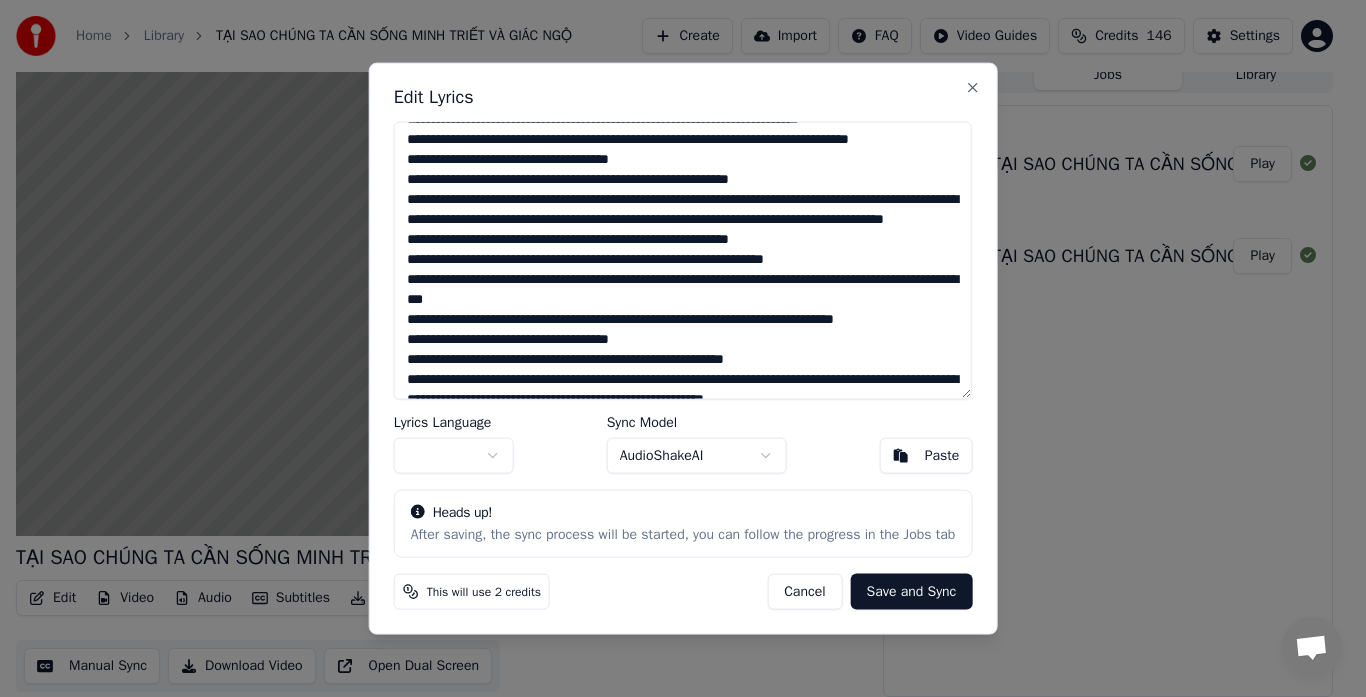 drag, startPoint x: 660, startPoint y: 258, endPoint x: 409, endPoint y: 261, distance: 251.01793 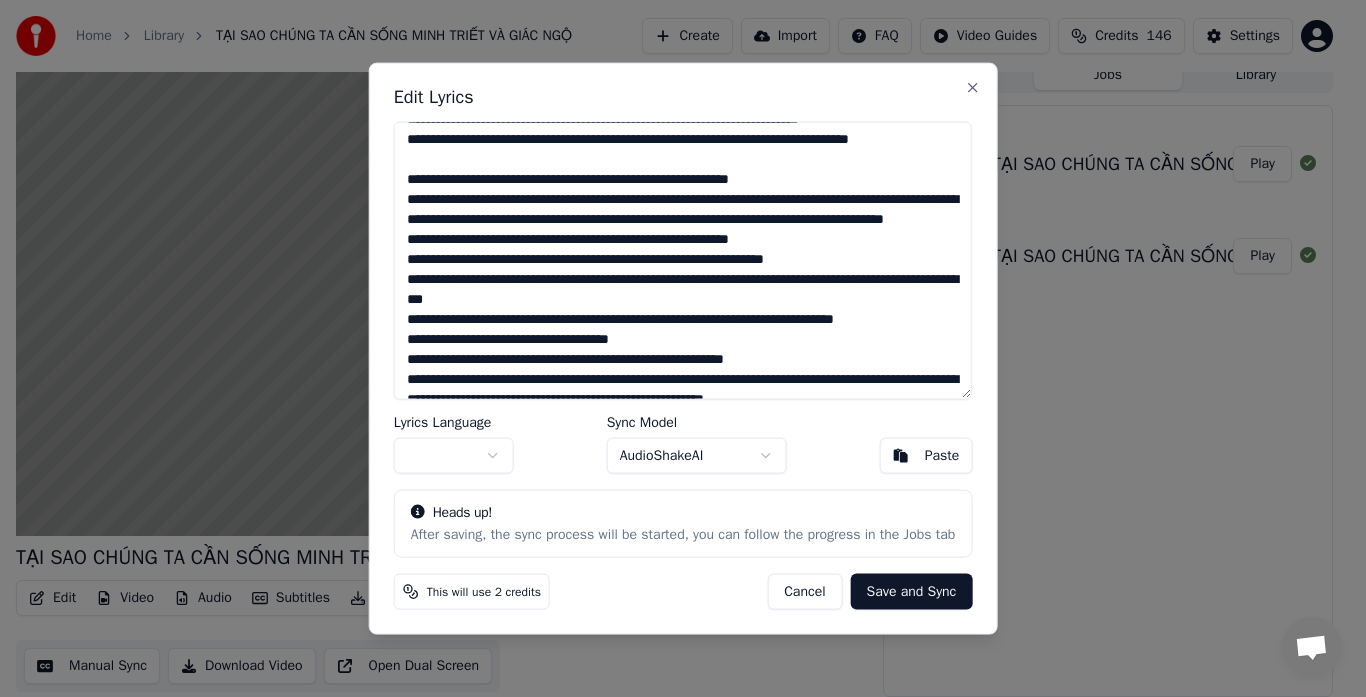 click at bounding box center (683, 260) 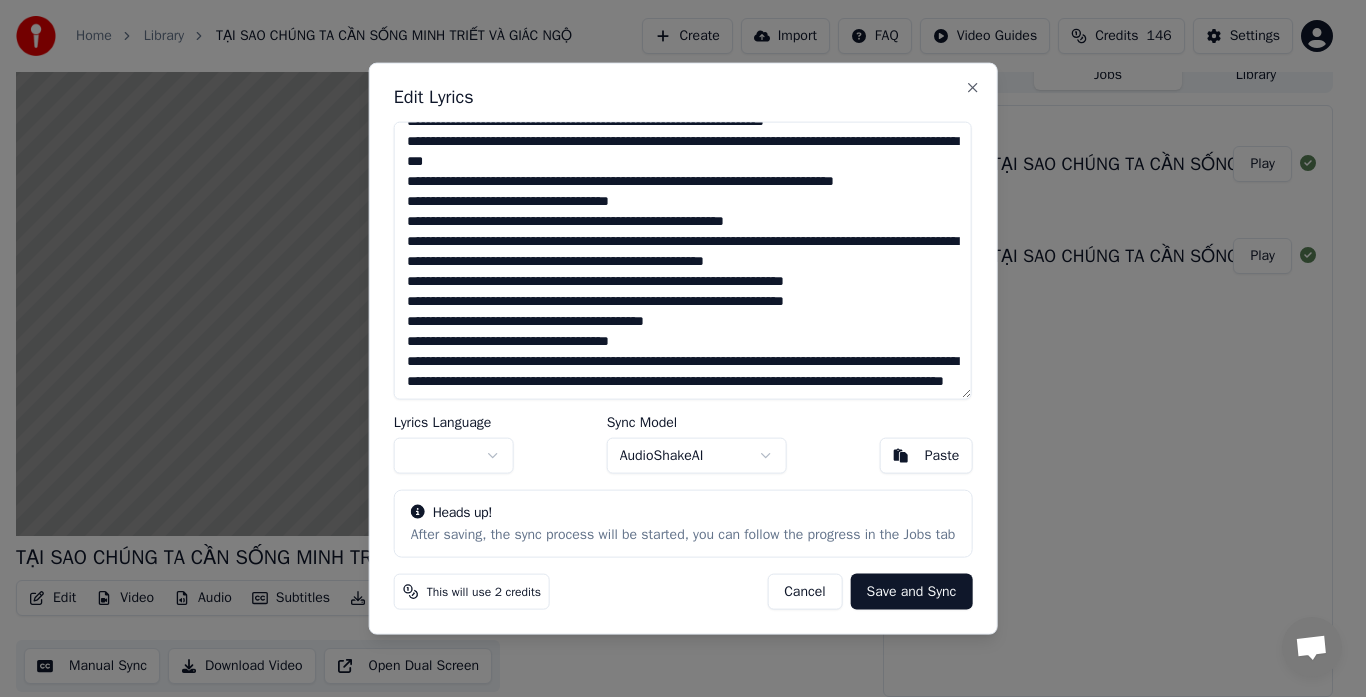 scroll, scrollTop: 1058, scrollLeft: 0, axis: vertical 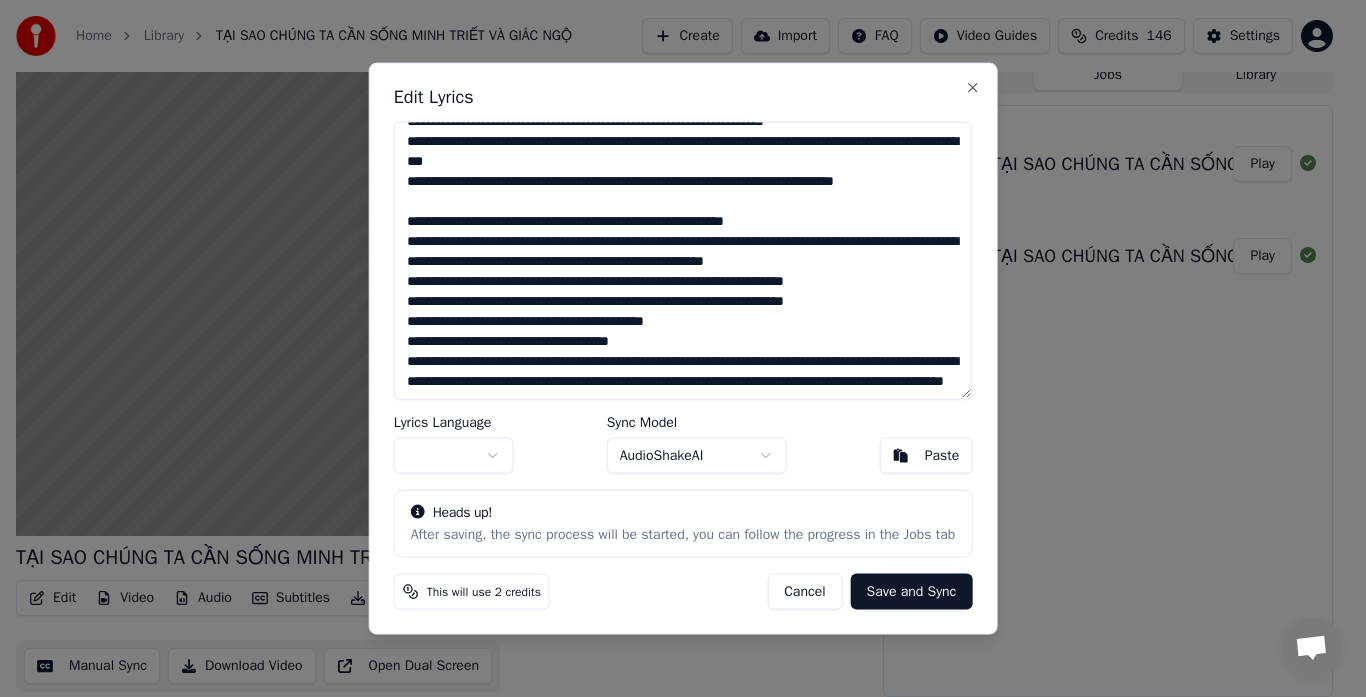 click at bounding box center [683, 260] 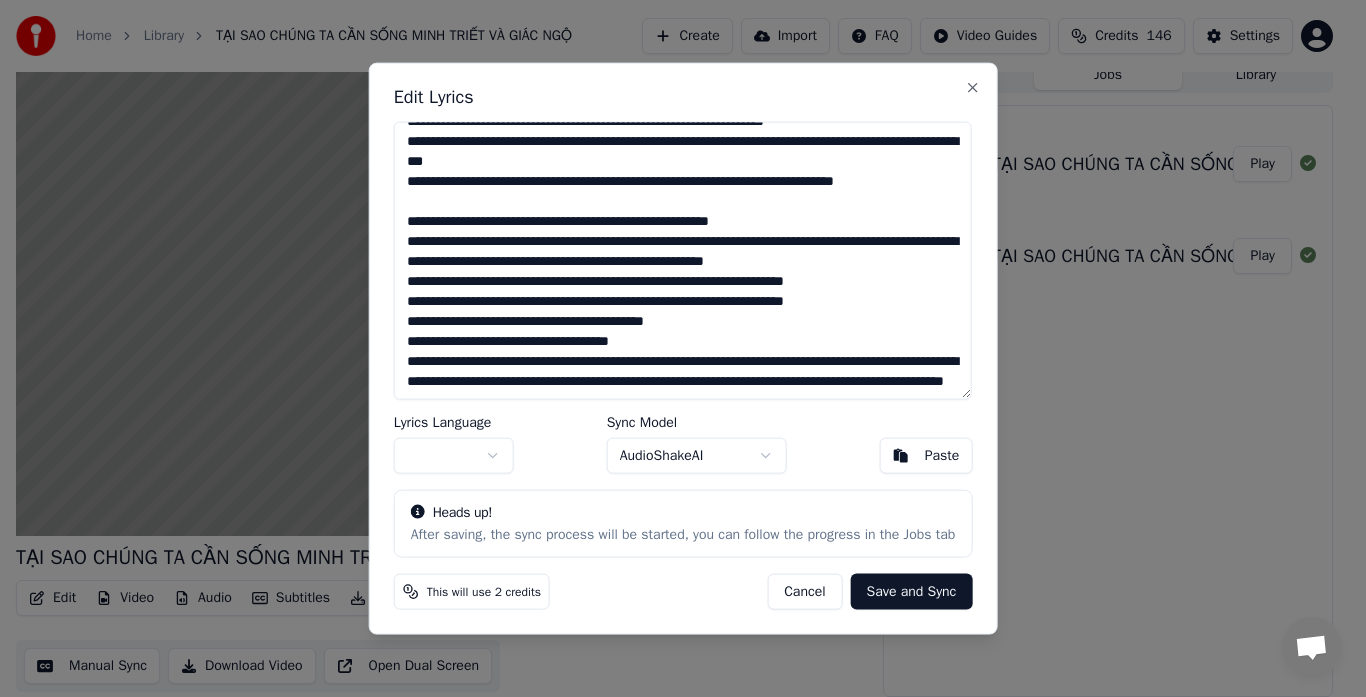 scroll, scrollTop: 1158, scrollLeft: 0, axis: vertical 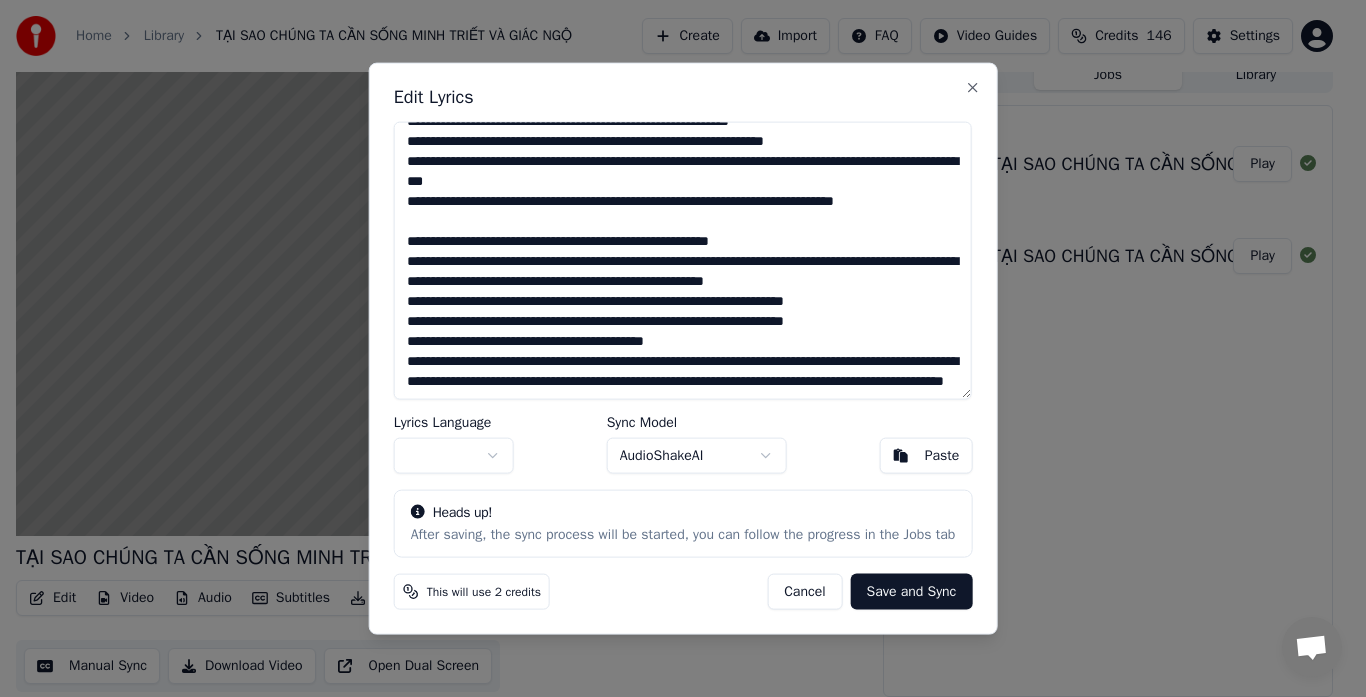 click on "Home Library TẠI SAO CHÚNG TA CẦN SỐNG MINH TRIẾT VÀ GIÁC NGỘ Create Import FAQ Video Guides Credits 146 Settings TẠI SAO CHÚNG TA CẦN SỐNG MINH TRIẾT VÀ GIÁC NGỘ BPM 102 Key C Edit Video Audio Subtitles Download Cloud Library Manual Sync Download Video Open Dual Screen Queue ( 1 ) Jobs Library Sync Lyrics TẠI SAO CHÚNG TA CẦN SỐNG MINH TRIẾT VÀ GIÁC NGỘ Play Create Karaoke TẠI SAO CHÚNG TA CẦN SỐNG MINH TRIẾT VÀ GIÁC NGỘ Play Edit Lyrics Lyrics Language Sync Model AudioShakeAI Paste Heads up! After saving, the sync process will be started, you can follow the progress in the Jobs tab This will use 2 credits Cancel Save and Sync Close" at bounding box center (674, 333) 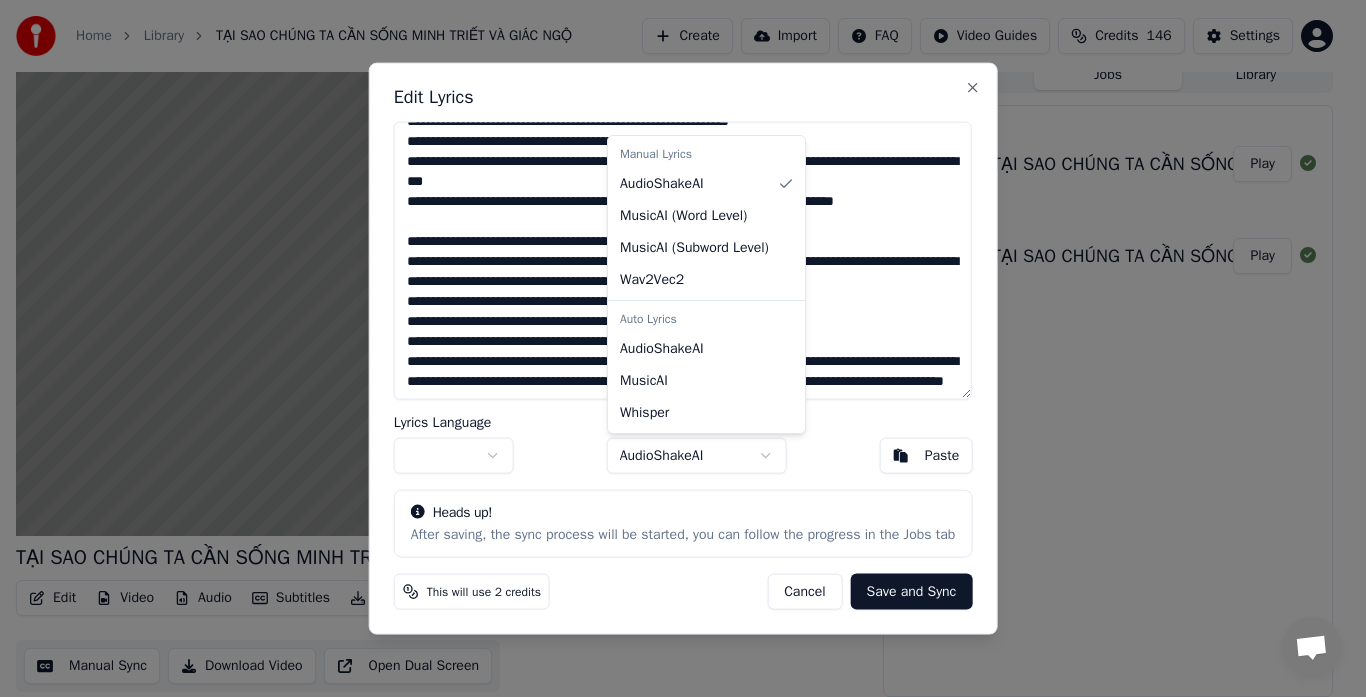 click on "Home Library TẠI SAO CHÚNG TA CẦN SỐNG MINH TRIẾT VÀ GIÁC NGỘ Create Import FAQ Video Guides Credits 146 Settings TẠI SAO CHÚNG TA CẦN SỐNG MINH TRIẾT VÀ GIÁC NGỘ BPM 102 Key C Edit Video Audio Subtitles Download Cloud Library Manual Sync Download Video Open Dual Screen Queue ( 1 ) Jobs Library Sync Lyrics TẠI SAO CHÚNG TA CẦN SỐNG MINH TRIẾT VÀ GIÁC NGỘ Play Create Karaoke TẠI SAO CHÚNG TA CẦN SỐNG MINH TRIẾT VÀ GIÁC NGỘ Play Edit Lyrics Lyrics Language Sync Model AudioShakeAI Paste Heads up! After saving, the sync process will be started, you can follow the progress in the Jobs tab This will use 2 credits Cancel Save and Sync Close Manual Lyrics AudioShakeAI MusicAI ( Word Level ) MusicAI ( Subword Level ) Wav2Vec2 Auto Lyrics AudioShakeAI MusicAI Whisper" at bounding box center (674, 333) 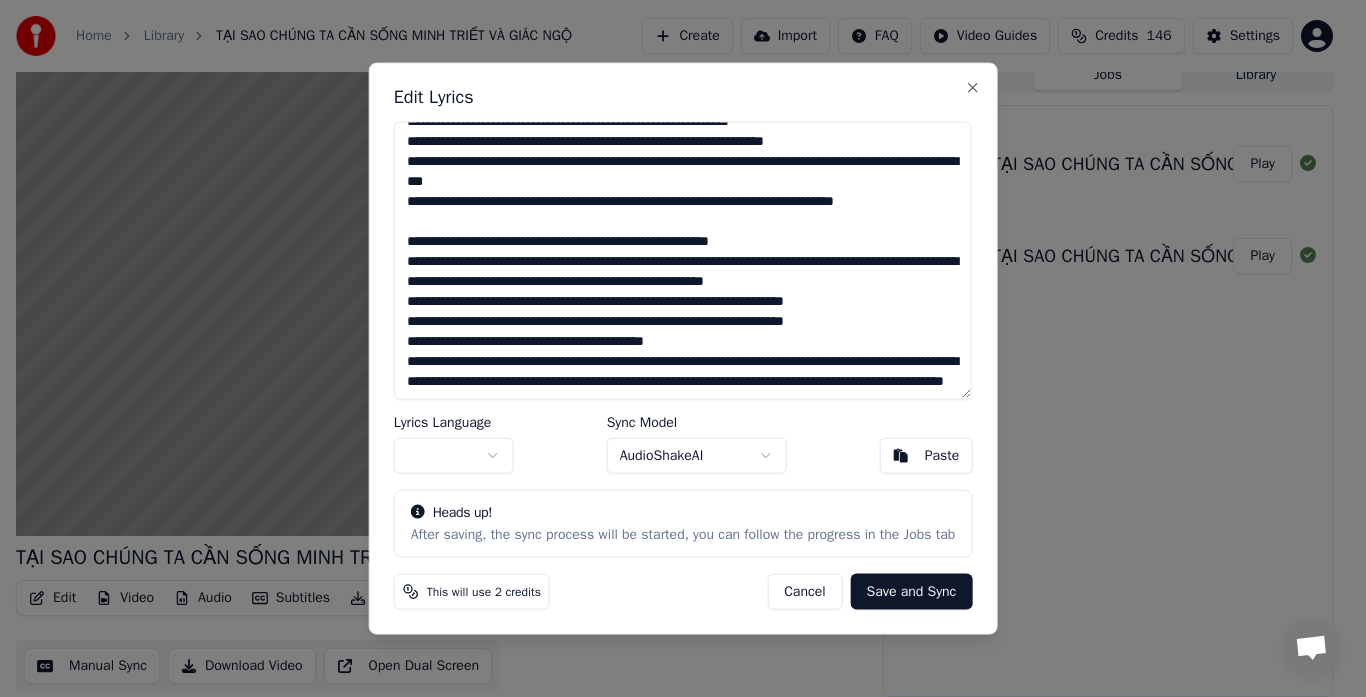 scroll, scrollTop: 1138, scrollLeft: 0, axis: vertical 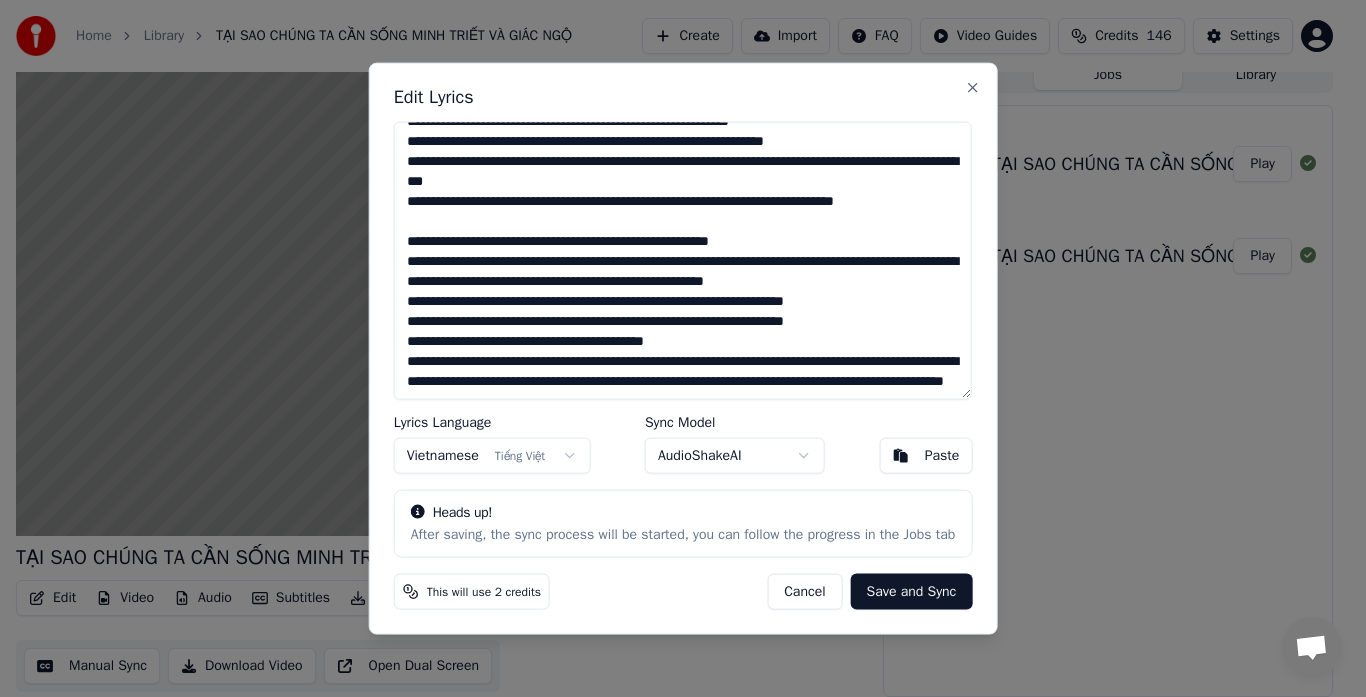 click on "Save and Sync" at bounding box center [912, 592] 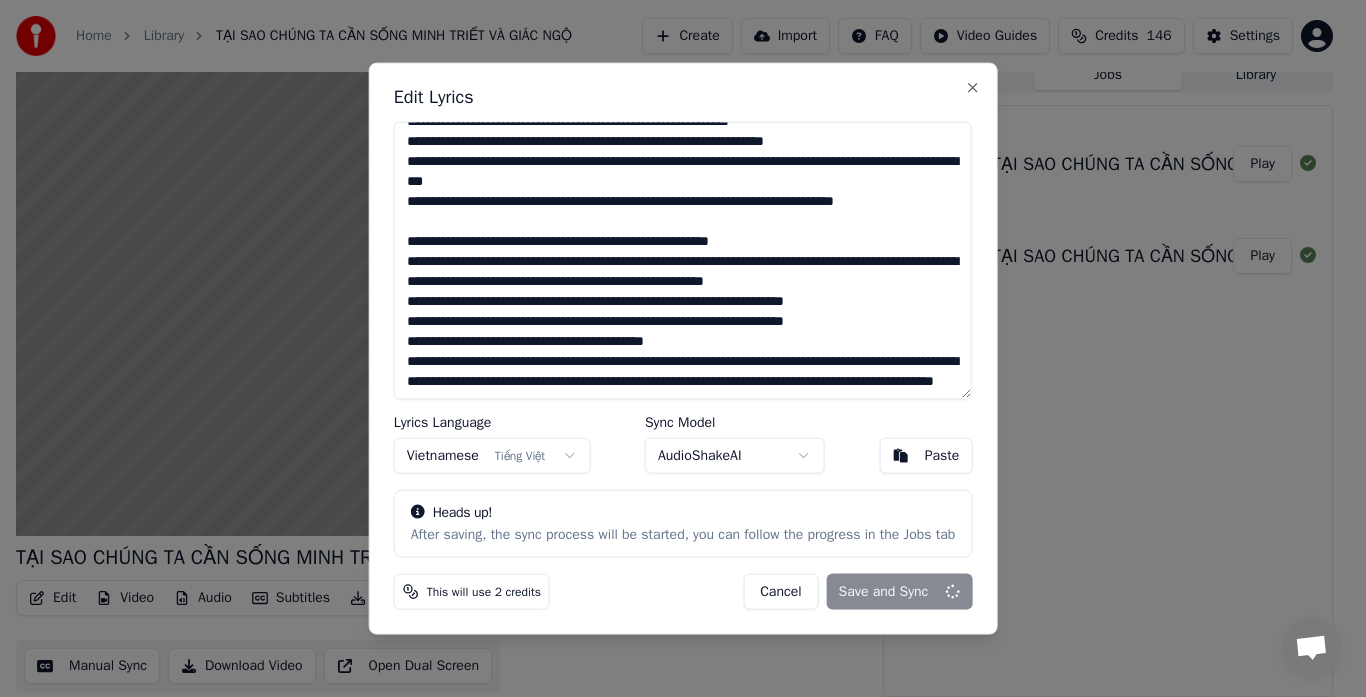 type on "**********" 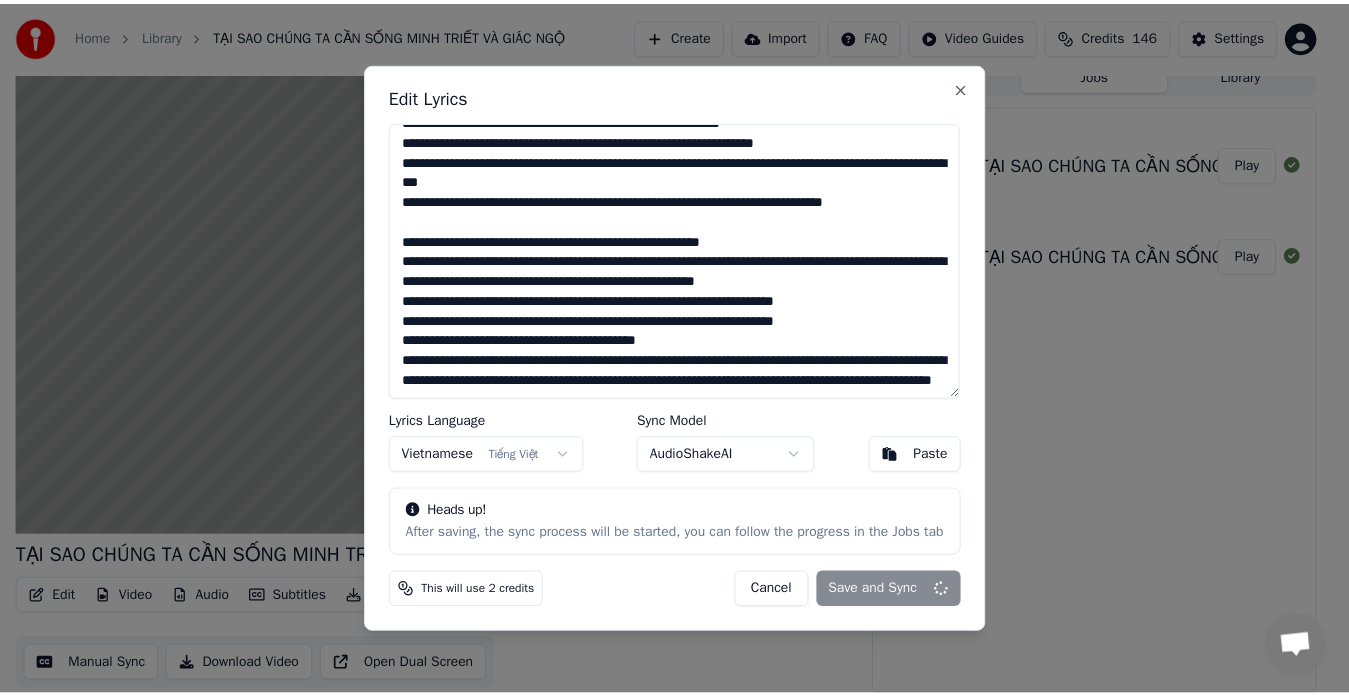 scroll, scrollTop: 1138, scrollLeft: 0, axis: vertical 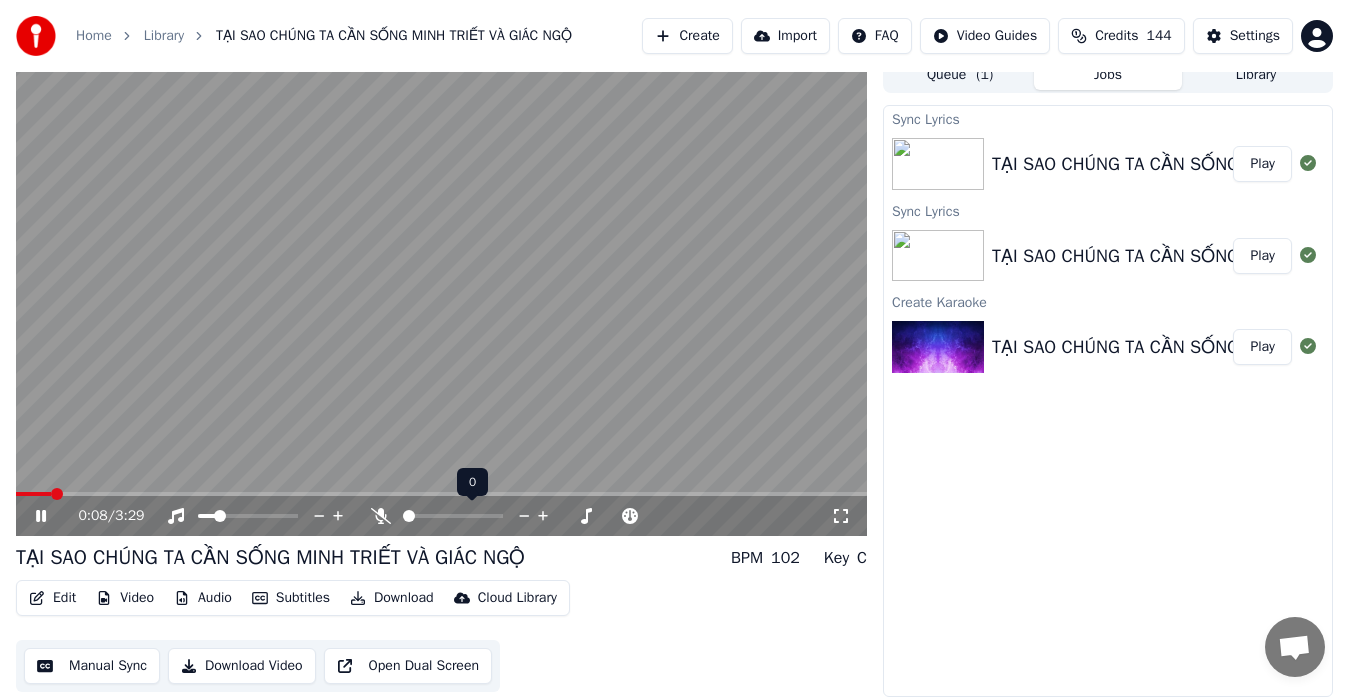 click 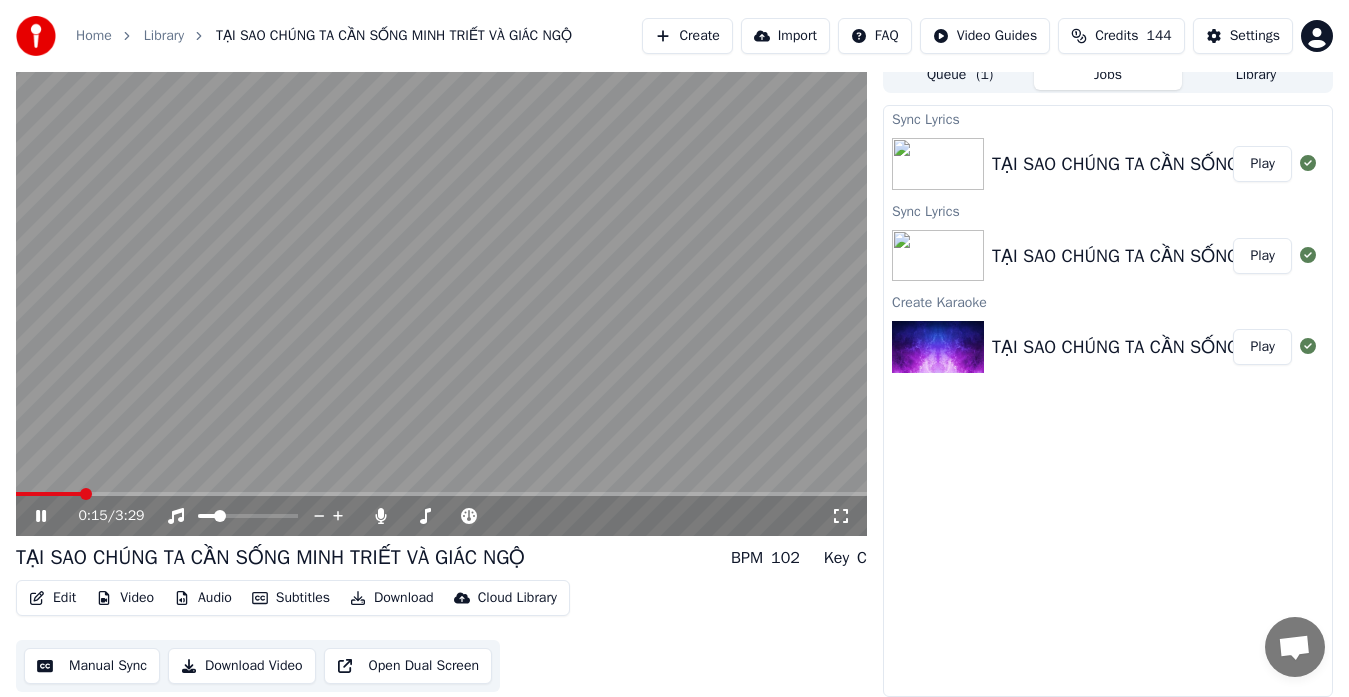 click 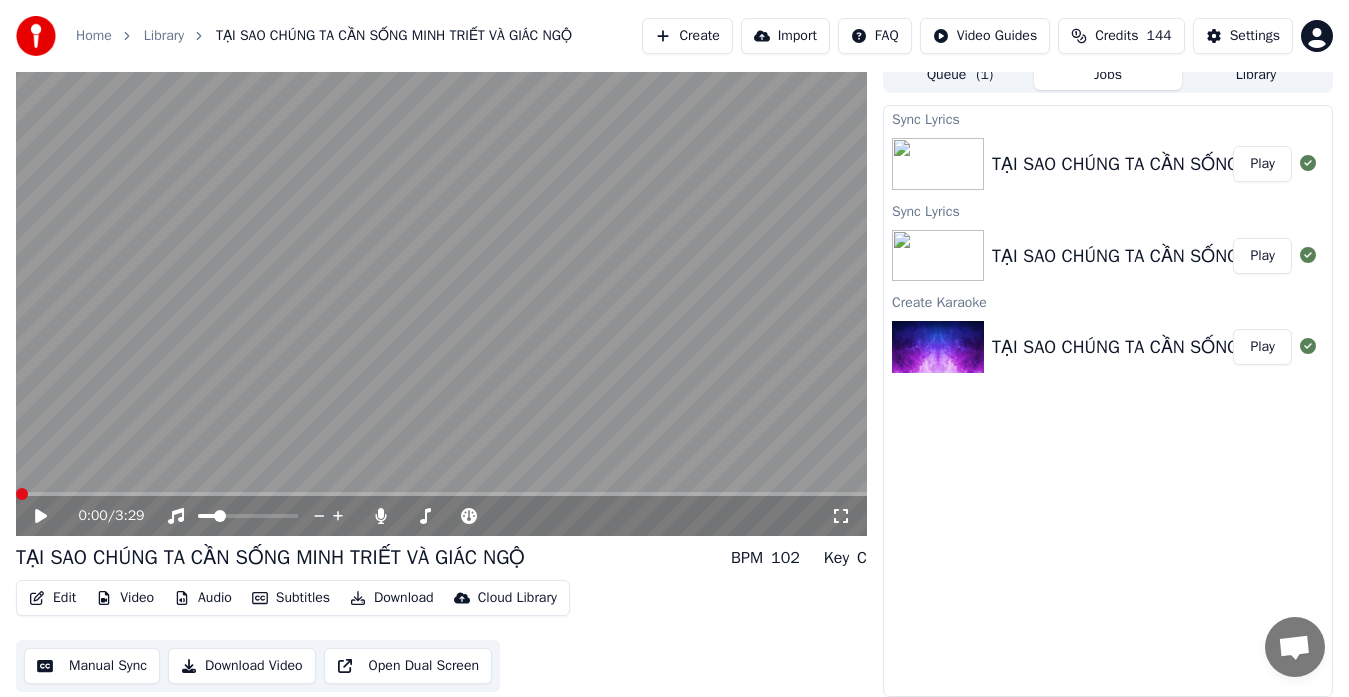 click at bounding box center [22, 494] 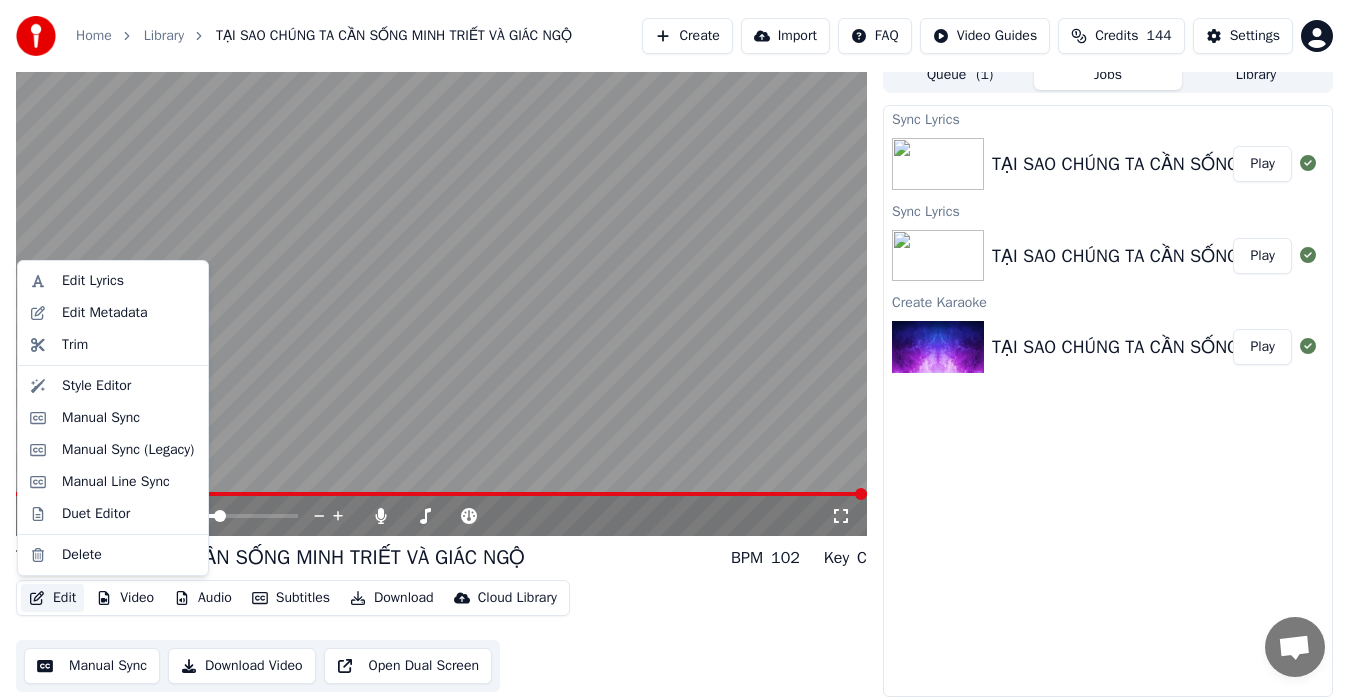 click on "Edit" at bounding box center (52, 598) 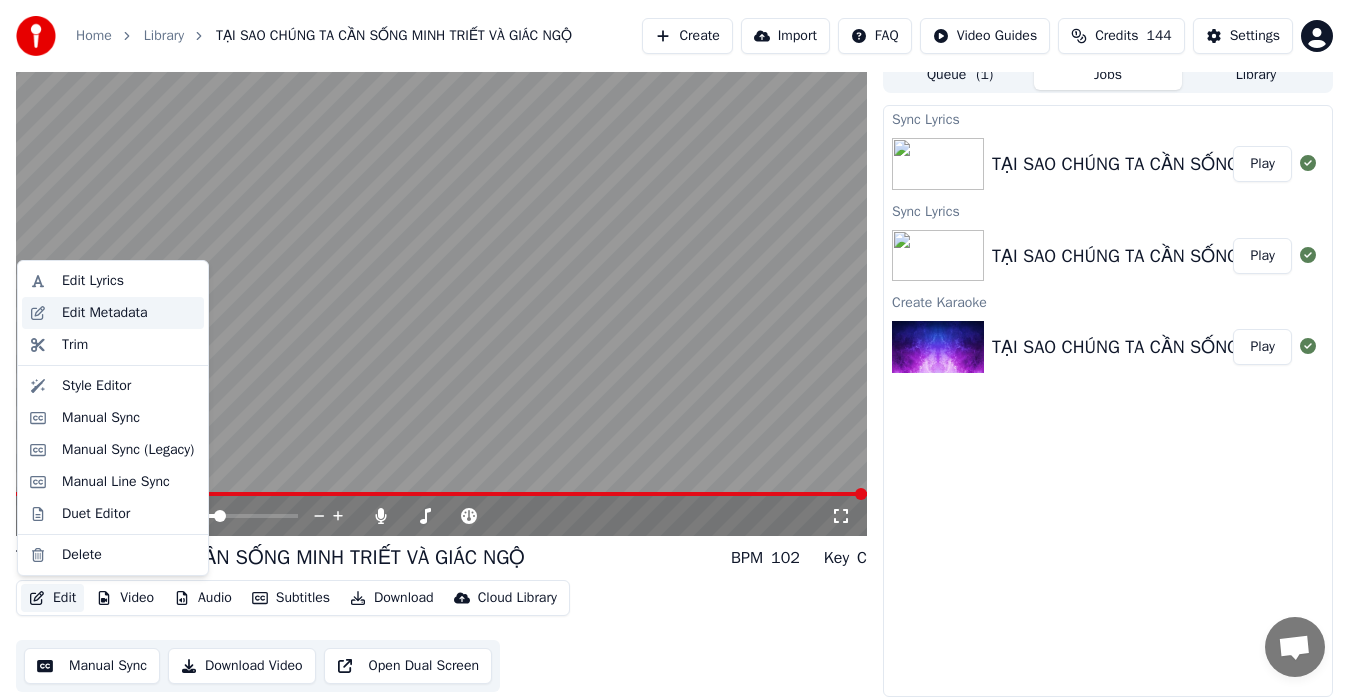 click on "Edit Metadata" at bounding box center [105, 313] 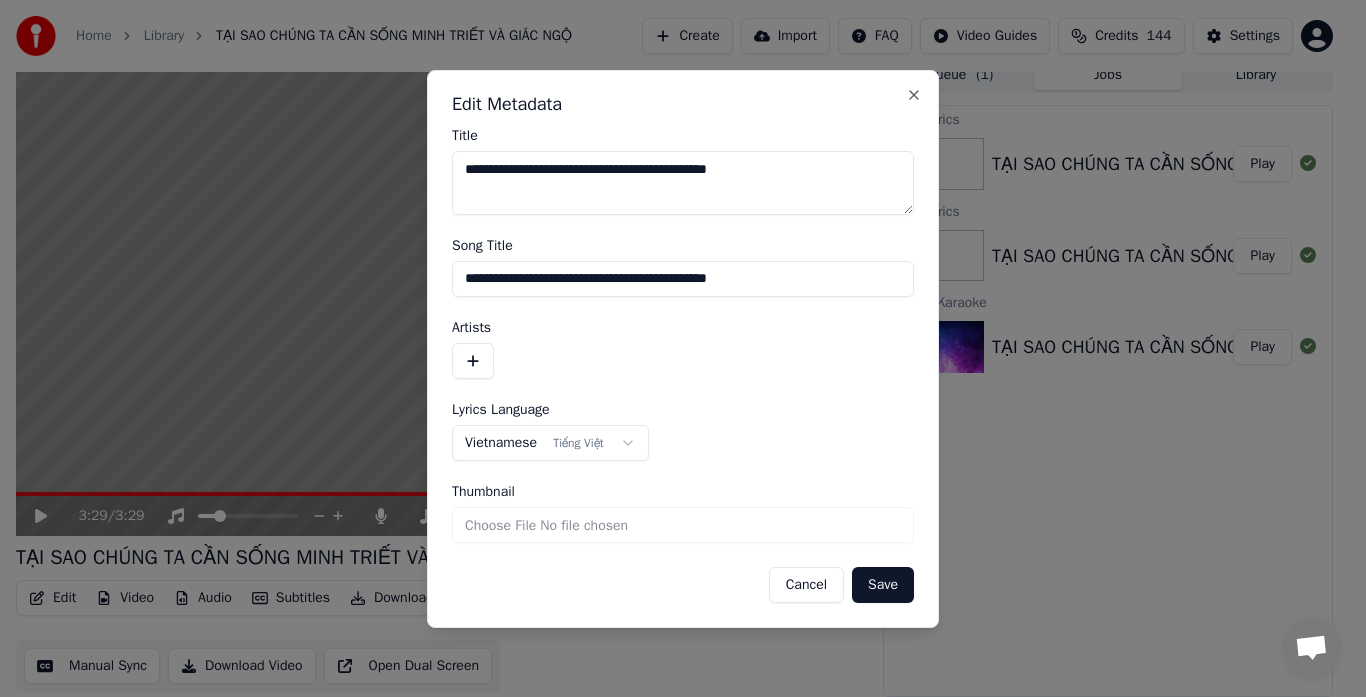 click at bounding box center [473, 361] 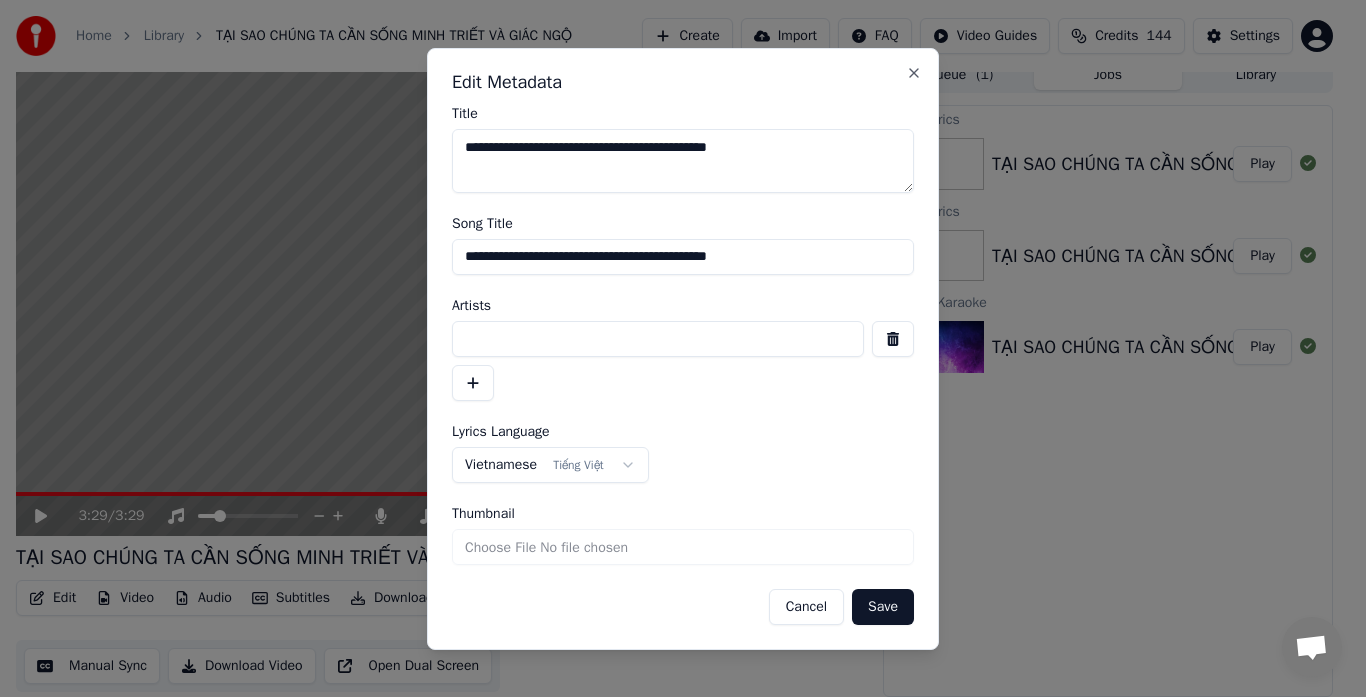 click at bounding box center (658, 339) 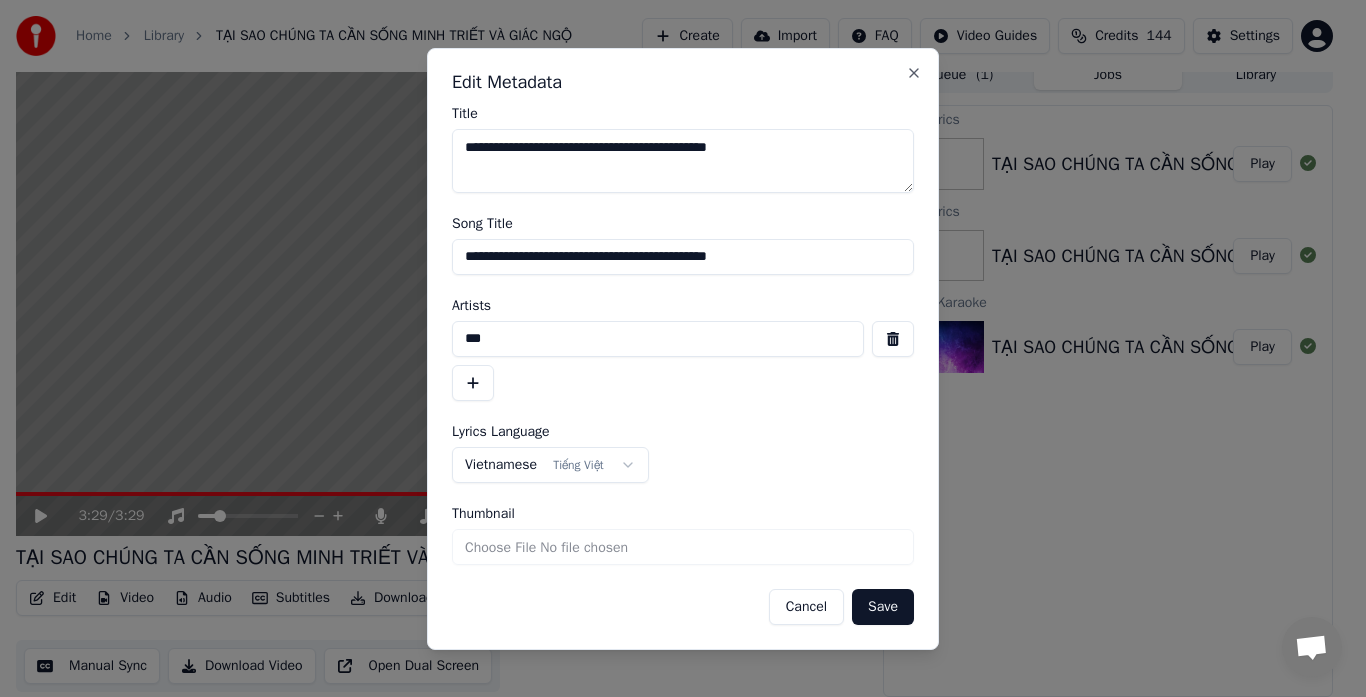 click on "***" at bounding box center (658, 339) 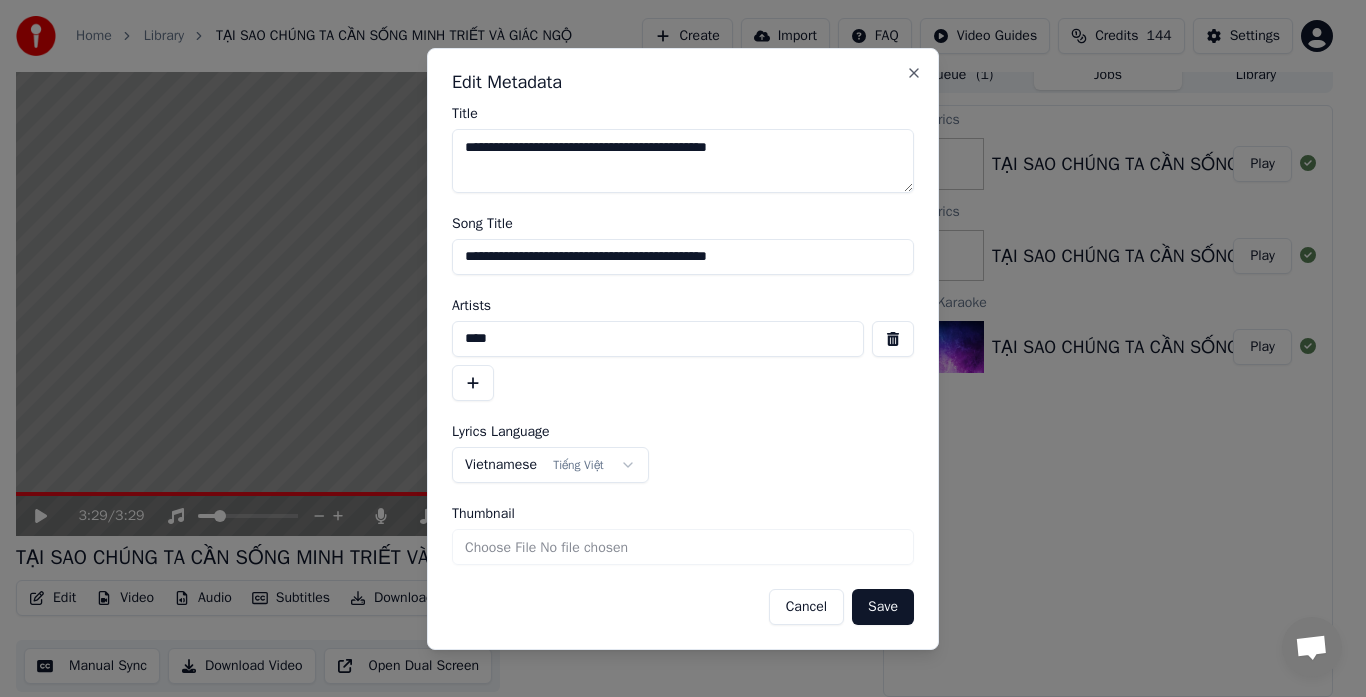 click on "****" at bounding box center (658, 339) 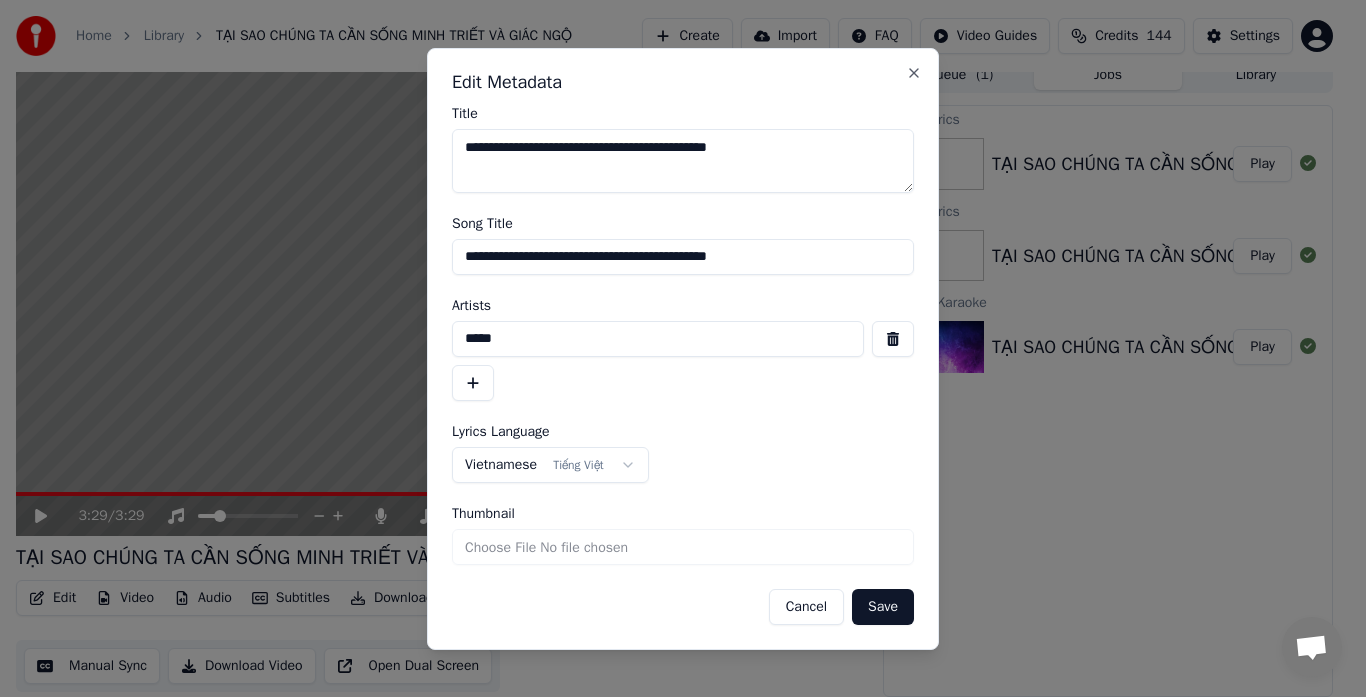 click on "*****" at bounding box center [658, 339] 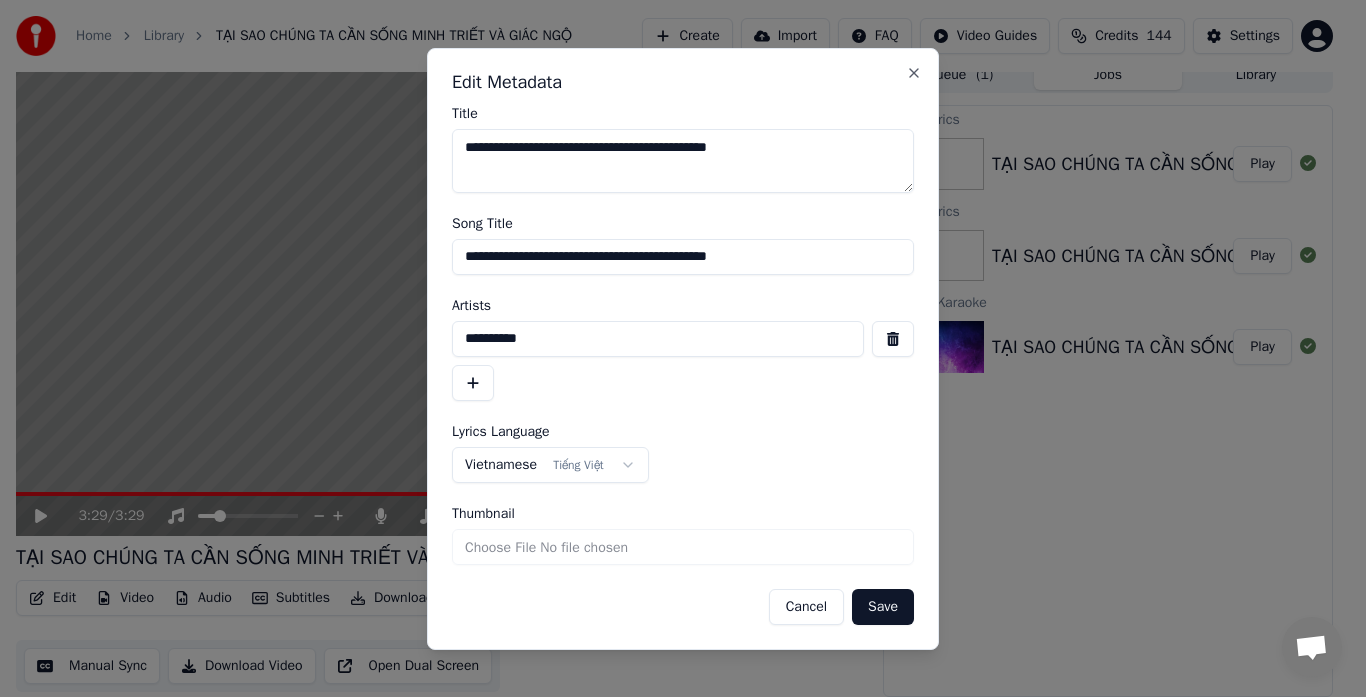 type on "**********" 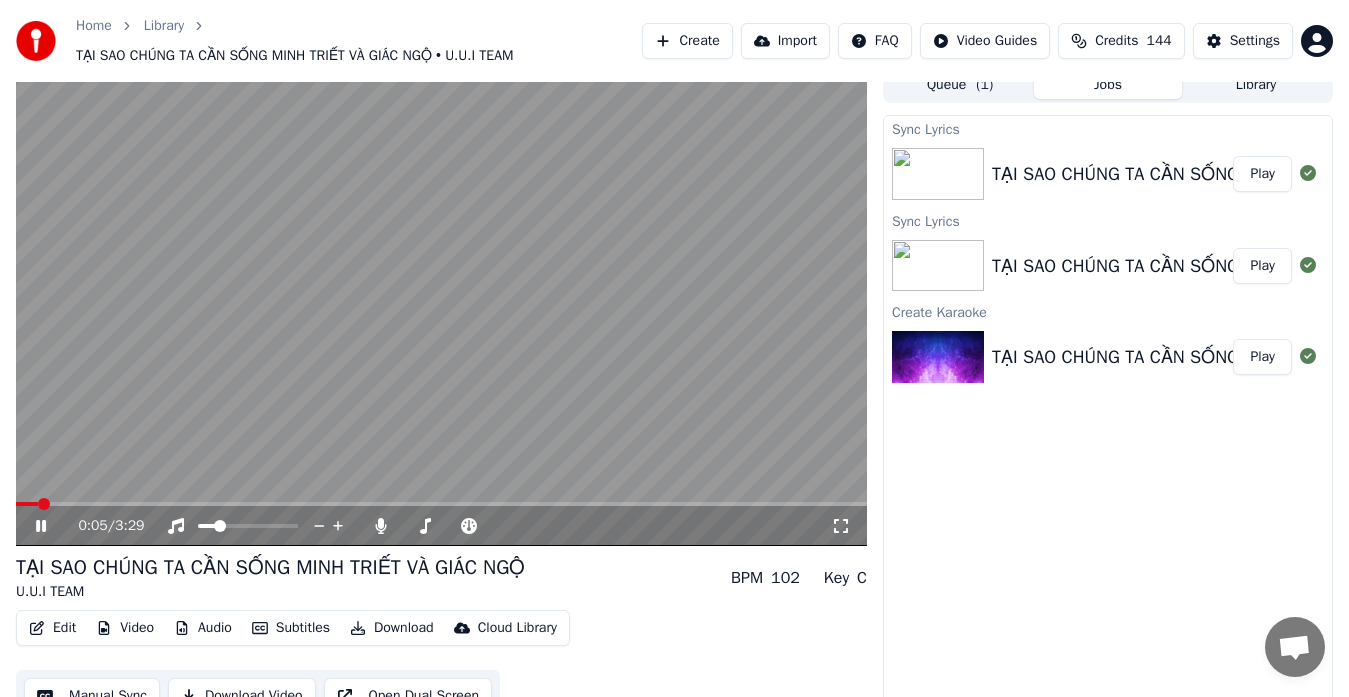 click on "Edit" at bounding box center (52, 628) 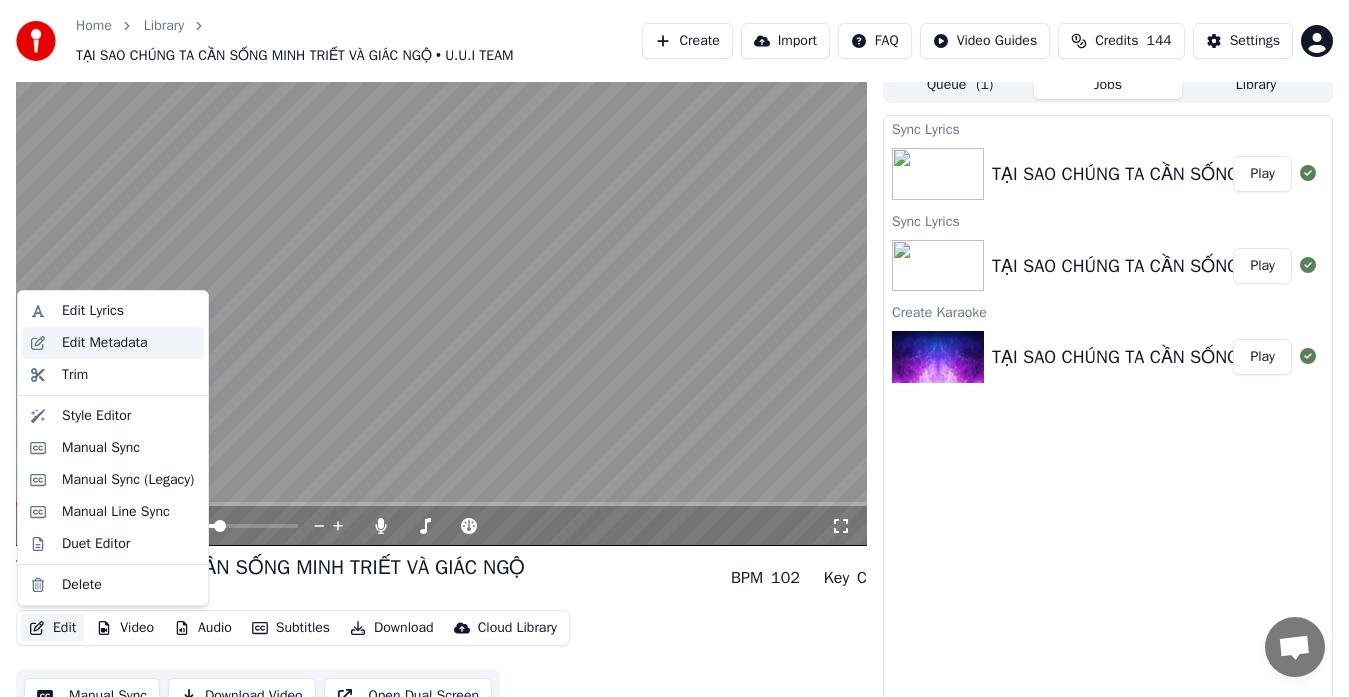 click on "Edit Metadata" at bounding box center (105, 343) 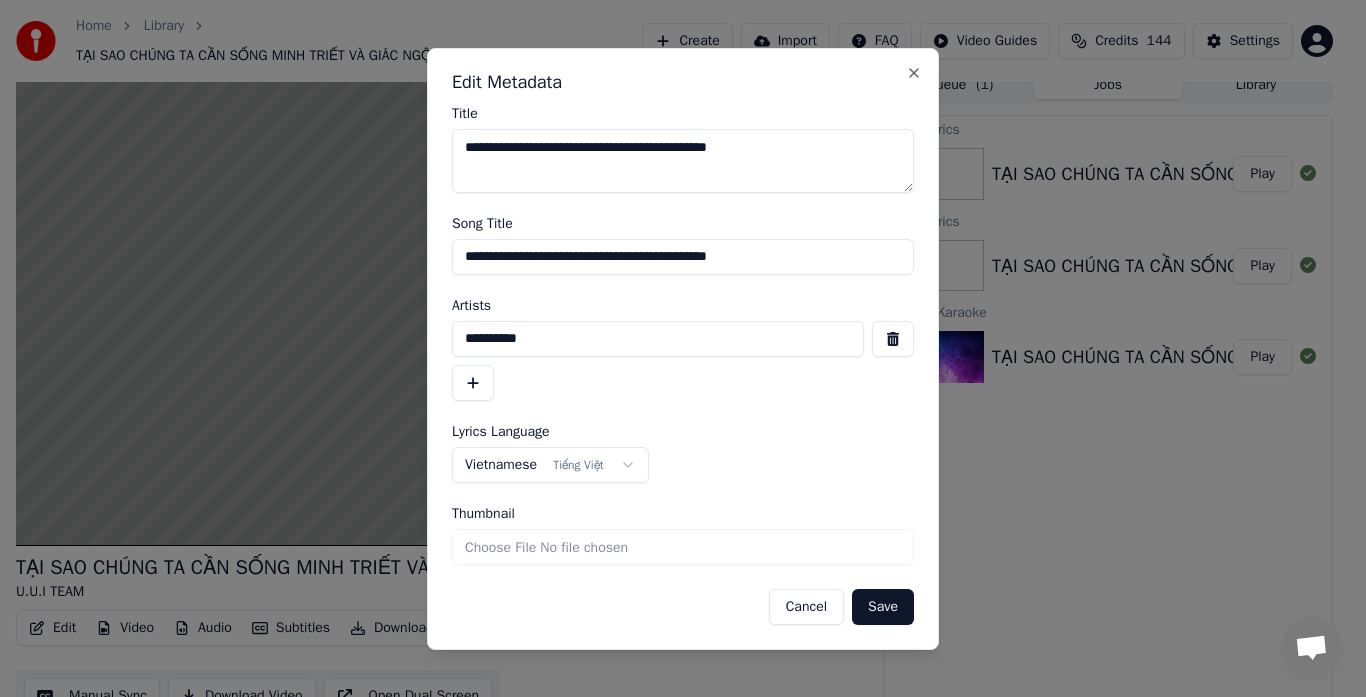 click on "Cancel" at bounding box center (806, 607) 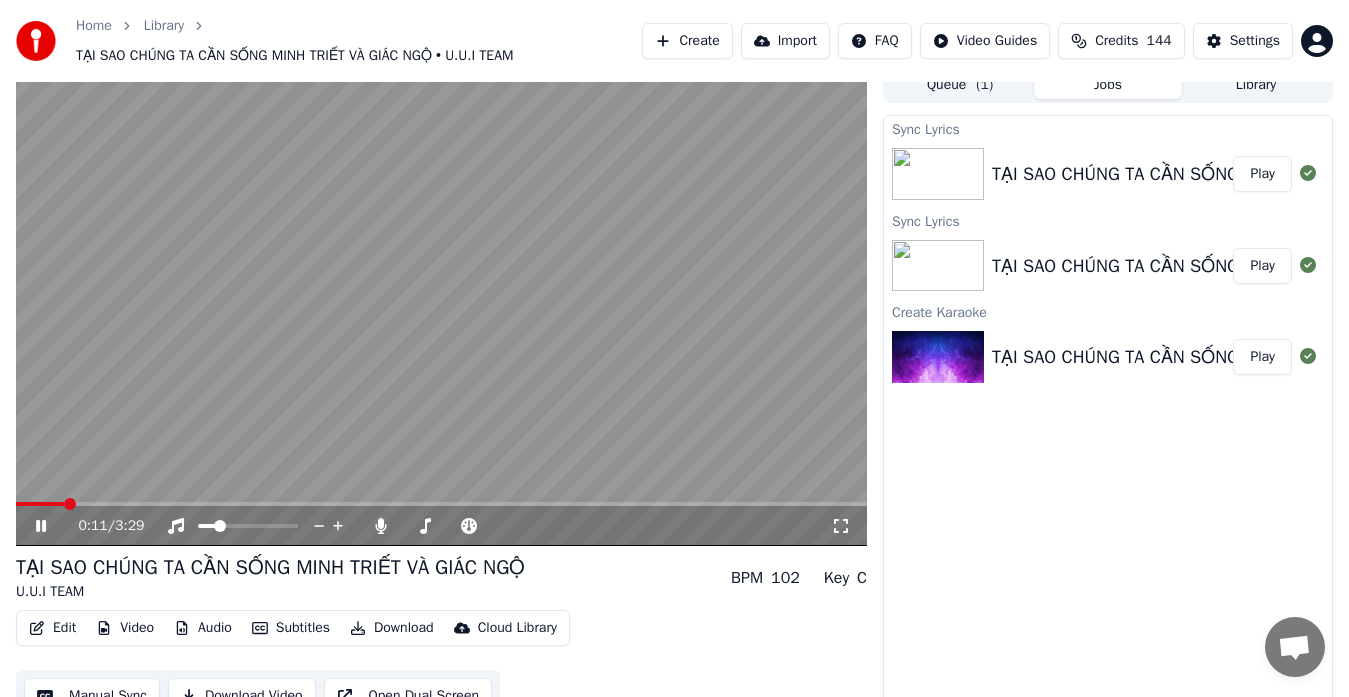 scroll, scrollTop: 40, scrollLeft: 0, axis: vertical 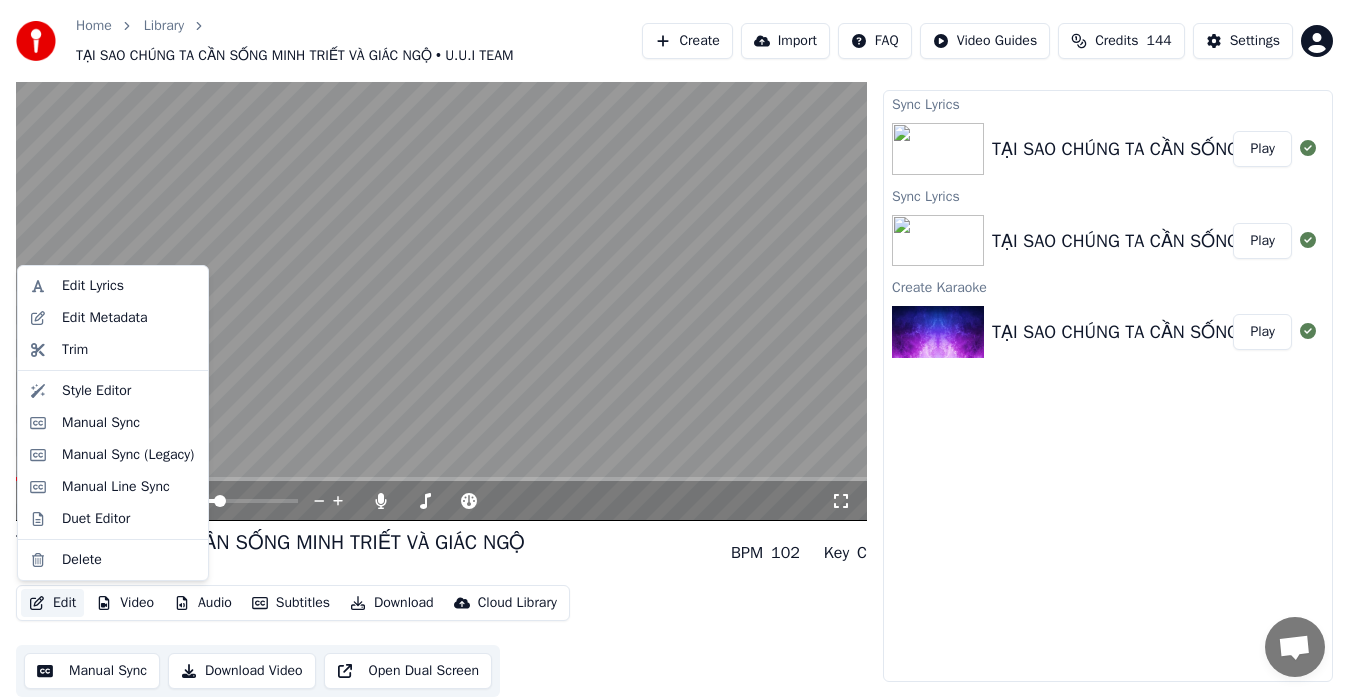 click on "Edit" at bounding box center (52, 603) 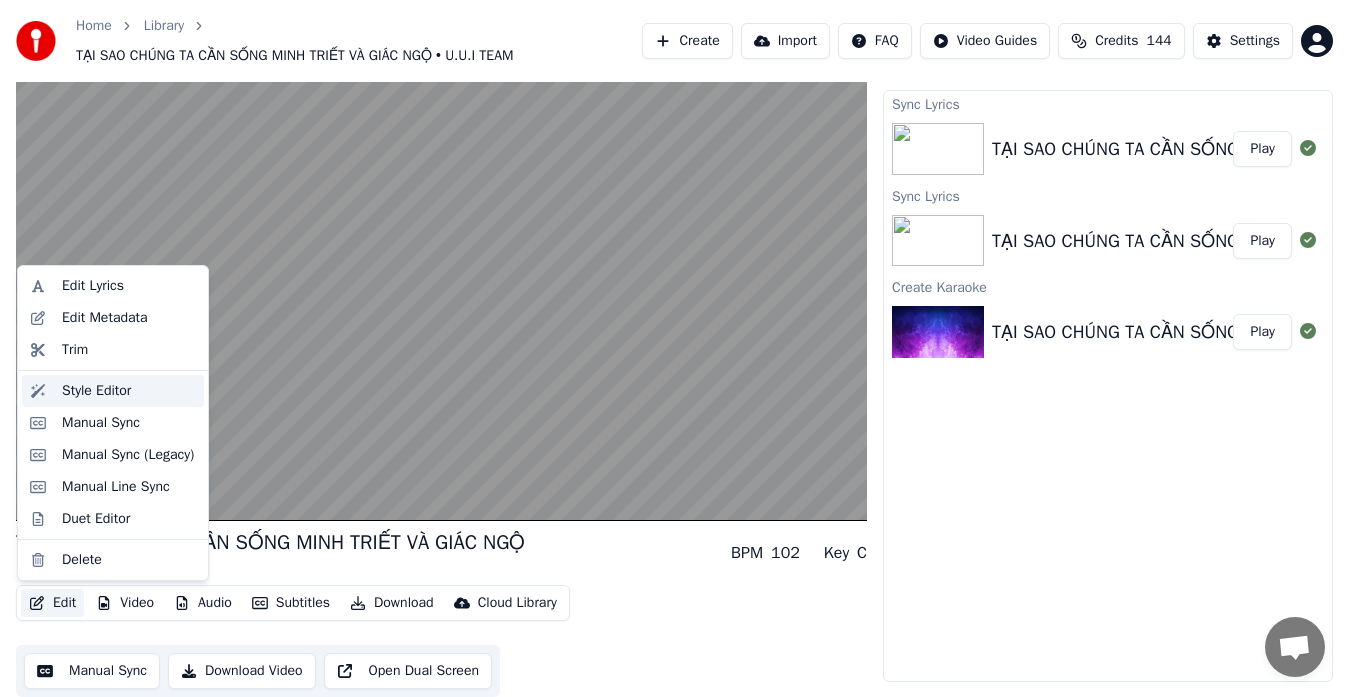 click on "Style Editor" at bounding box center [96, 391] 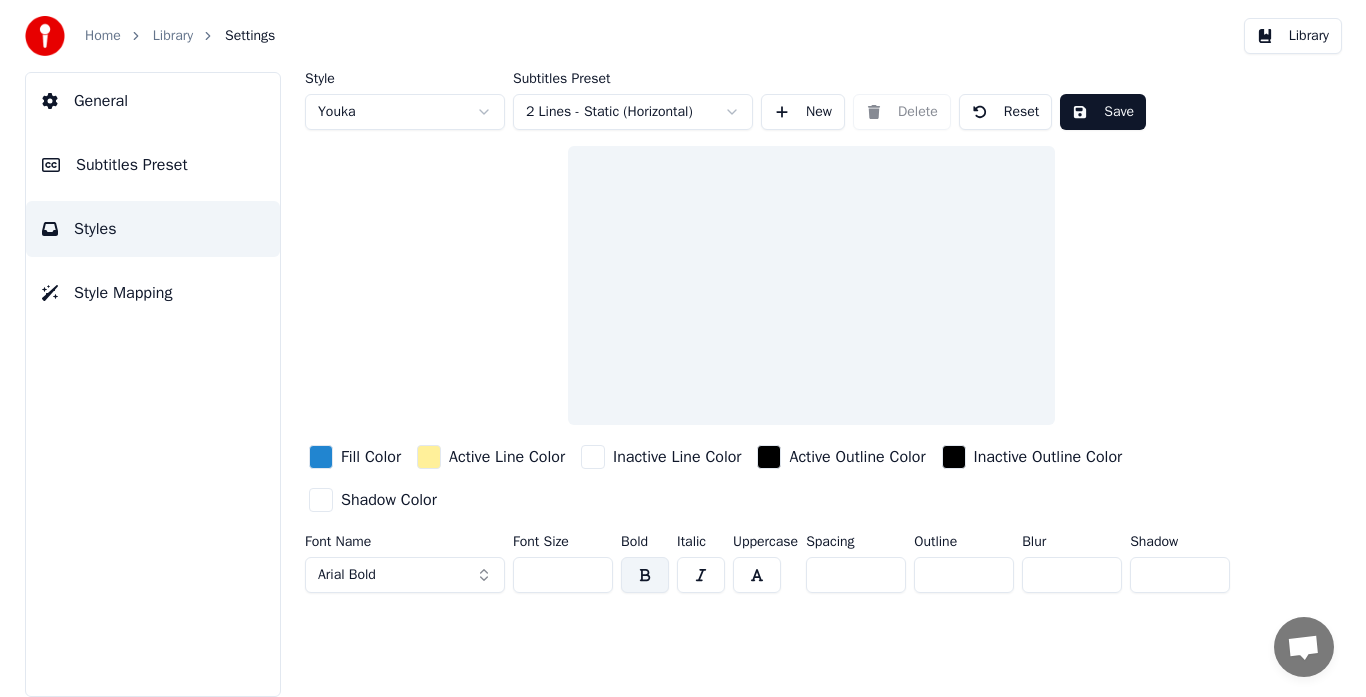 scroll, scrollTop: 0, scrollLeft: 0, axis: both 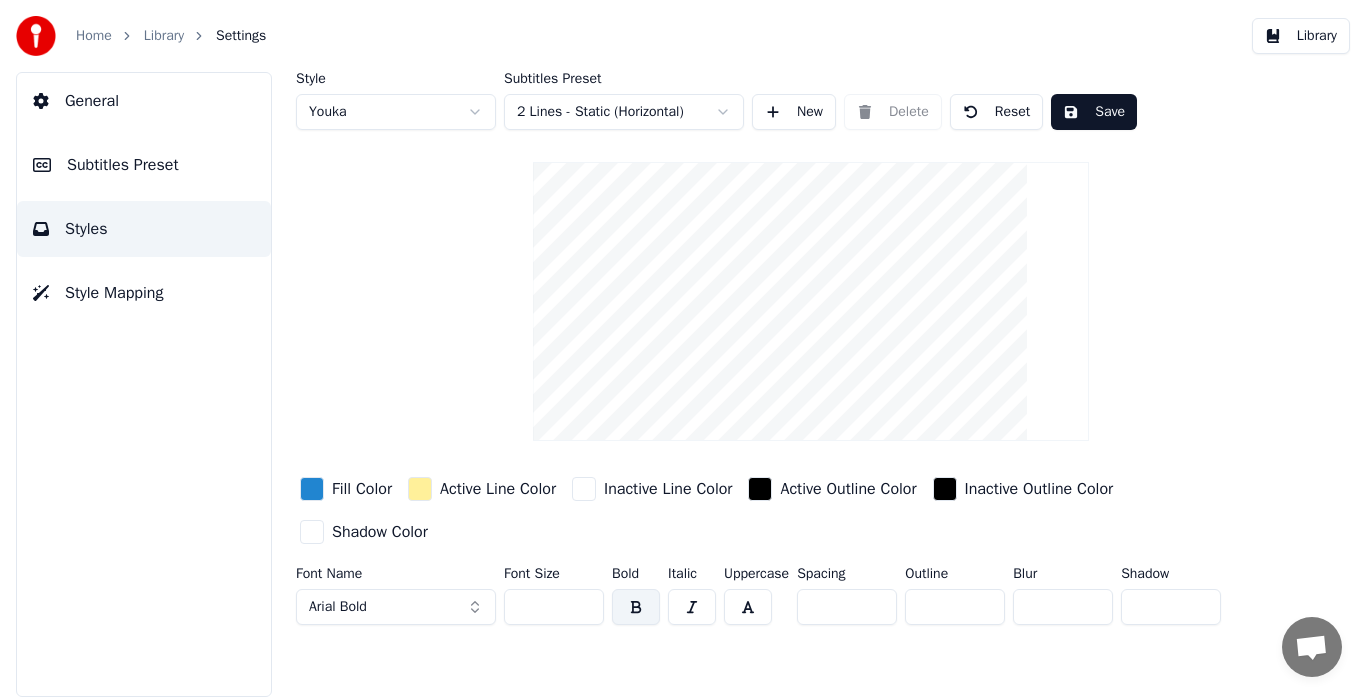 click at bounding box center [811, 301] 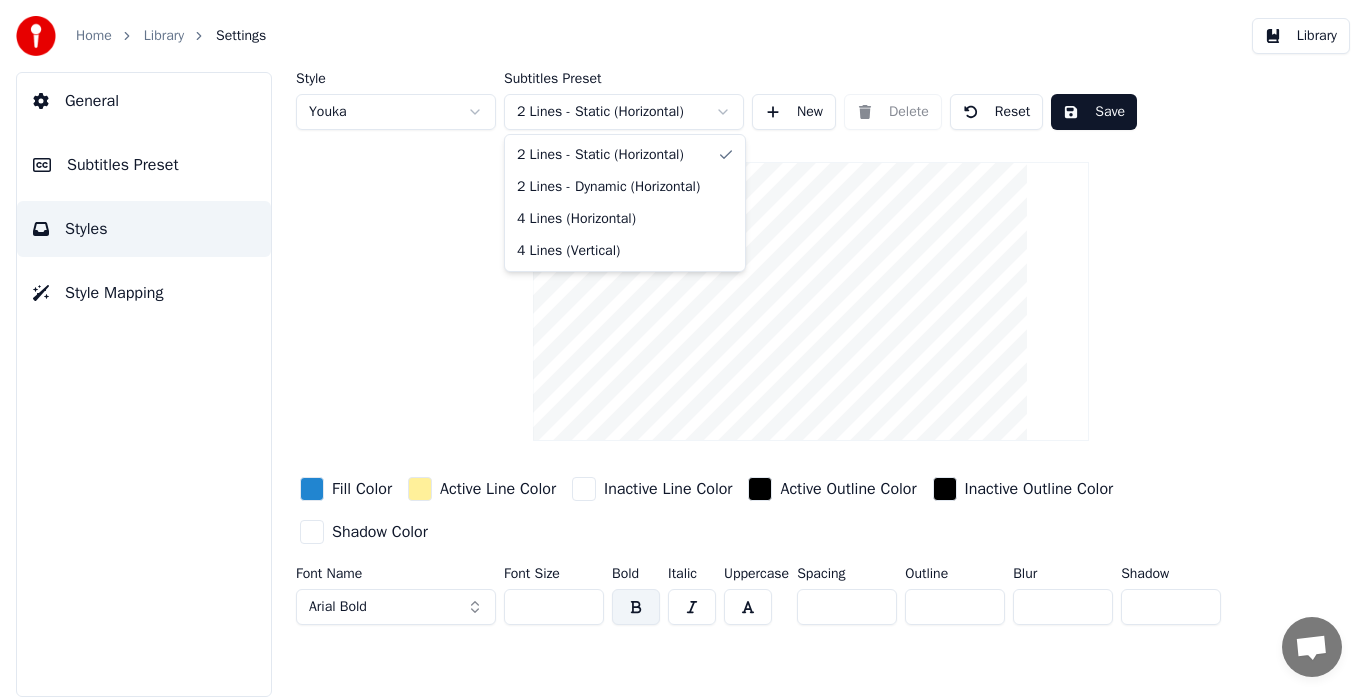 click on "Home Library Settings Library General Subtitles Preset Styles Style Mapping Style Youka Subtitles Preset 2 Lines - Static (Horizontal) New Delete Reset Save Fill Color Active Line Color Inactive Line Color Active Outline Color Inactive Outline Color Shadow Color Font Name Arial Bold Font Size ** Bold Italic Uppercase Spacing * Outline * Blur * Shadow * 2 Lines - Static (Horizontal) 2 Lines - Dynamic (Horizontal) 4 Lines (Horizontal) 4 Lines (Vertical)" at bounding box center (683, 348) 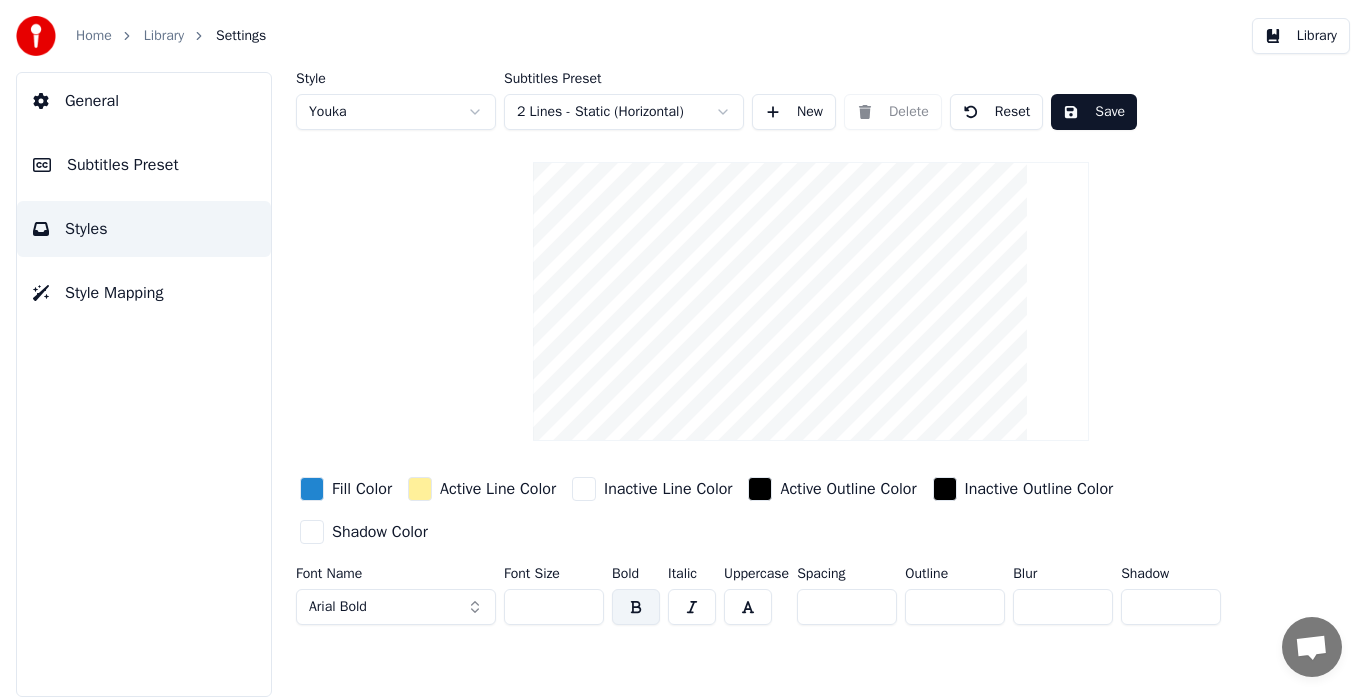 click on "**" at bounding box center [554, 607] 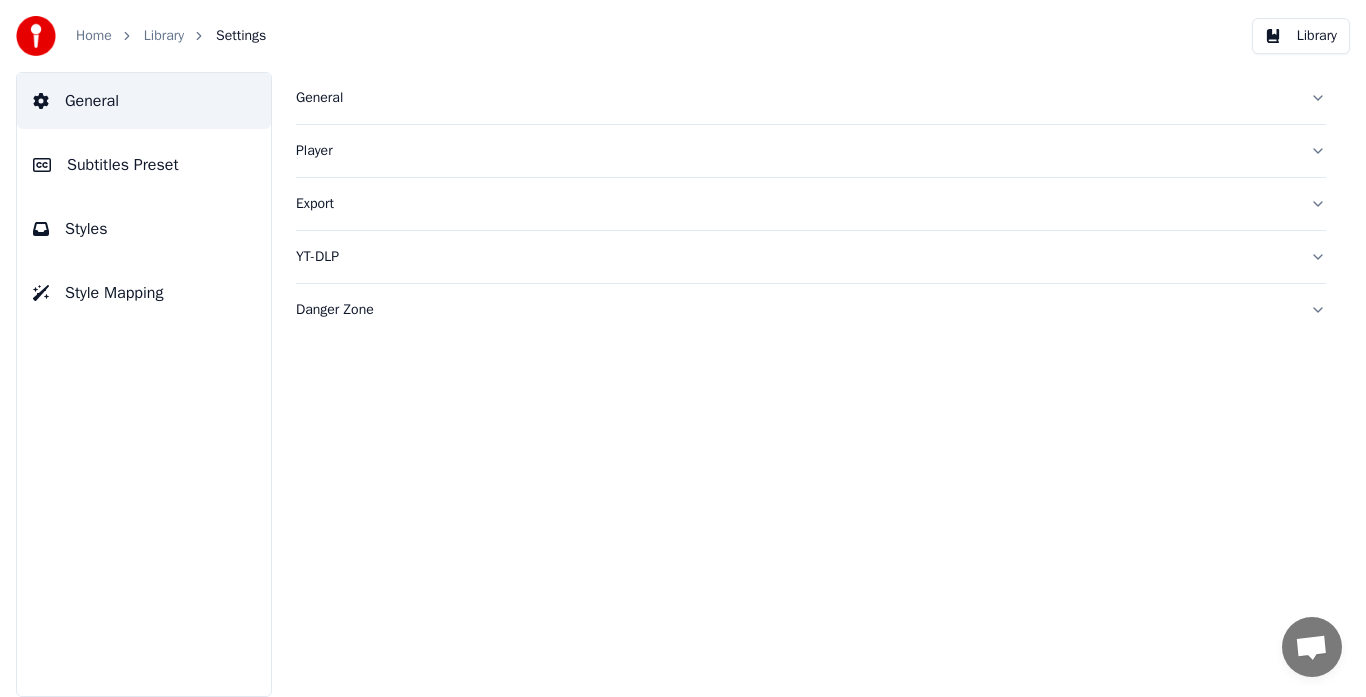 click on "Subtitles Preset" at bounding box center (123, 165) 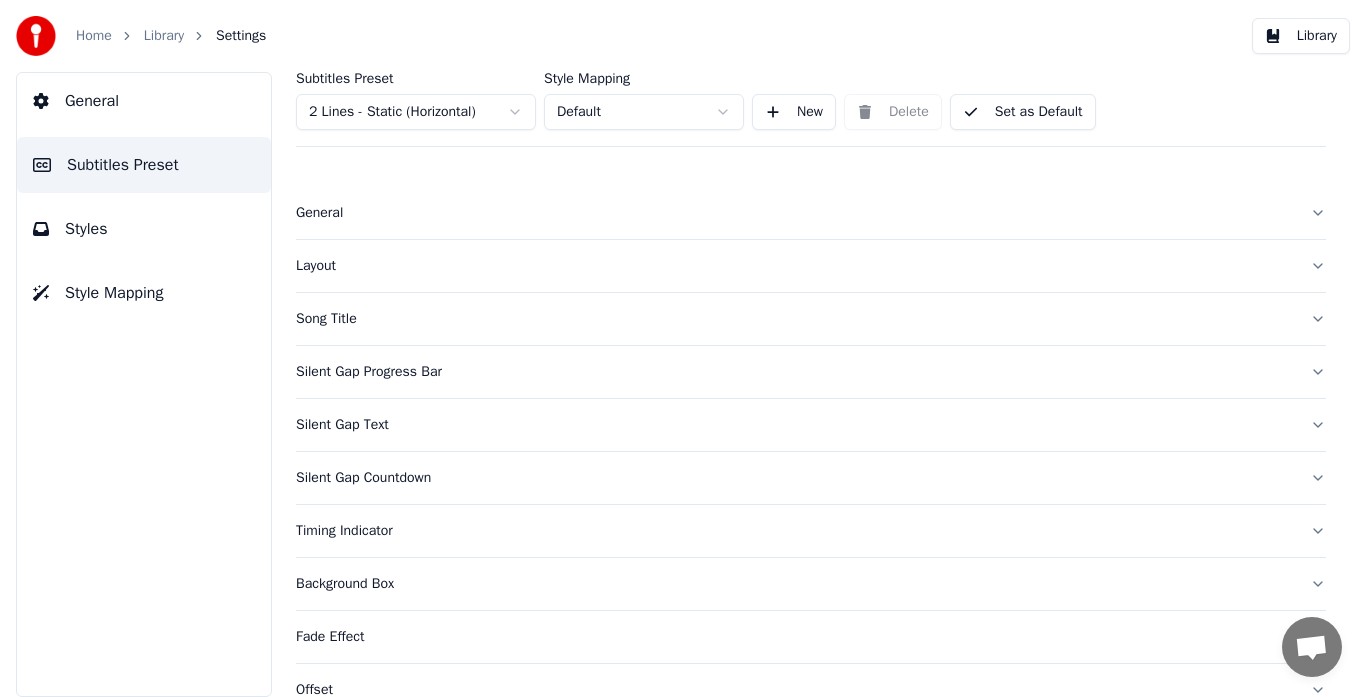 click on "Song Title" at bounding box center [795, 319] 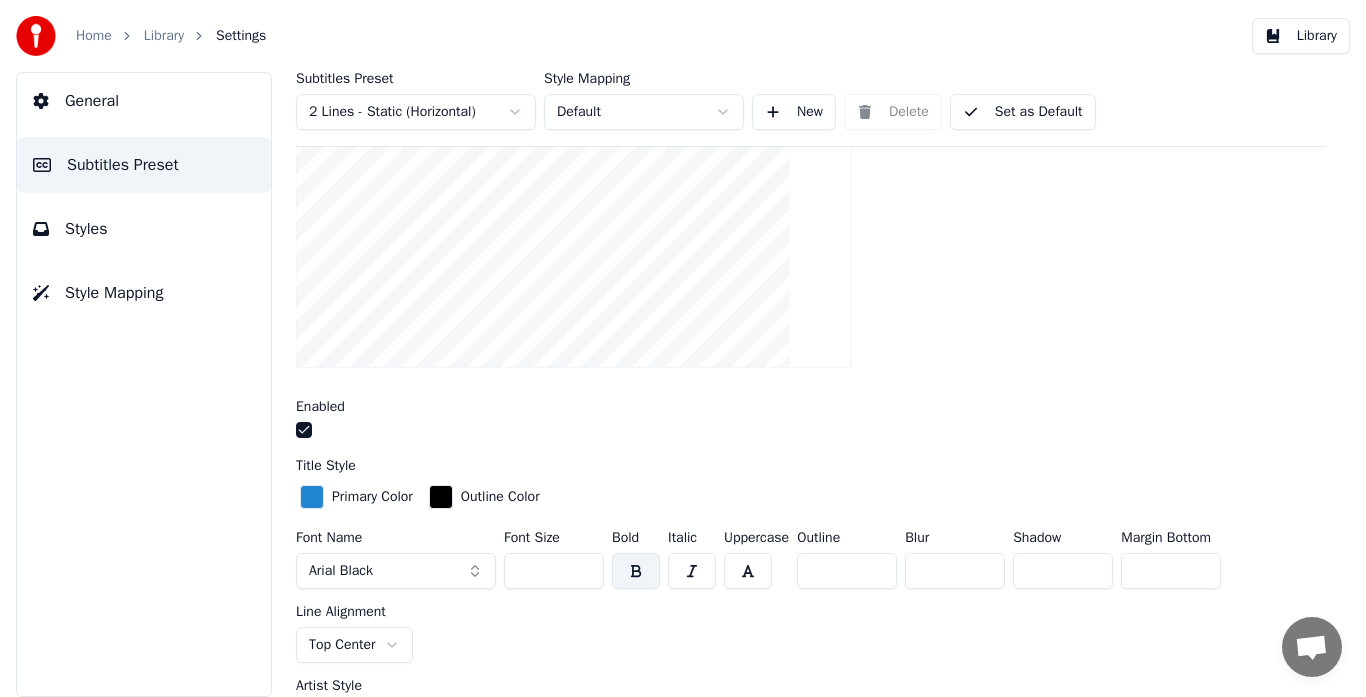 scroll, scrollTop: 400, scrollLeft: 0, axis: vertical 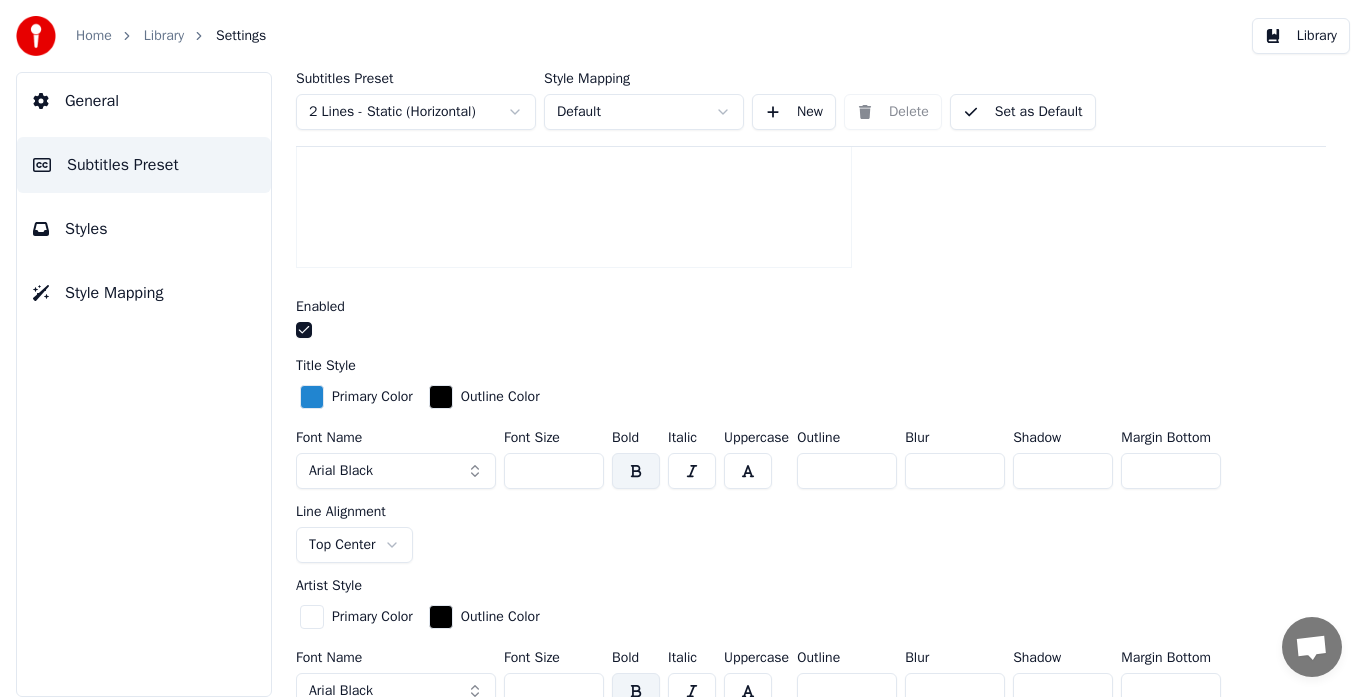 drag, startPoint x: 572, startPoint y: 465, endPoint x: 483, endPoint y: 464, distance: 89.005615 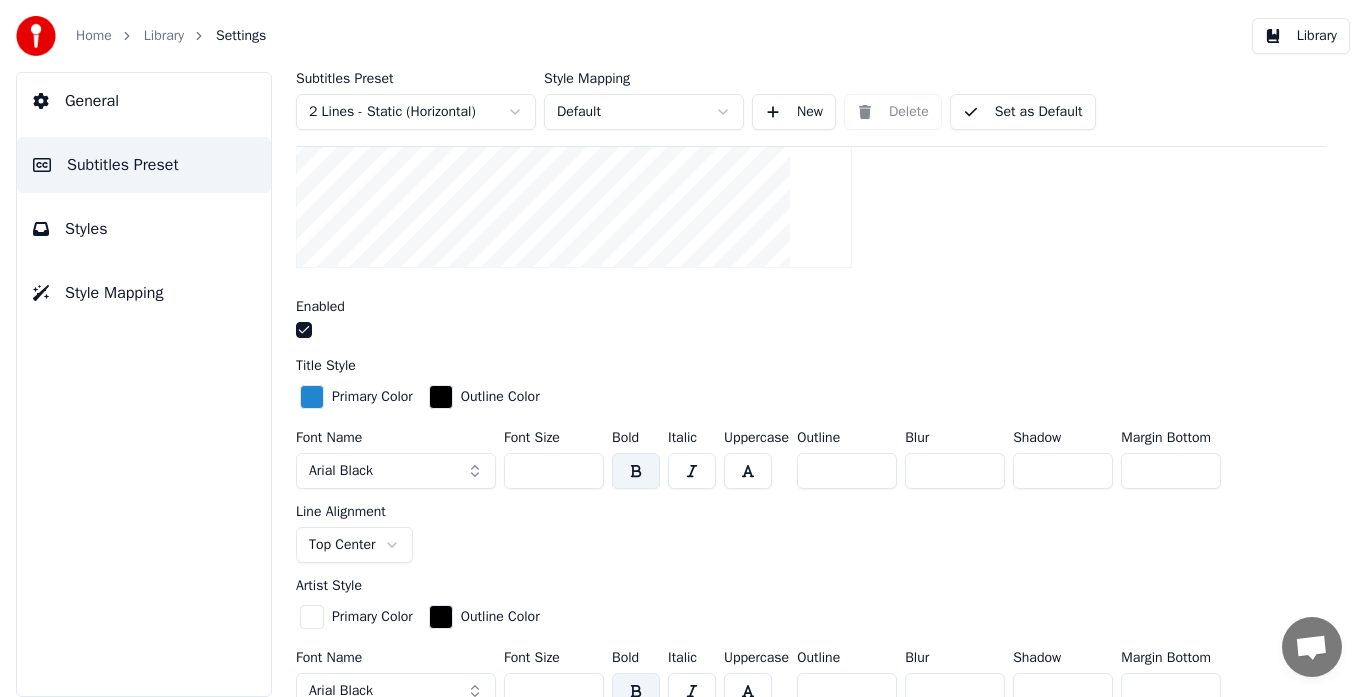 drag, startPoint x: 550, startPoint y: 475, endPoint x: 501, endPoint y: 468, distance: 49.497475 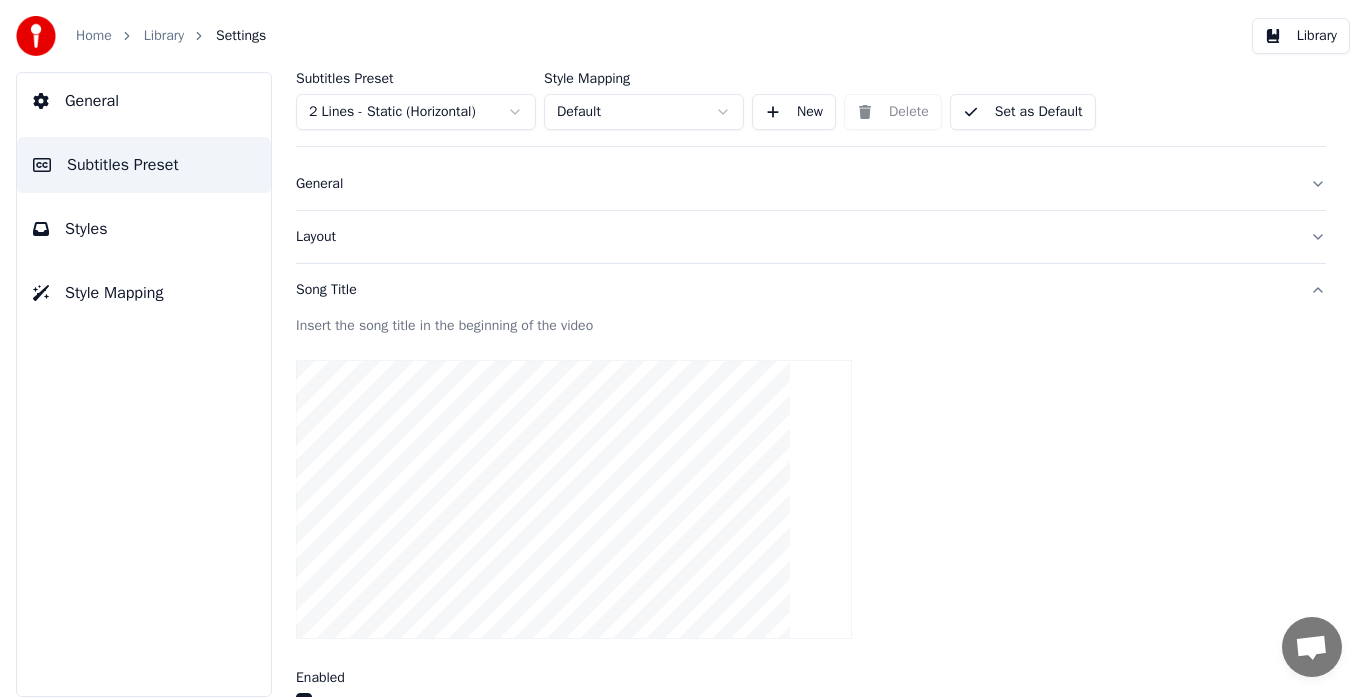 scroll, scrollTop: 0, scrollLeft: 0, axis: both 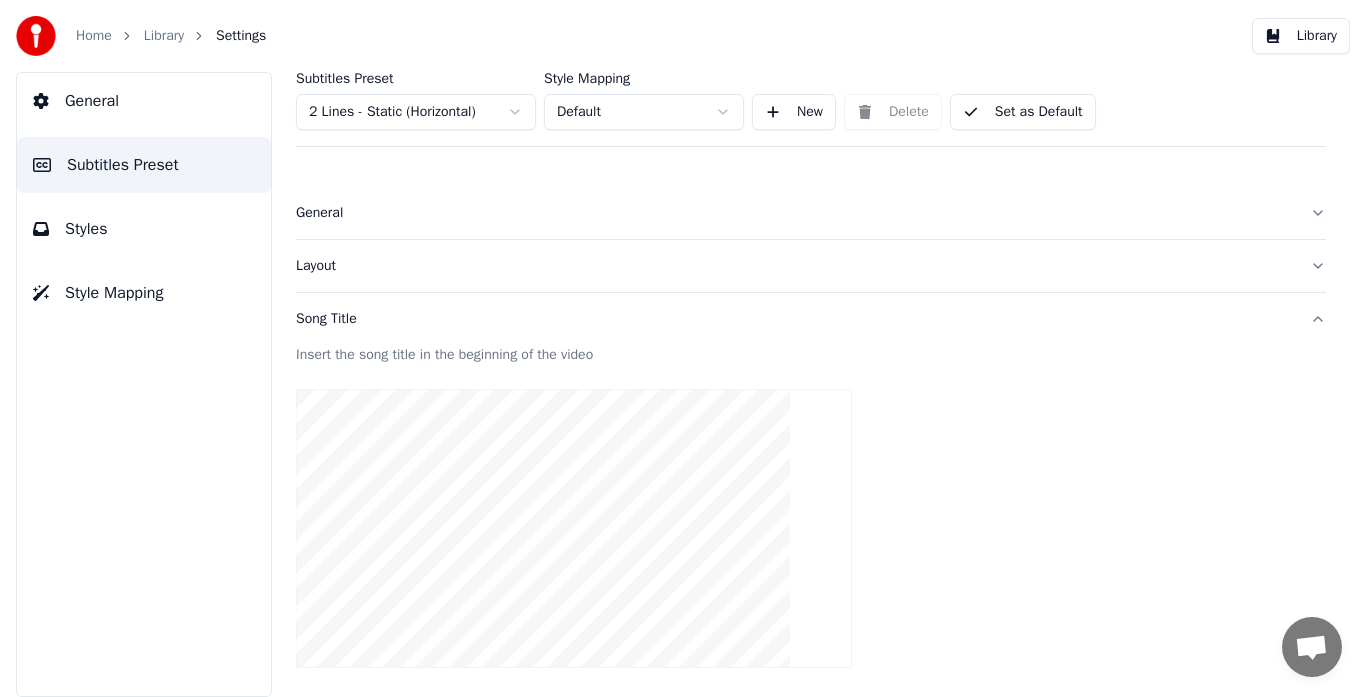 type on "***" 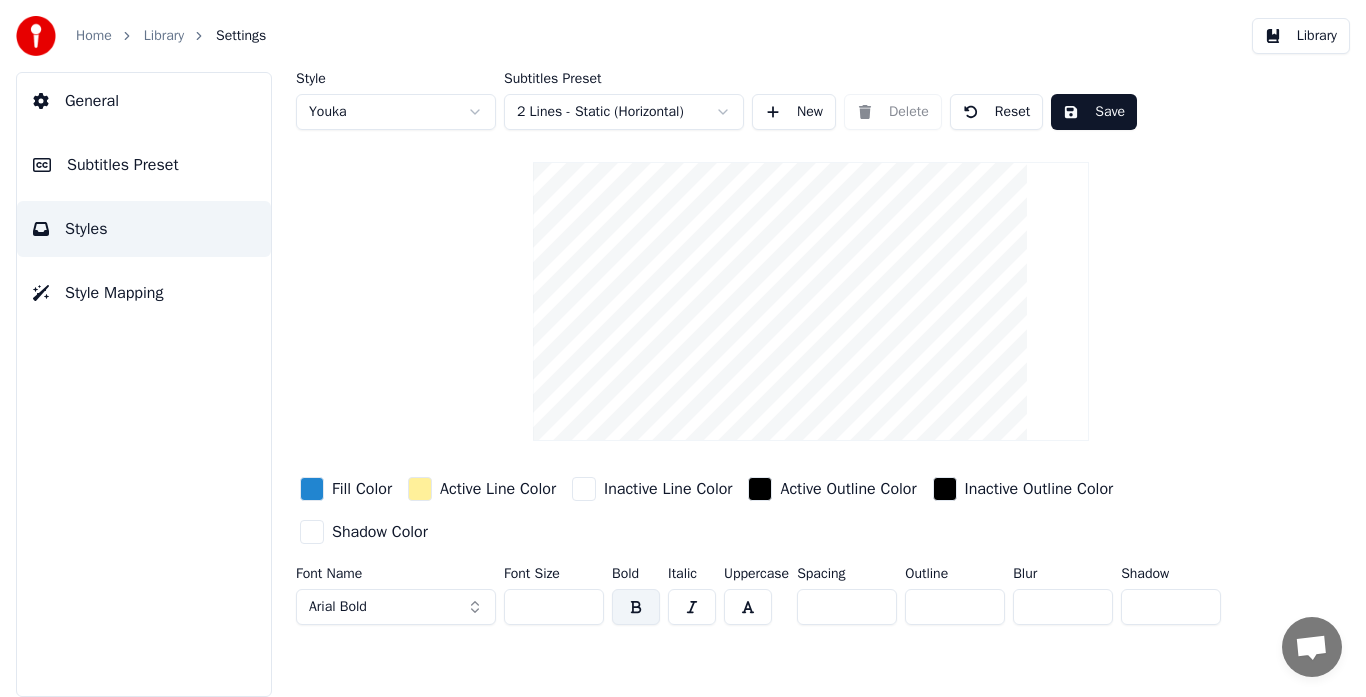 click on "Save" at bounding box center [1094, 112] 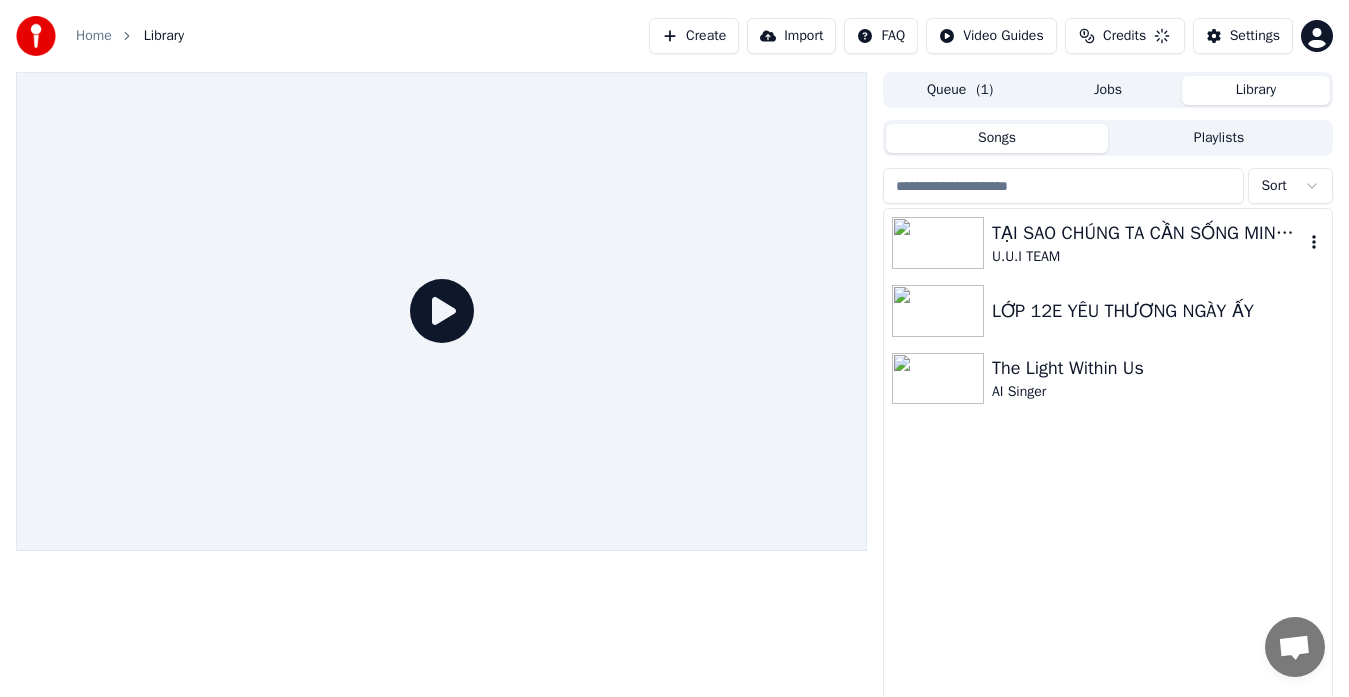 click on "TẠI SAO CHÚNG TA CẦN SỐNG MINH TRIẾT VÀ GIÁC NGỘ" at bounding box center (1148, 233) 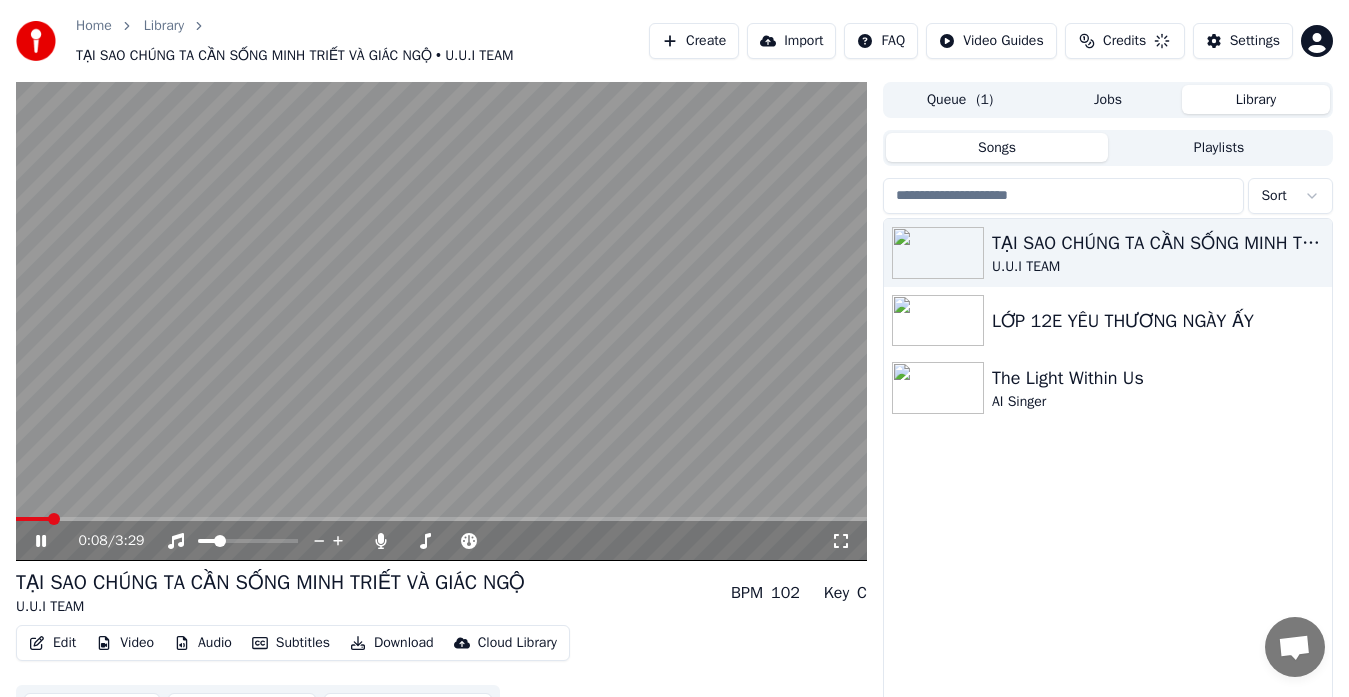 scroll, scrollTop: 44, scrollLeft: 0, axis: vertical 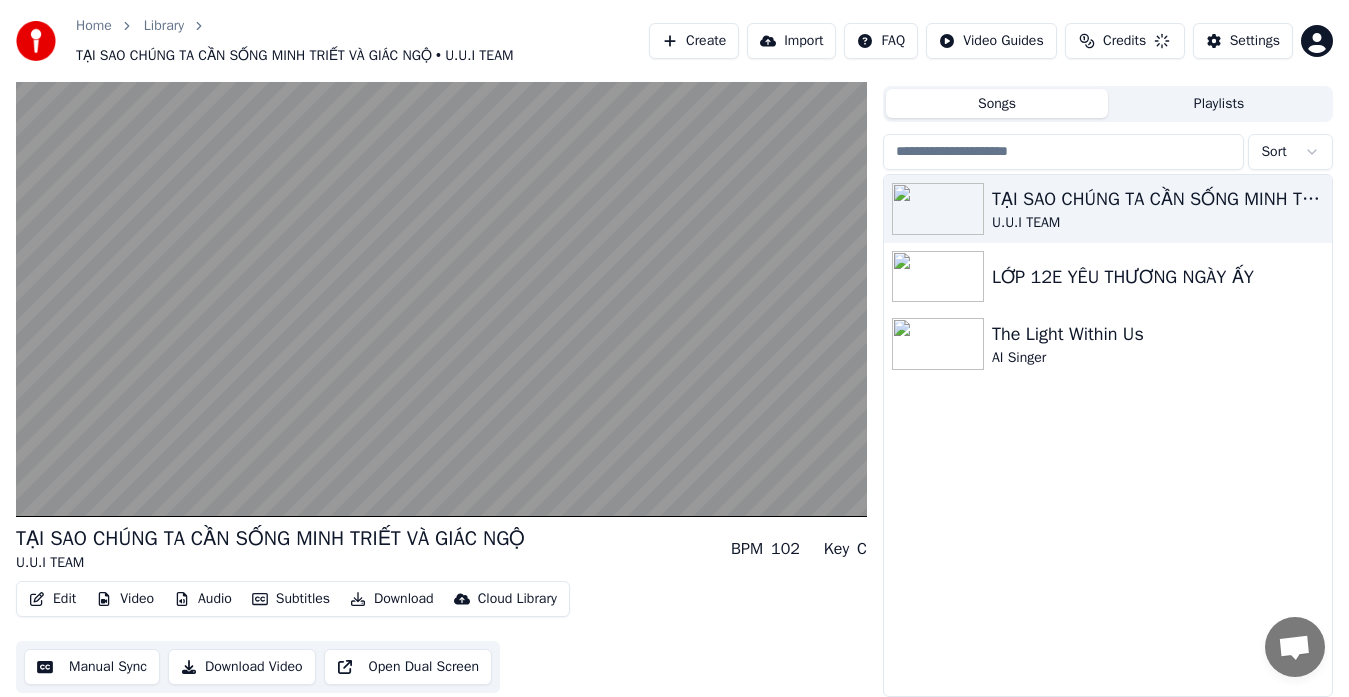 click on "Download Video" at bounding box center [242, 667] 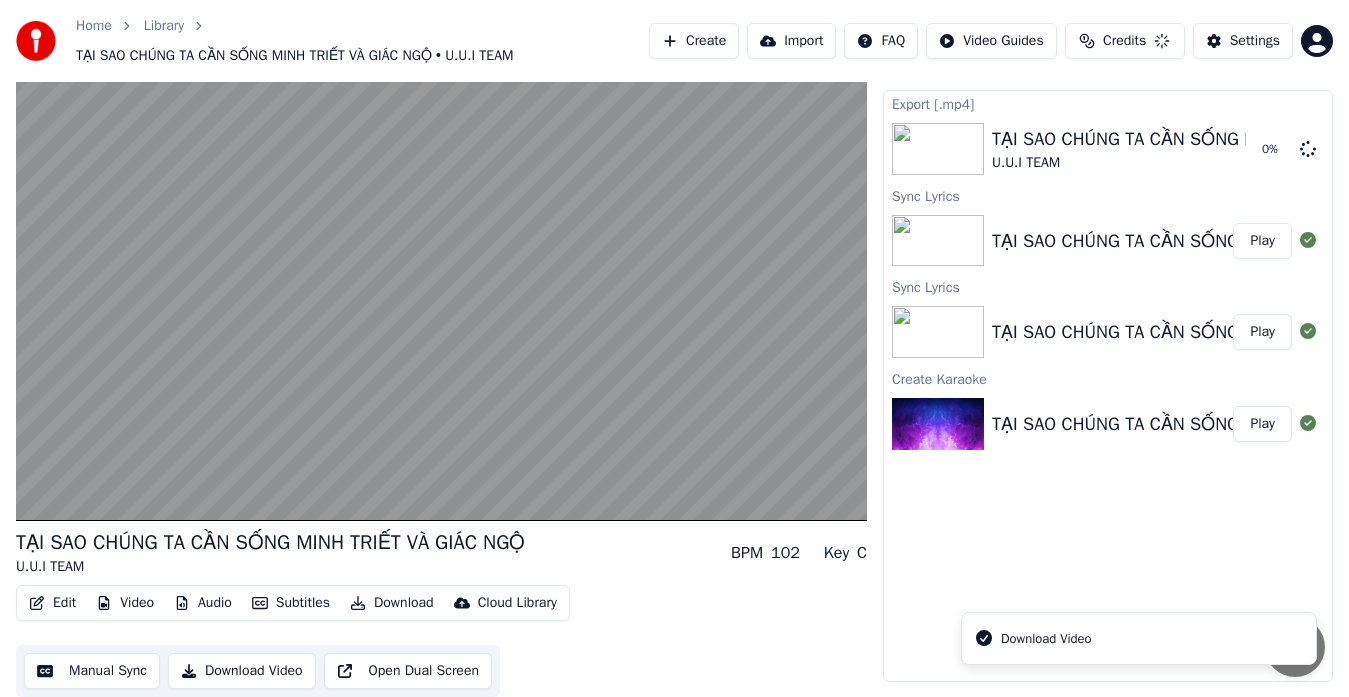 scroll, scrollTop: 40, scrollLeft: 0, axis: vertical 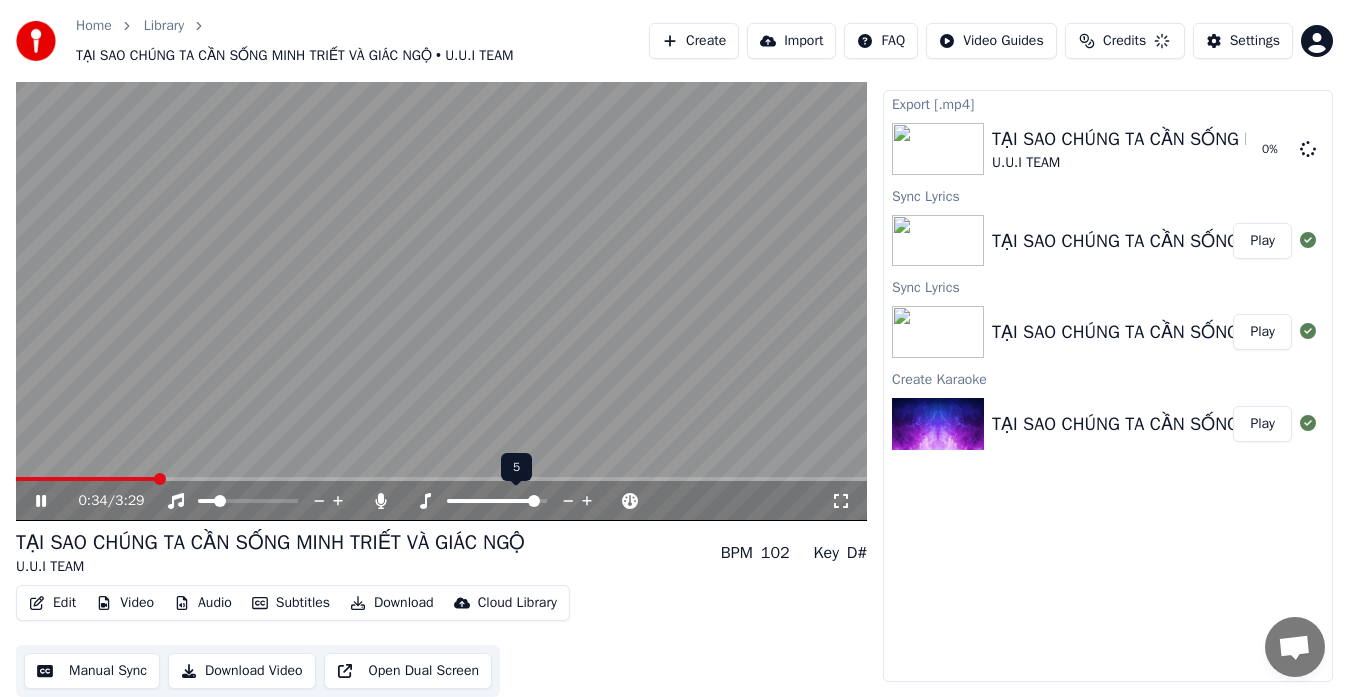 click at bounding box center [534, 501] 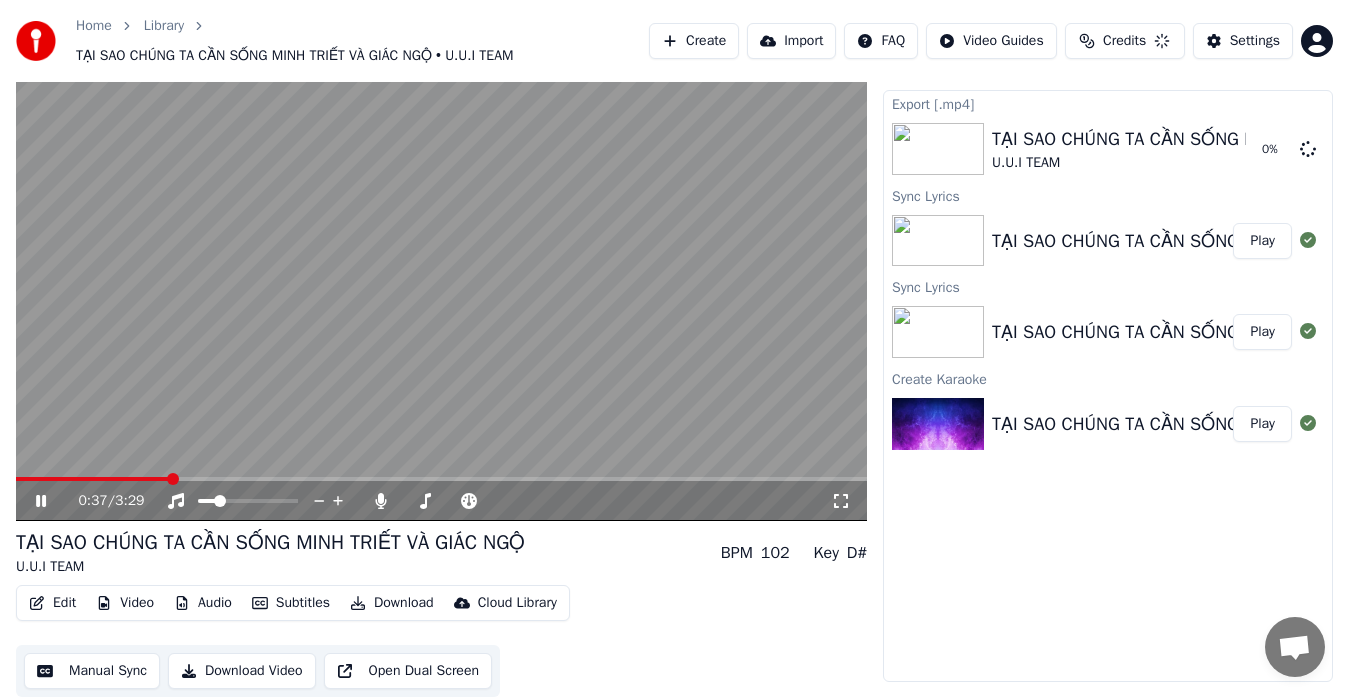 click on "0:37  /  3:29" at bounding box center (454, 501) 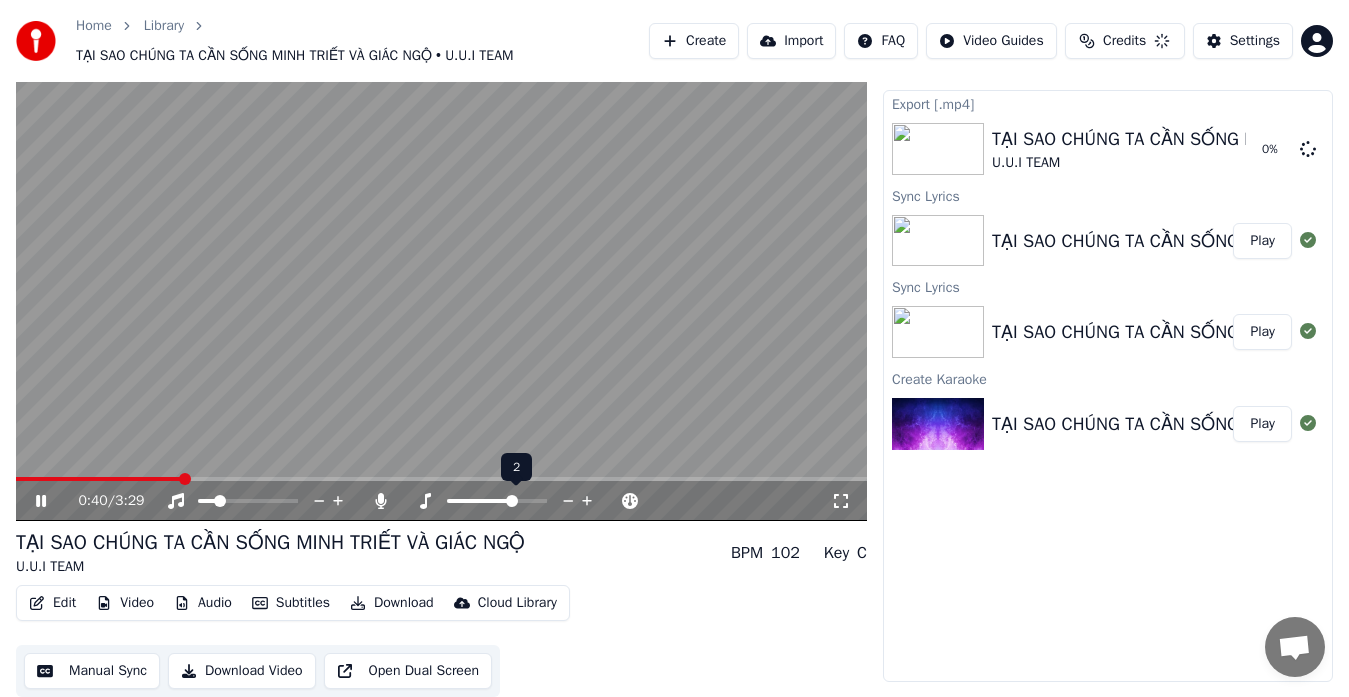 click at bounding box center [512, 501] 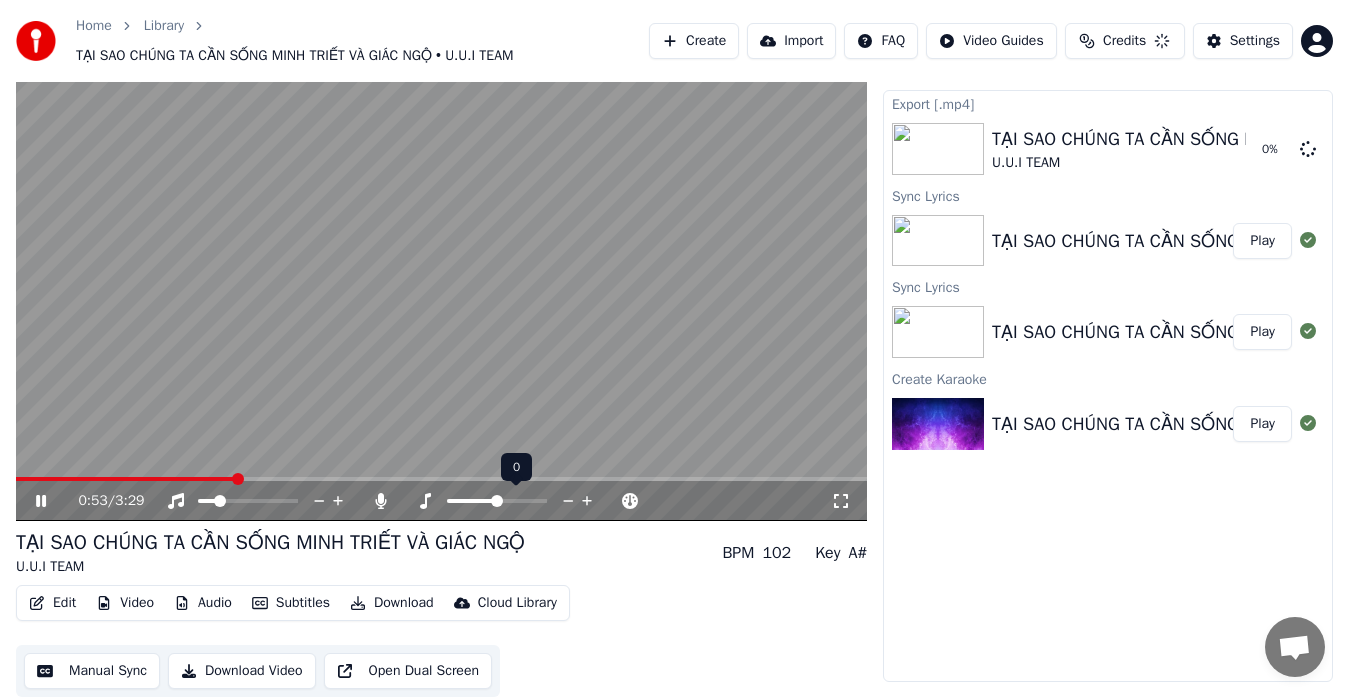 click at bounding box center (497, 501) 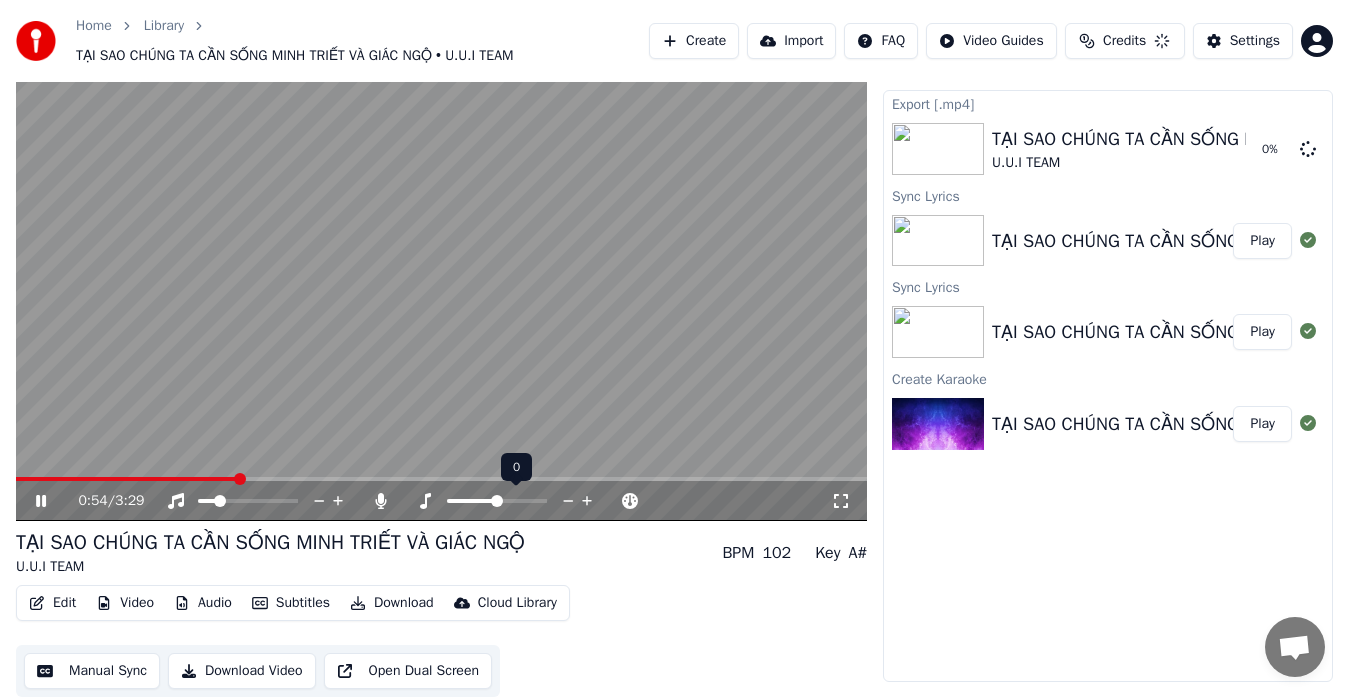 scroll, scrollTop: 60, scrollLeft: 0, axis: vertical 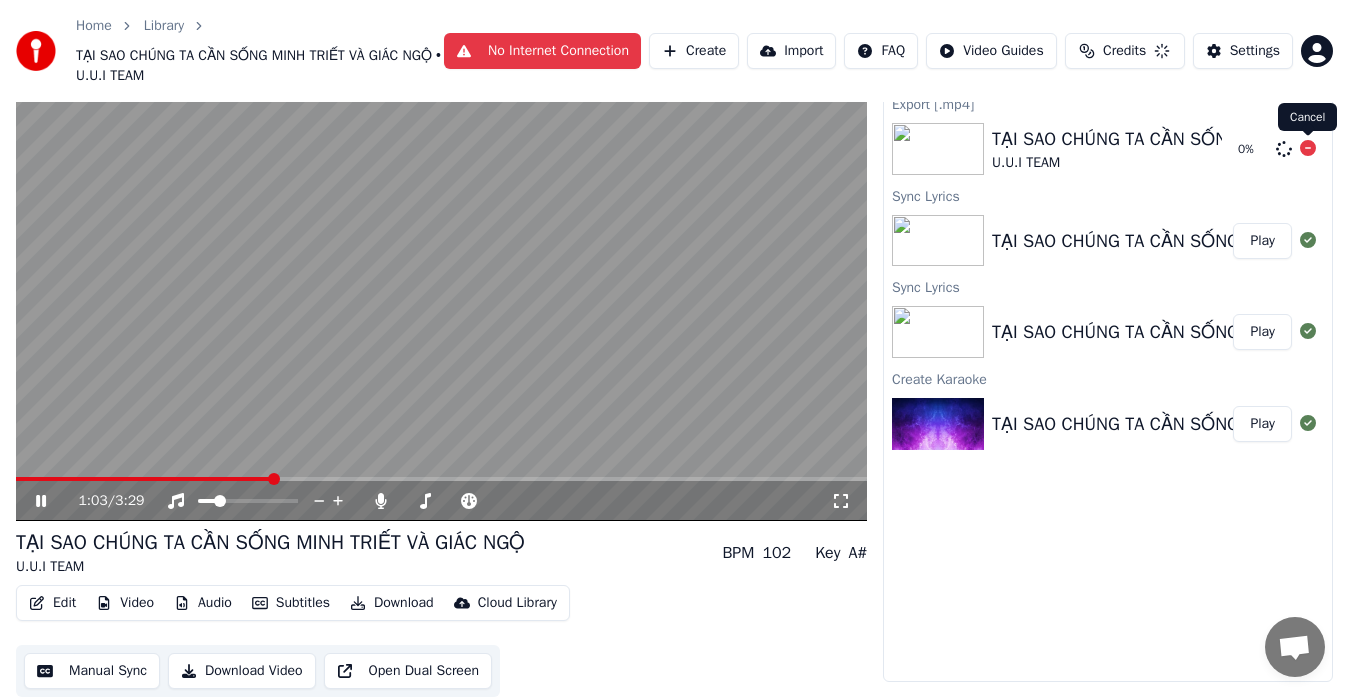click 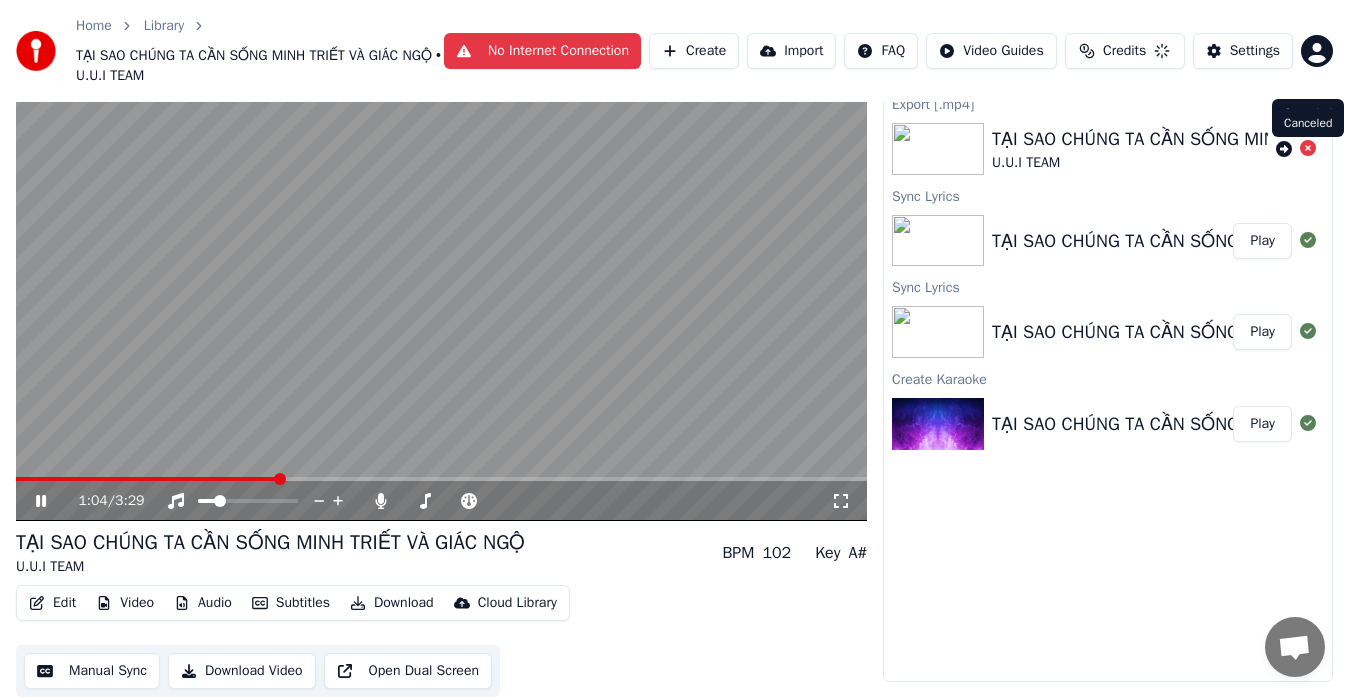 click 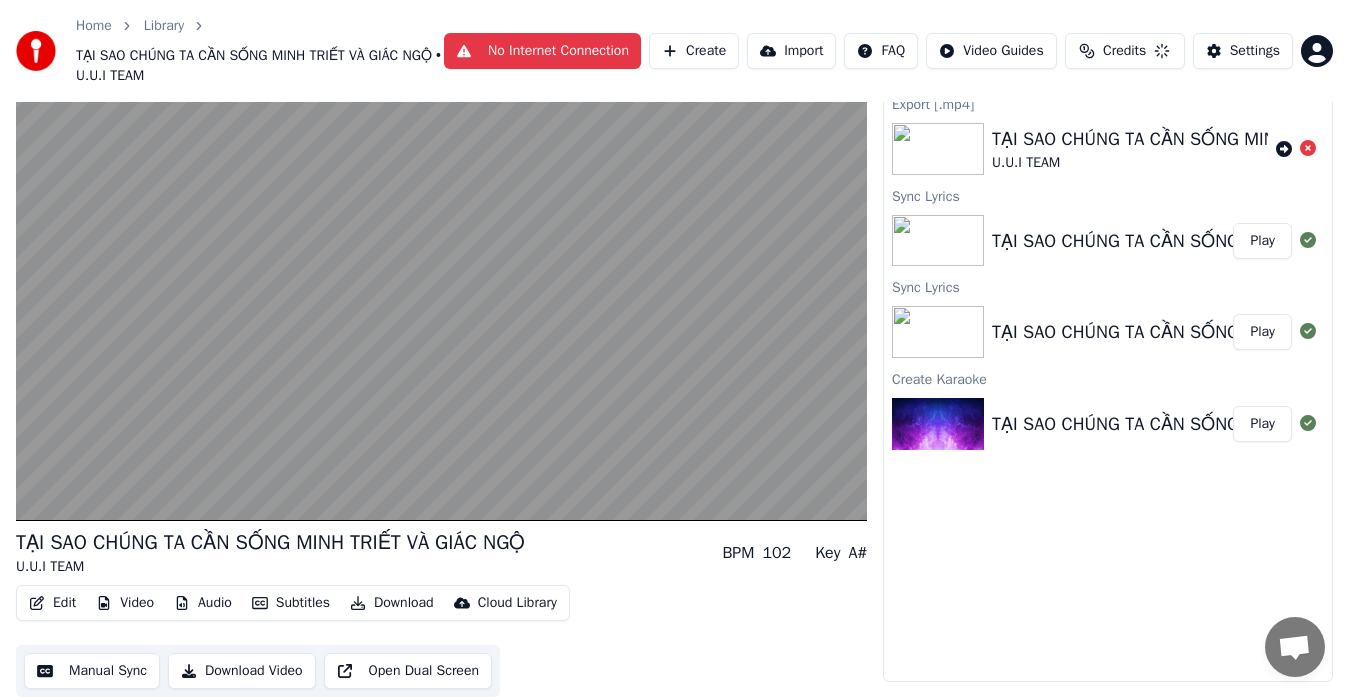 click 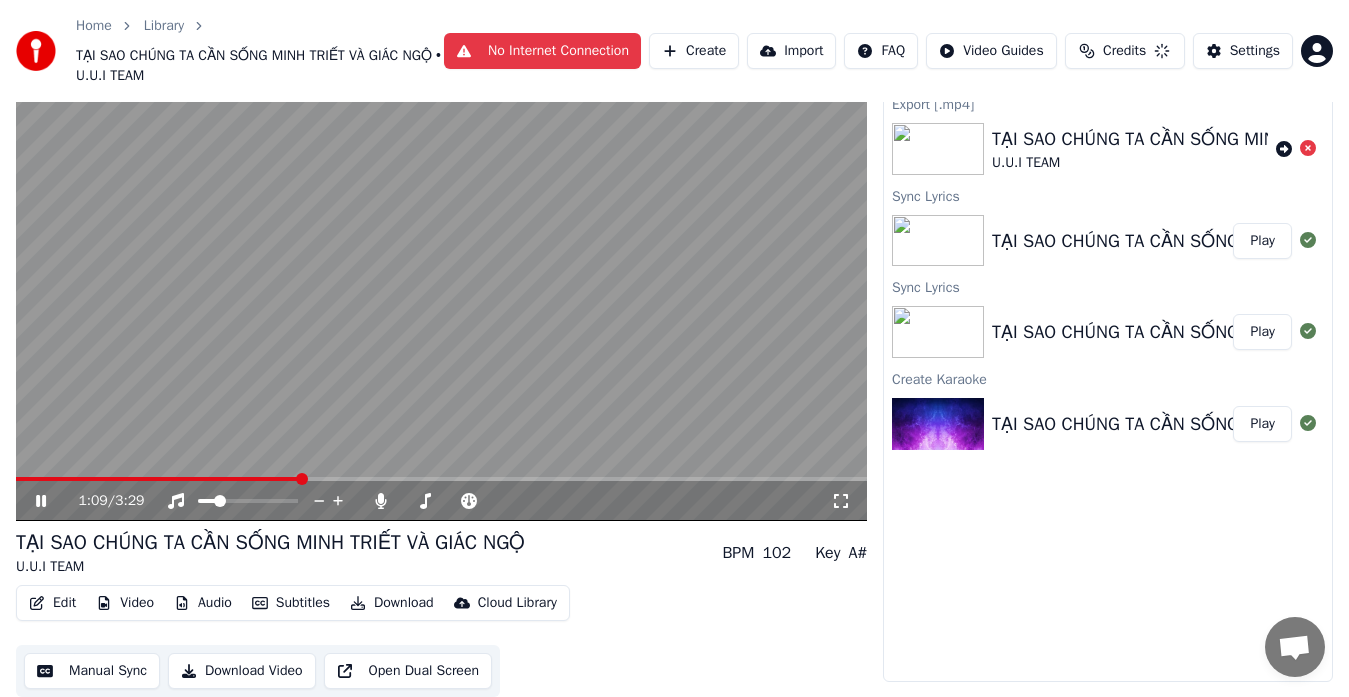 drag, startPoint x: 758, startPoint y: 687, endPoint x: 641, endPoint y: 606, distance: 142.30249 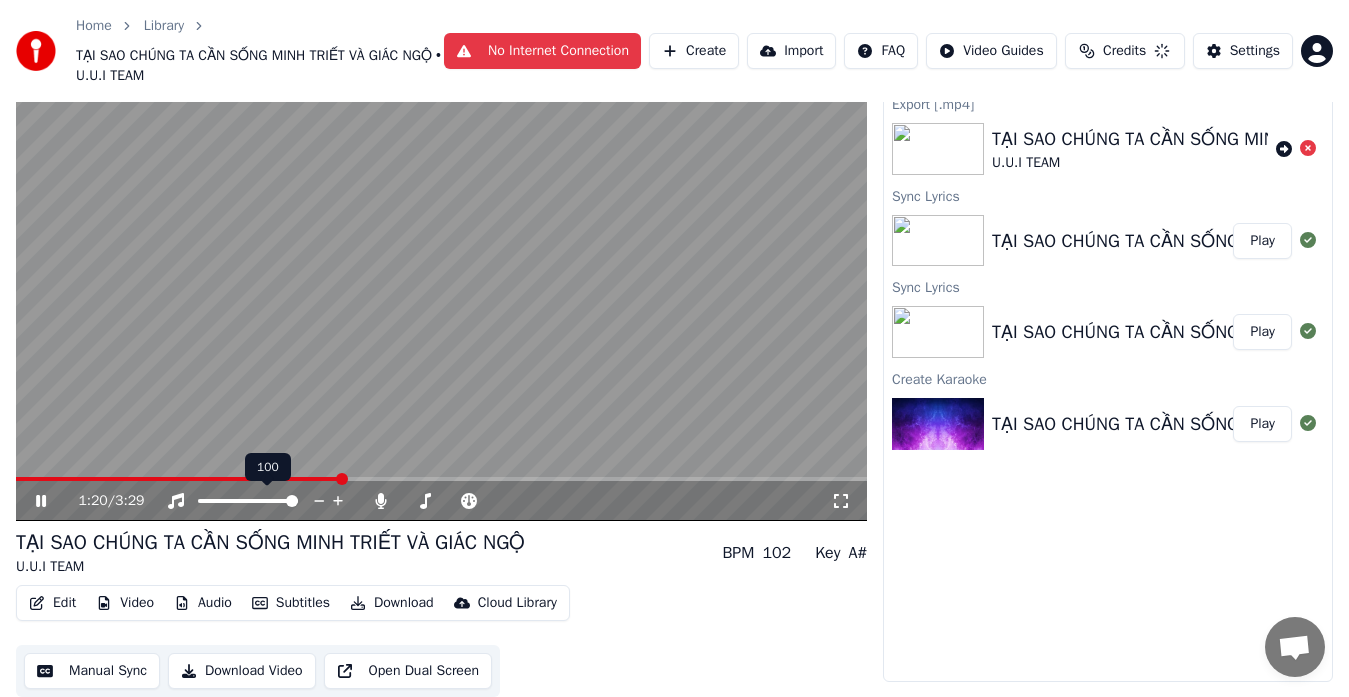 click at bounding box center (292, 501) 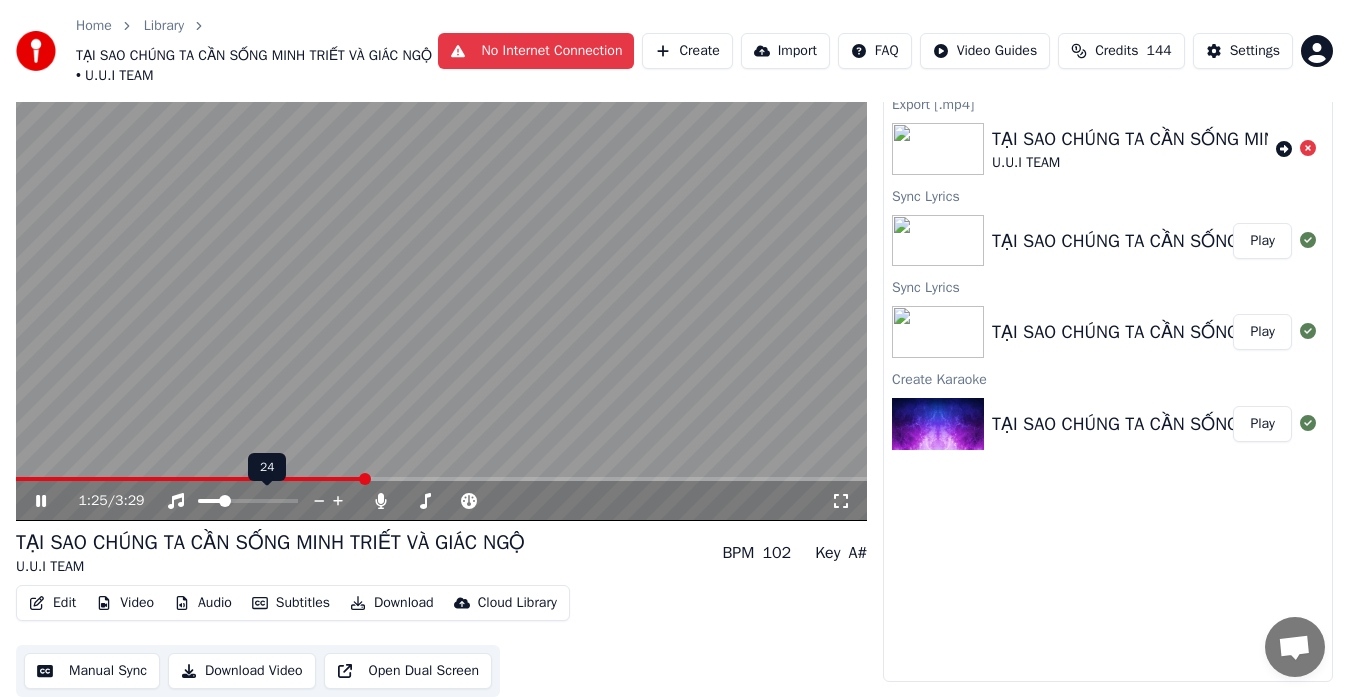 click at bounding box center [225, 501] 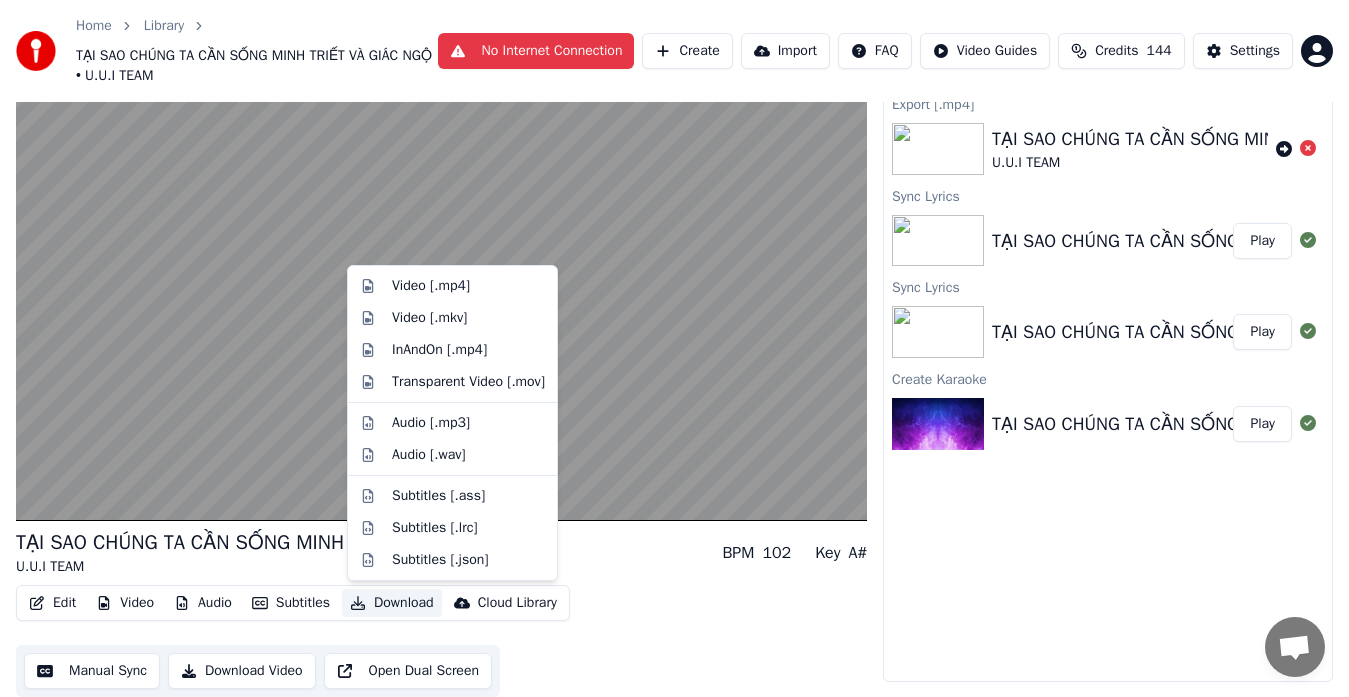 click on "Download" at bounding box center [392, 603] 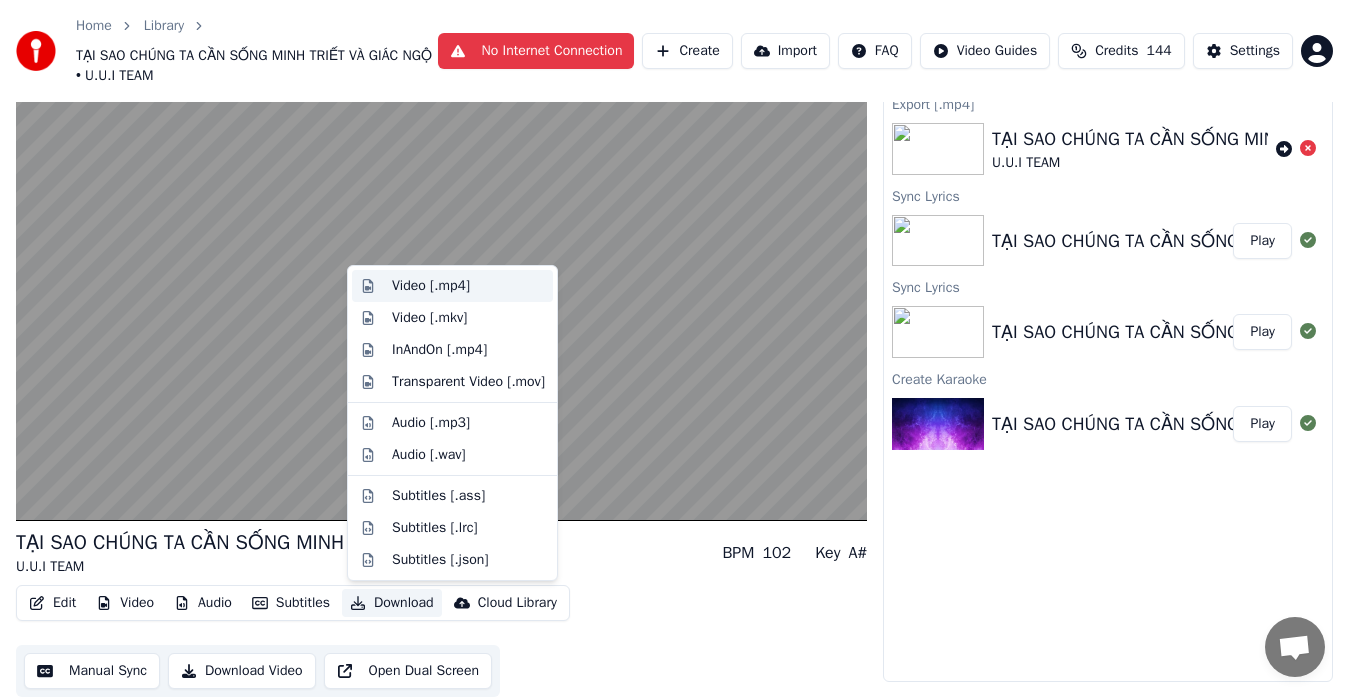 click on "Video [.mp4]" at bounding box center [431, 286] 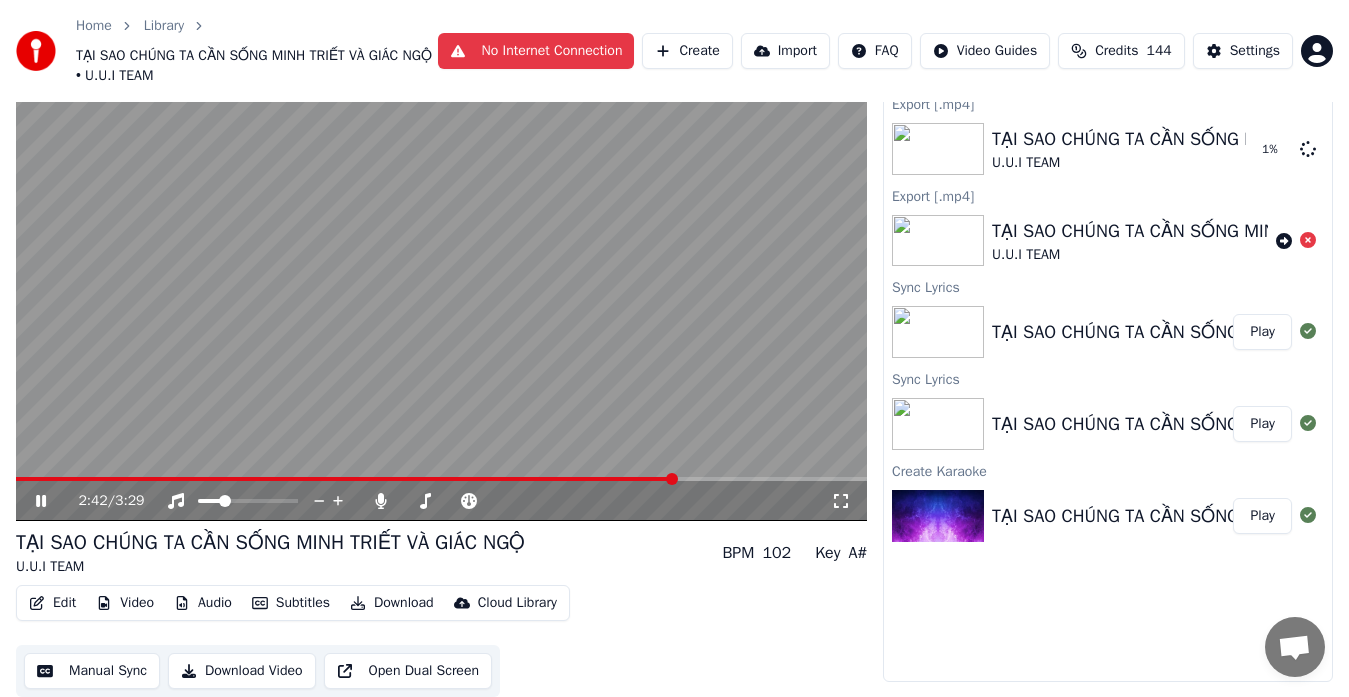 click 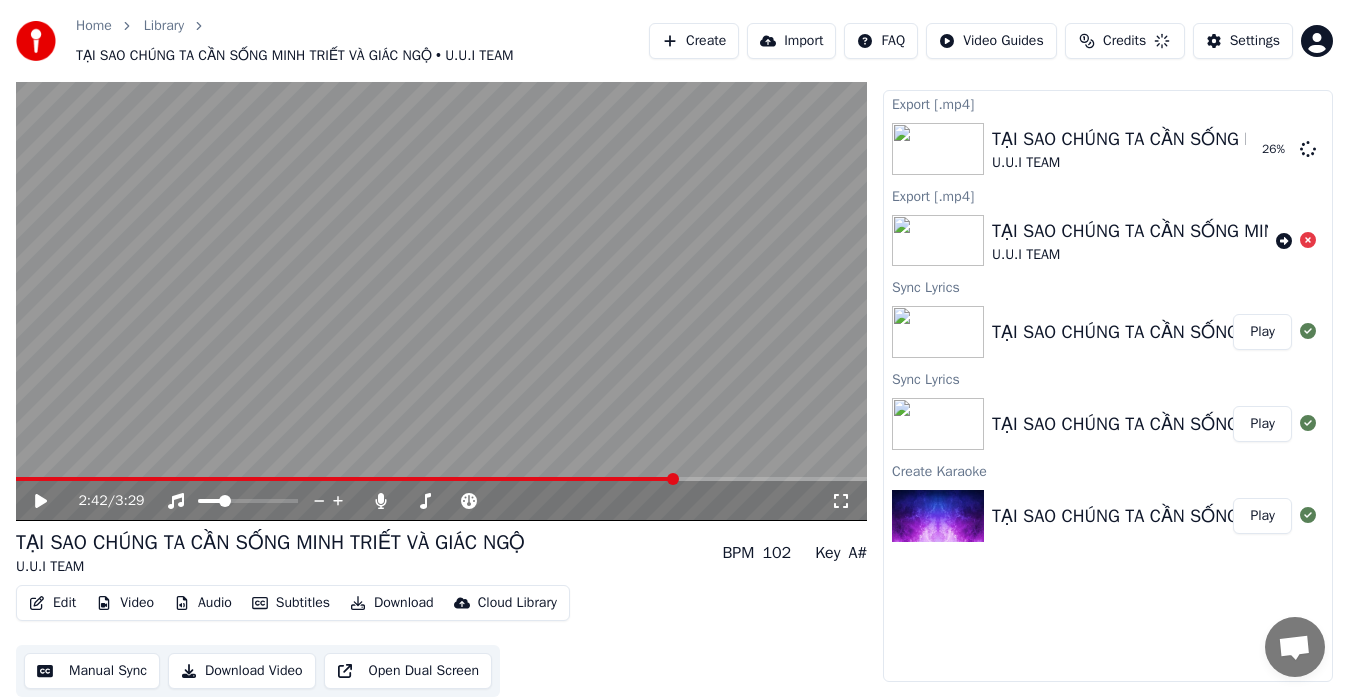 scroll, scrollTop: 40, scrollLeft: 0, axis: vertical 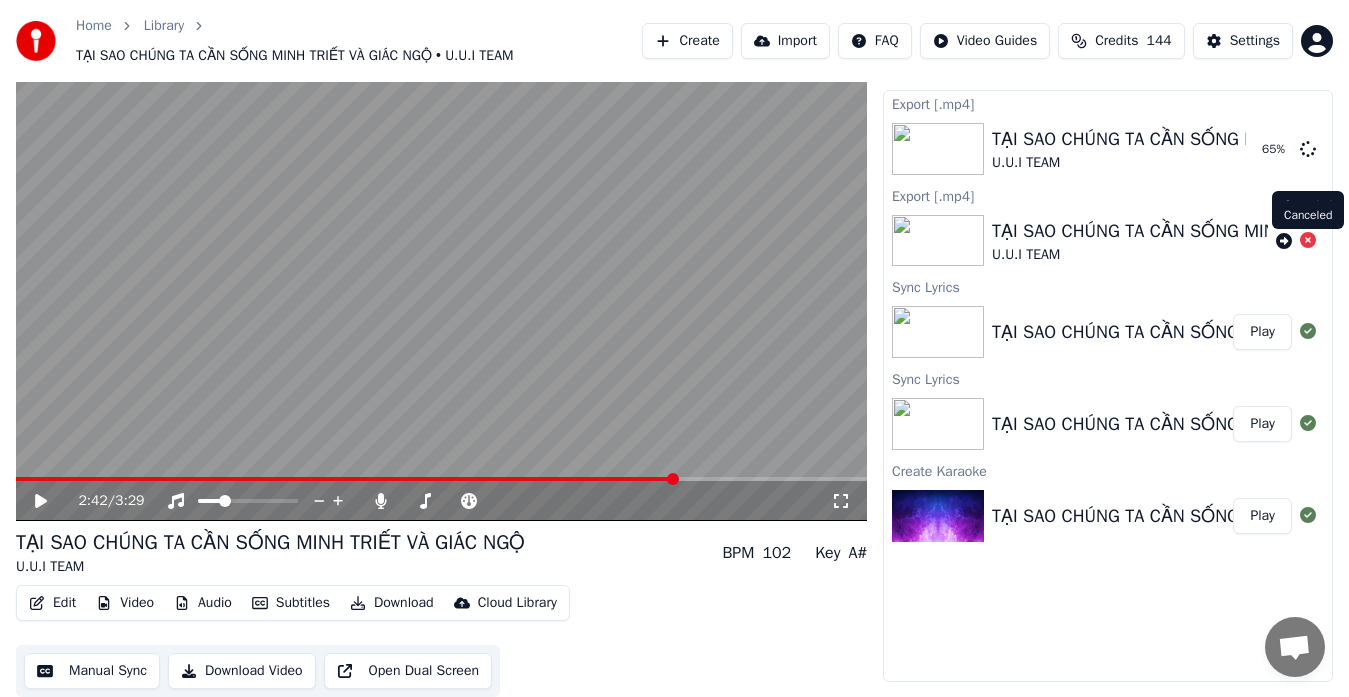 click 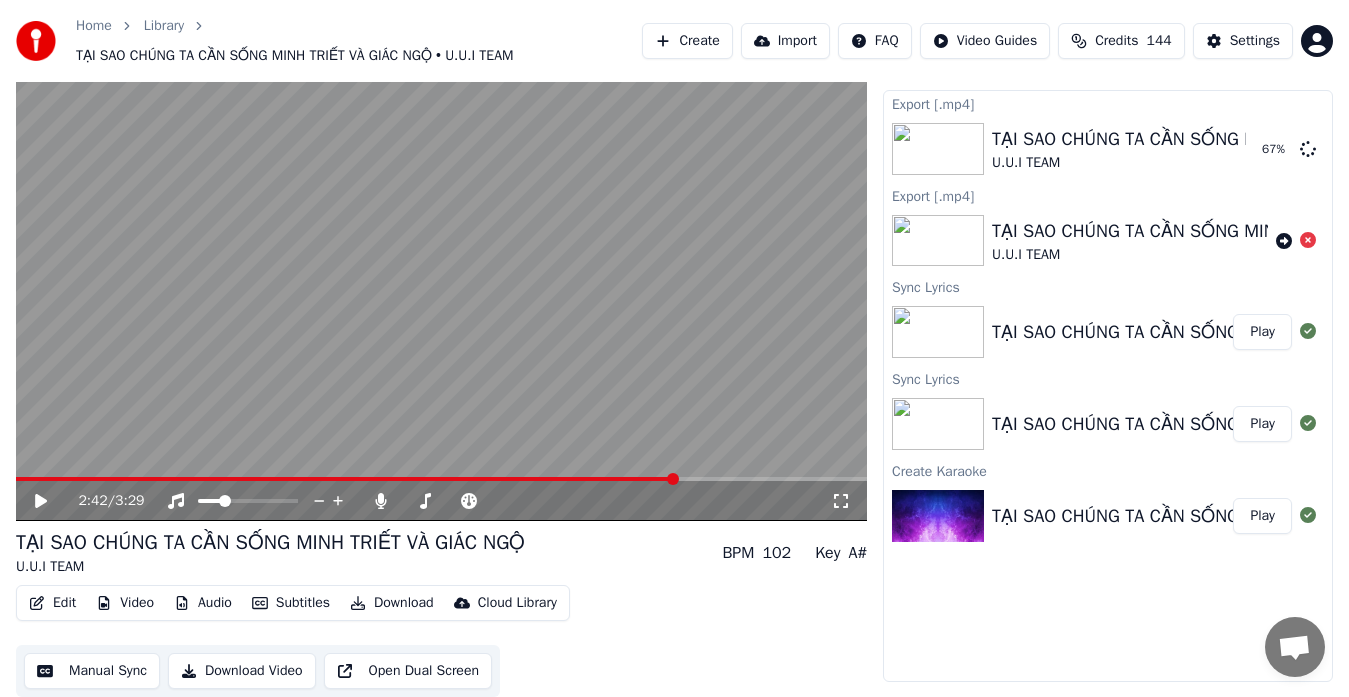 click 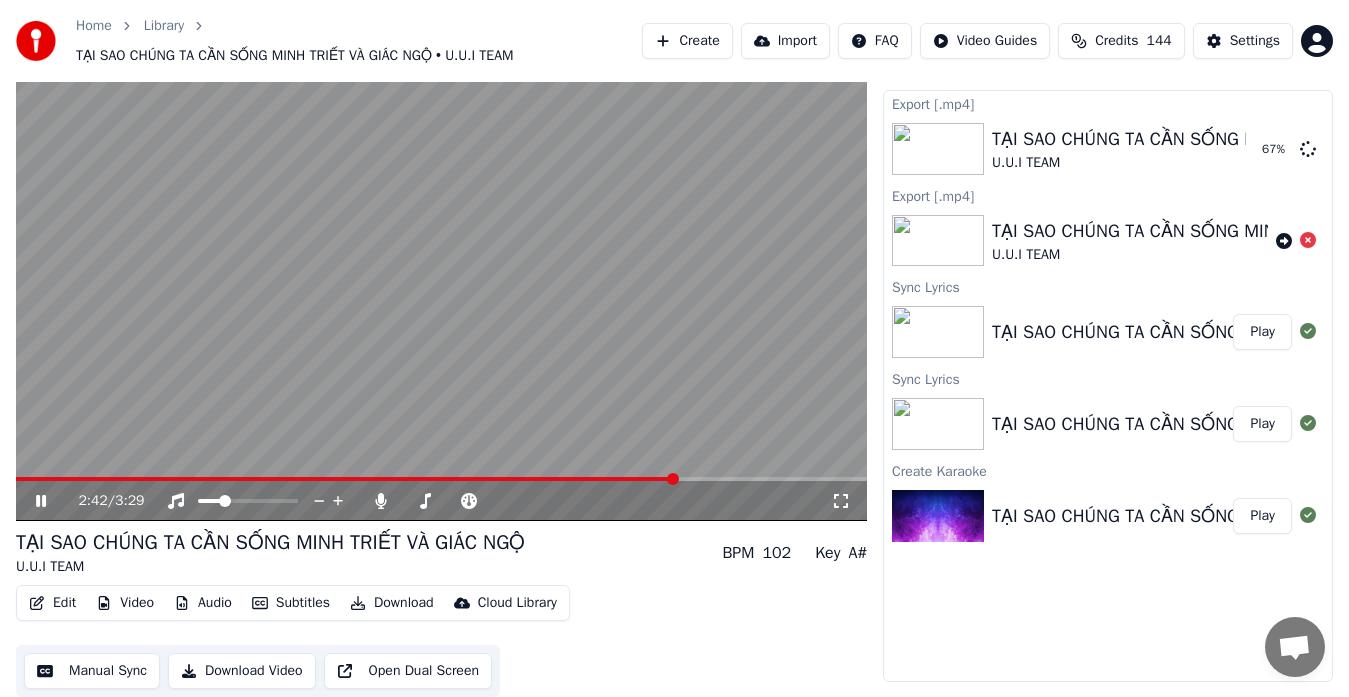 click 